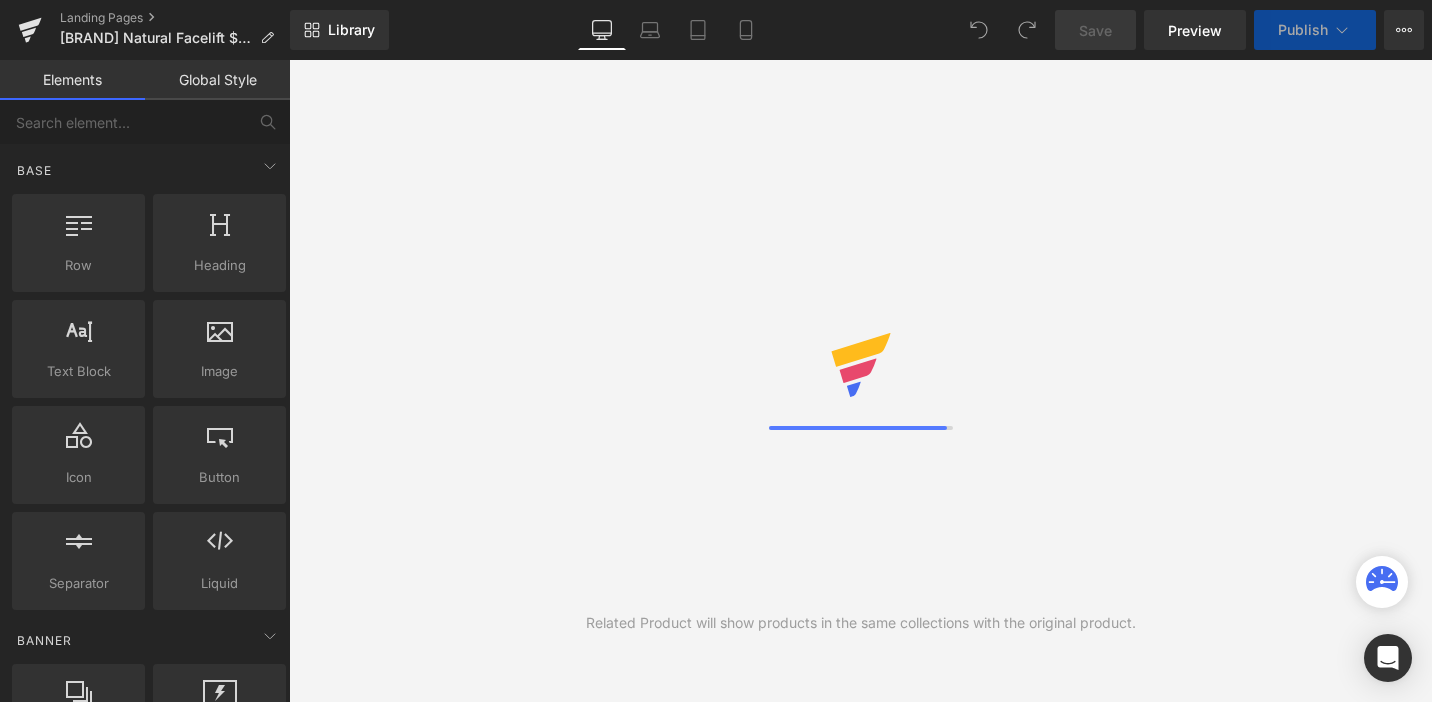 scroll, scrollTop: 0, scrollLeft: 0, axis: both 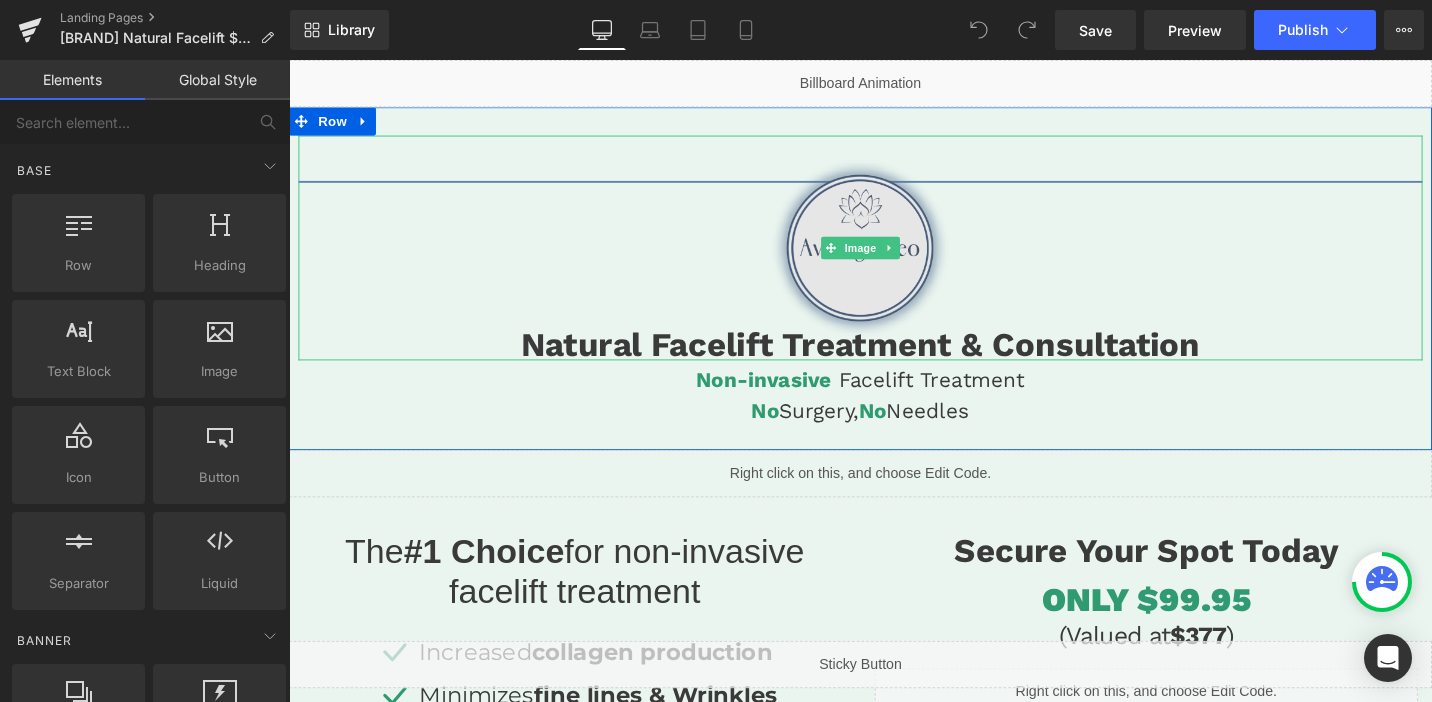 click at bounding box center [894, 259] 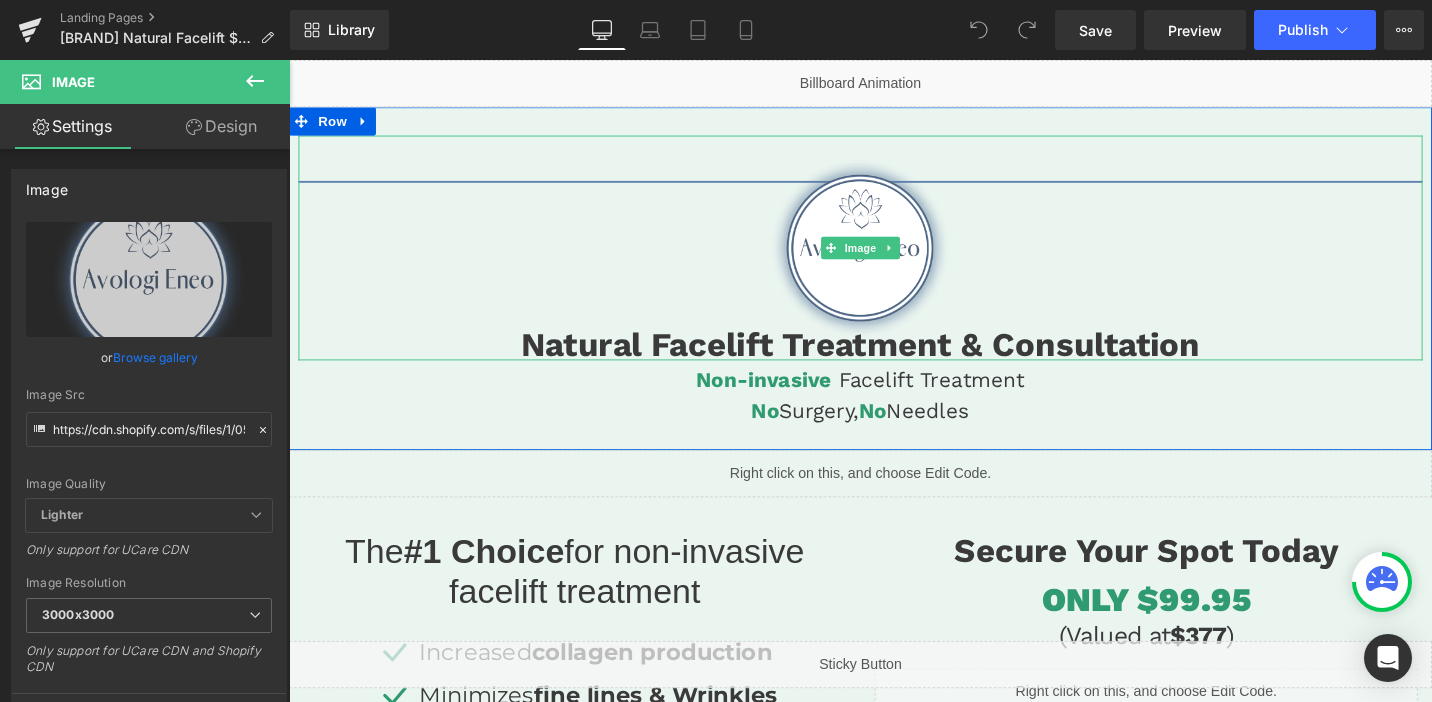 click at bounding box center [894, 259] 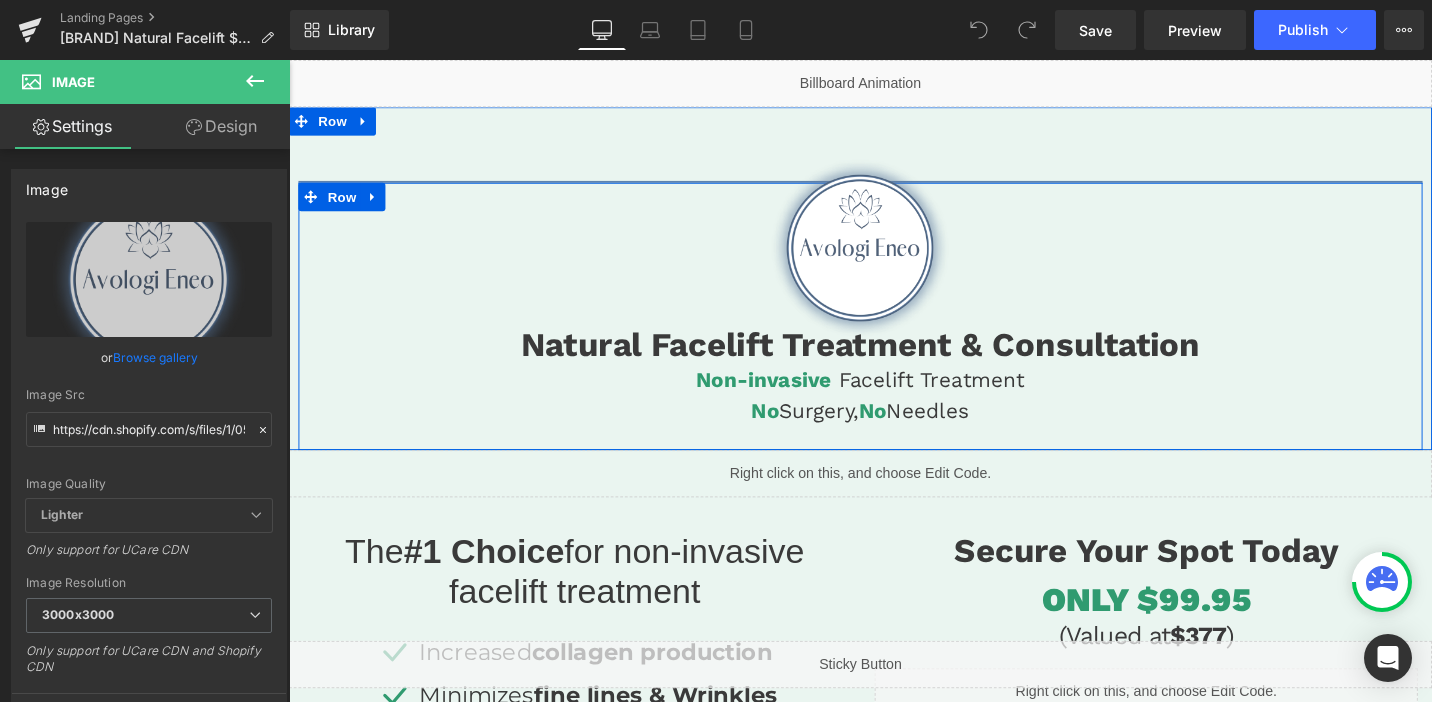 click on "Natural Facelift Treatment & Consultation Heading         Non-invasive   Facelift Treatment No  Surgery,  No  Needles Heading         Row" at bounding box center (894, 330) 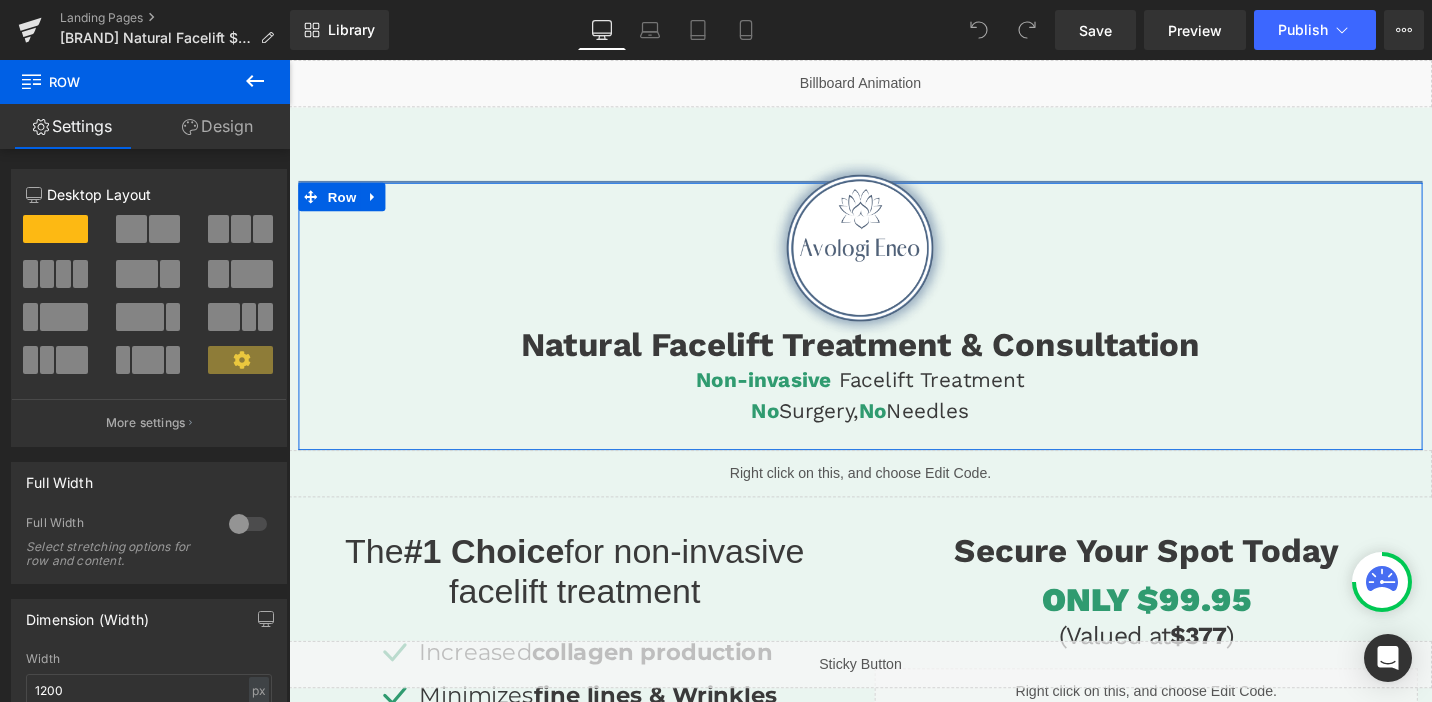 click on "Design" at bounding box center (217, 126) 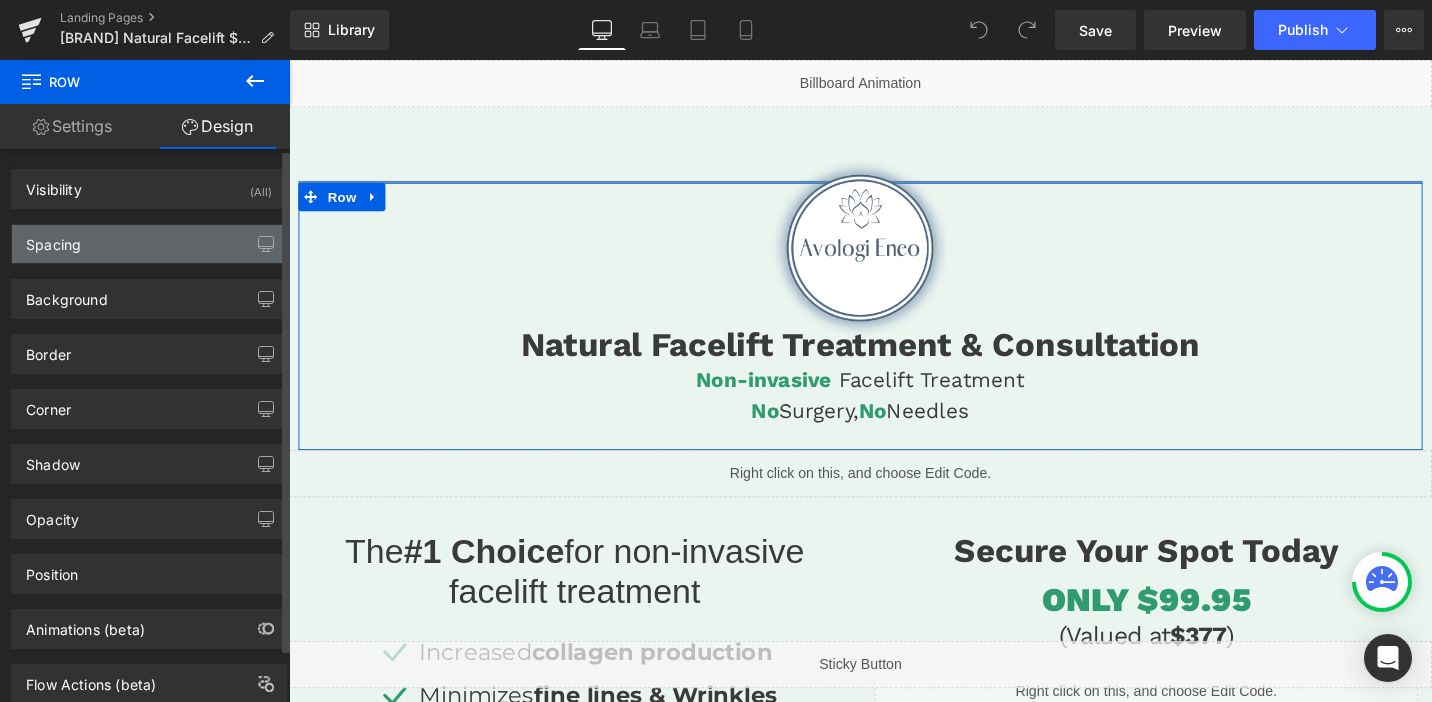 click on "Spacing" at bounding box center [149, 244] 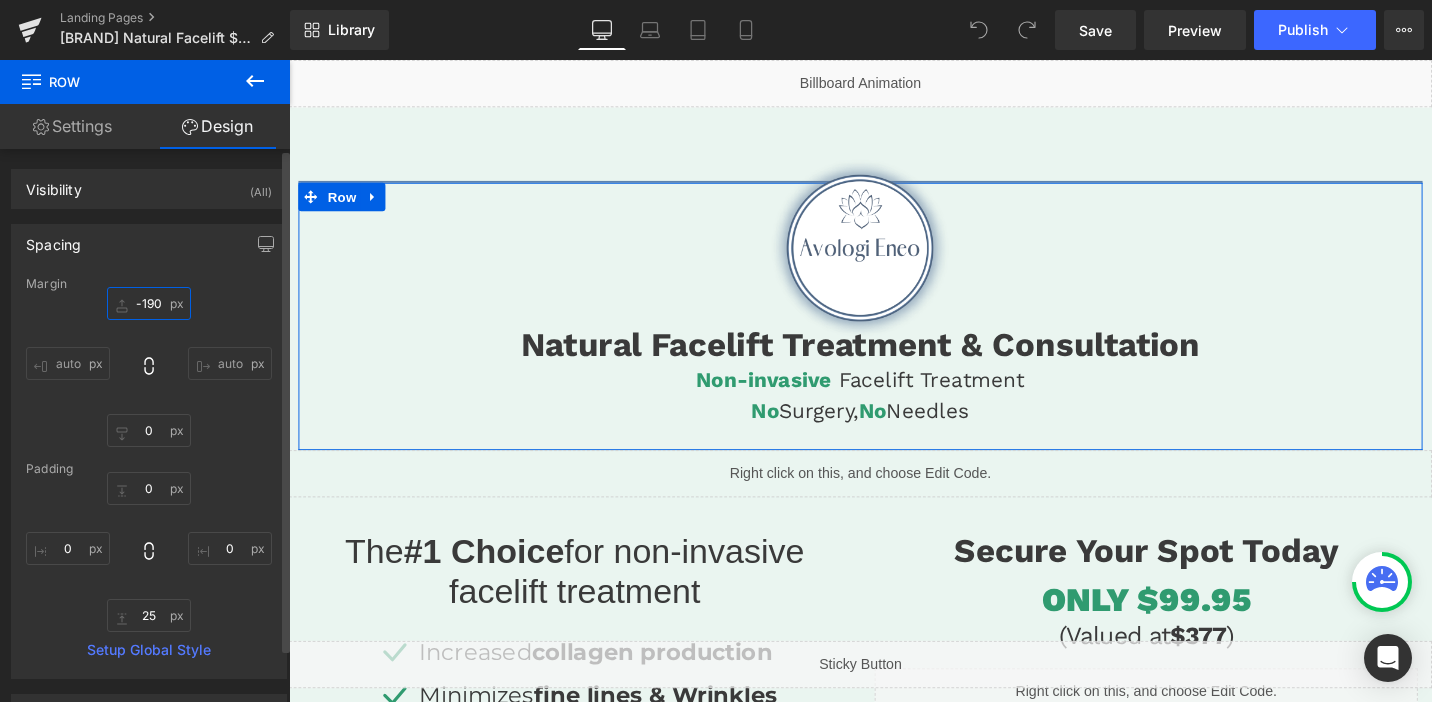 click at bounding box center (149, 303) 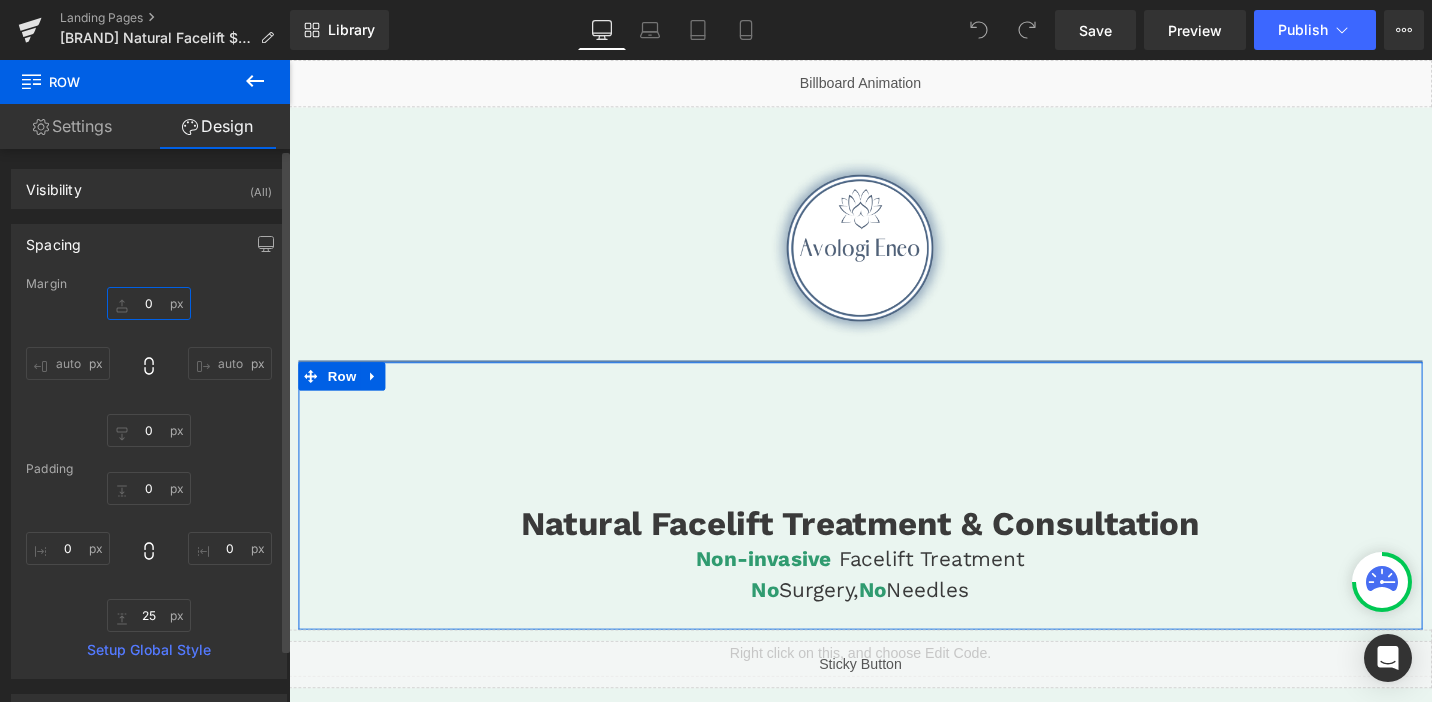 type on "0" 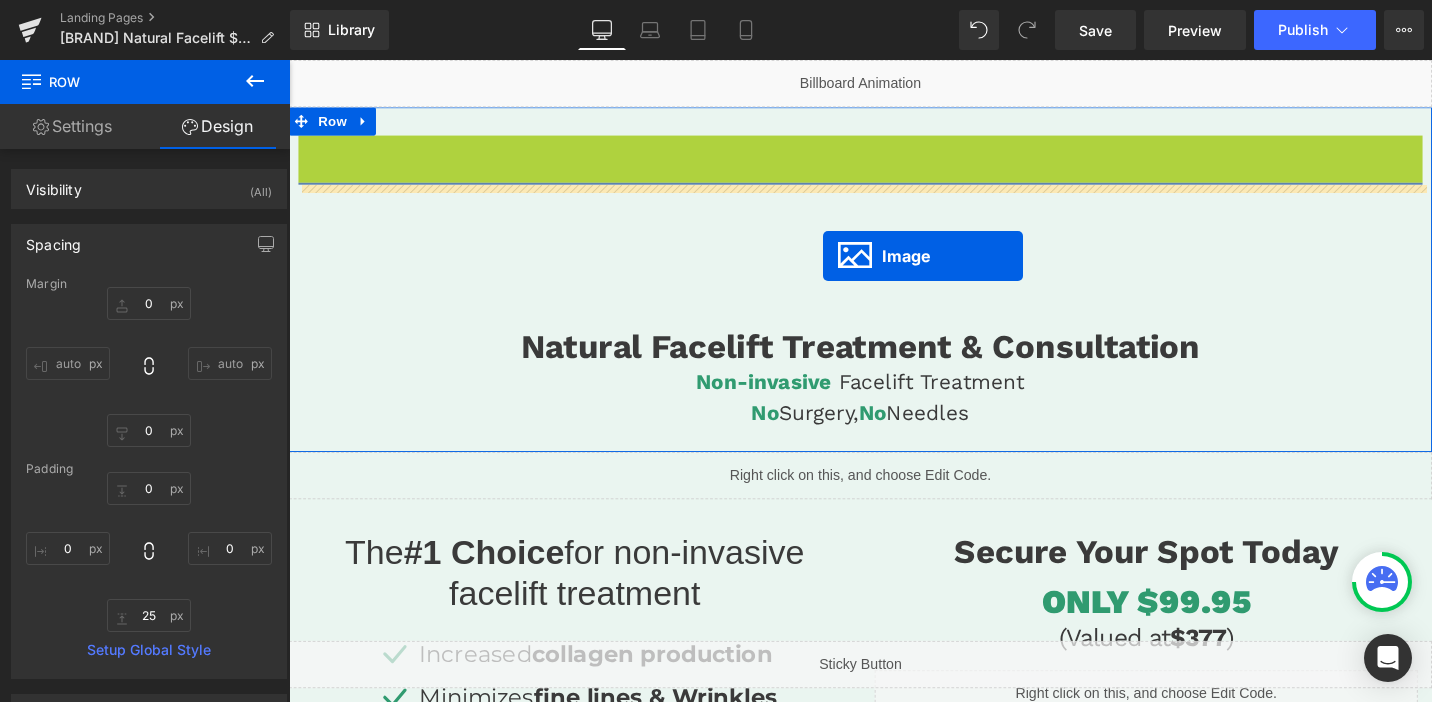 drag, startPoint x: 857, startPoint y: 255, endPoint x: 854, endPoint y: 268, distance: 13.341664 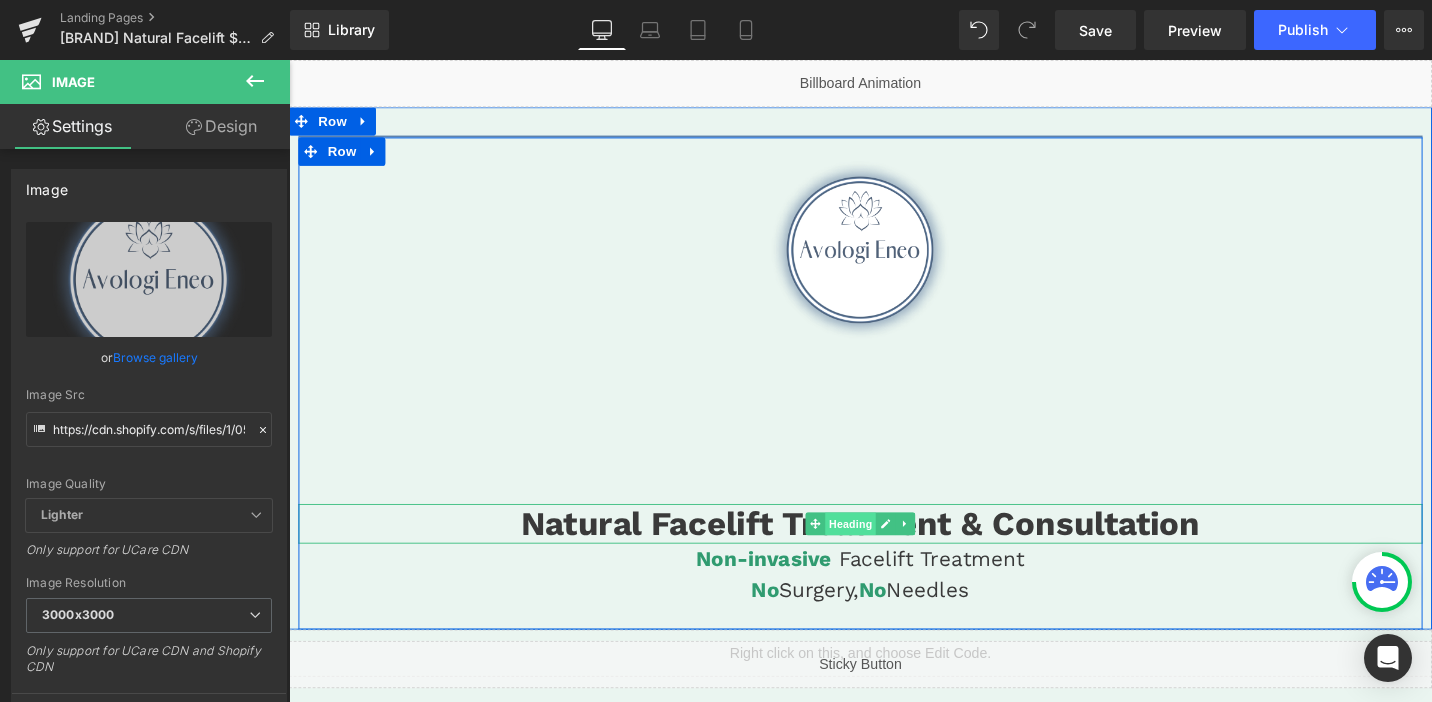 click on "Heading" at bounding box center (884, 551) 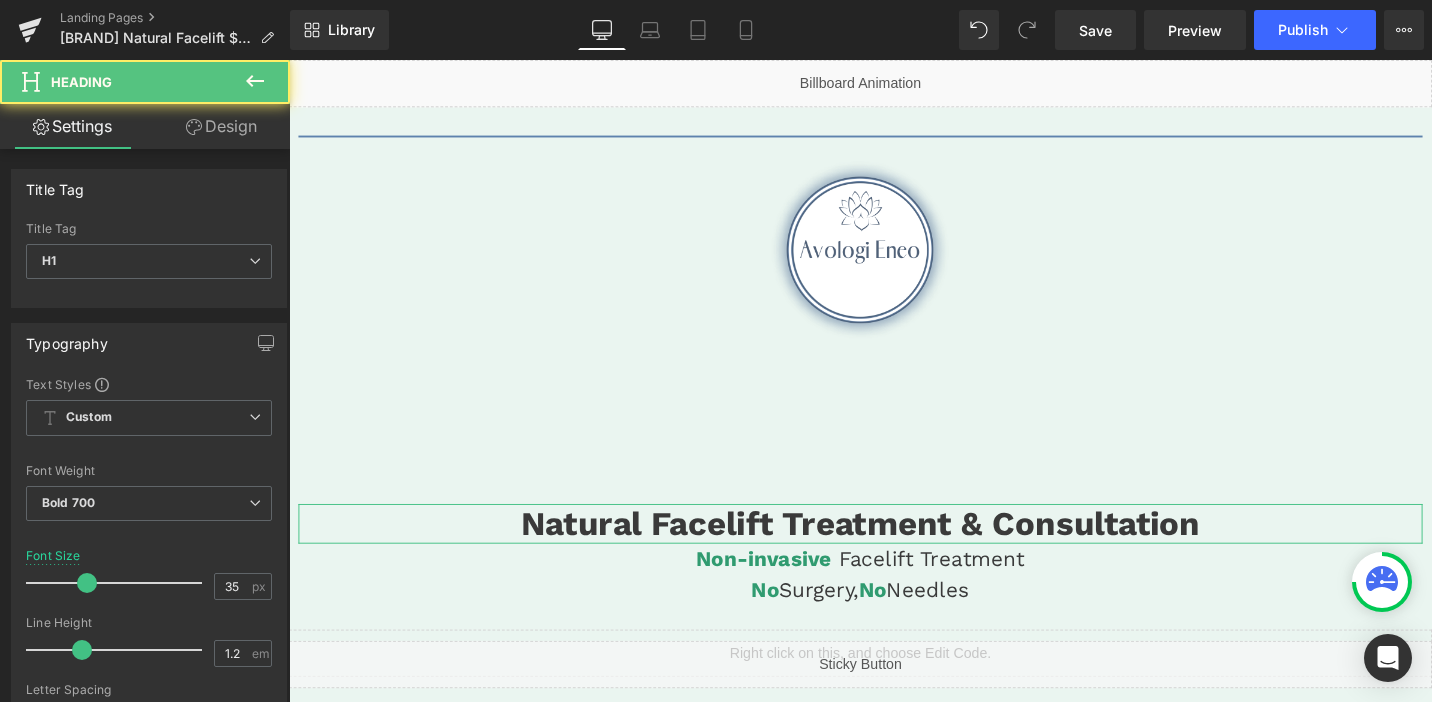 click on "Design" at bounding box center [221, 126] 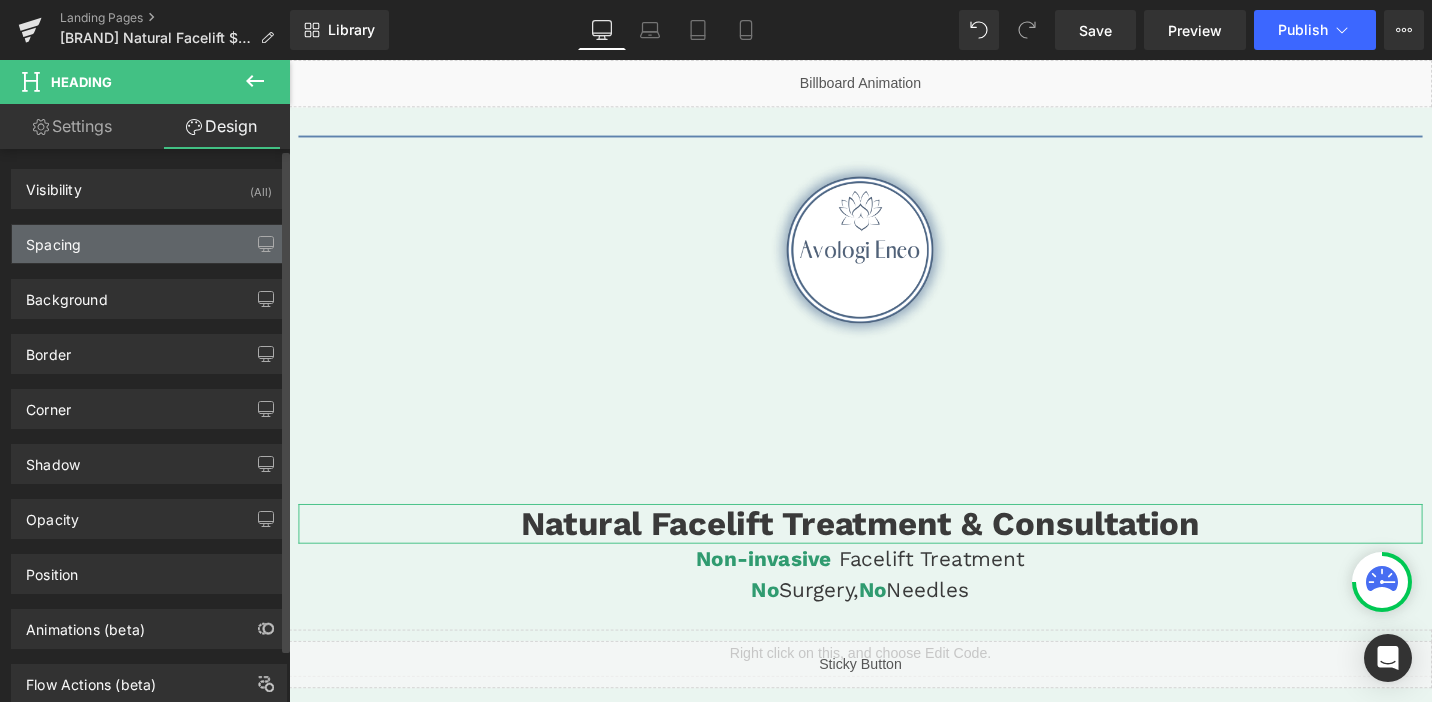 click on "Spacing" at bounding box center (149, 244) 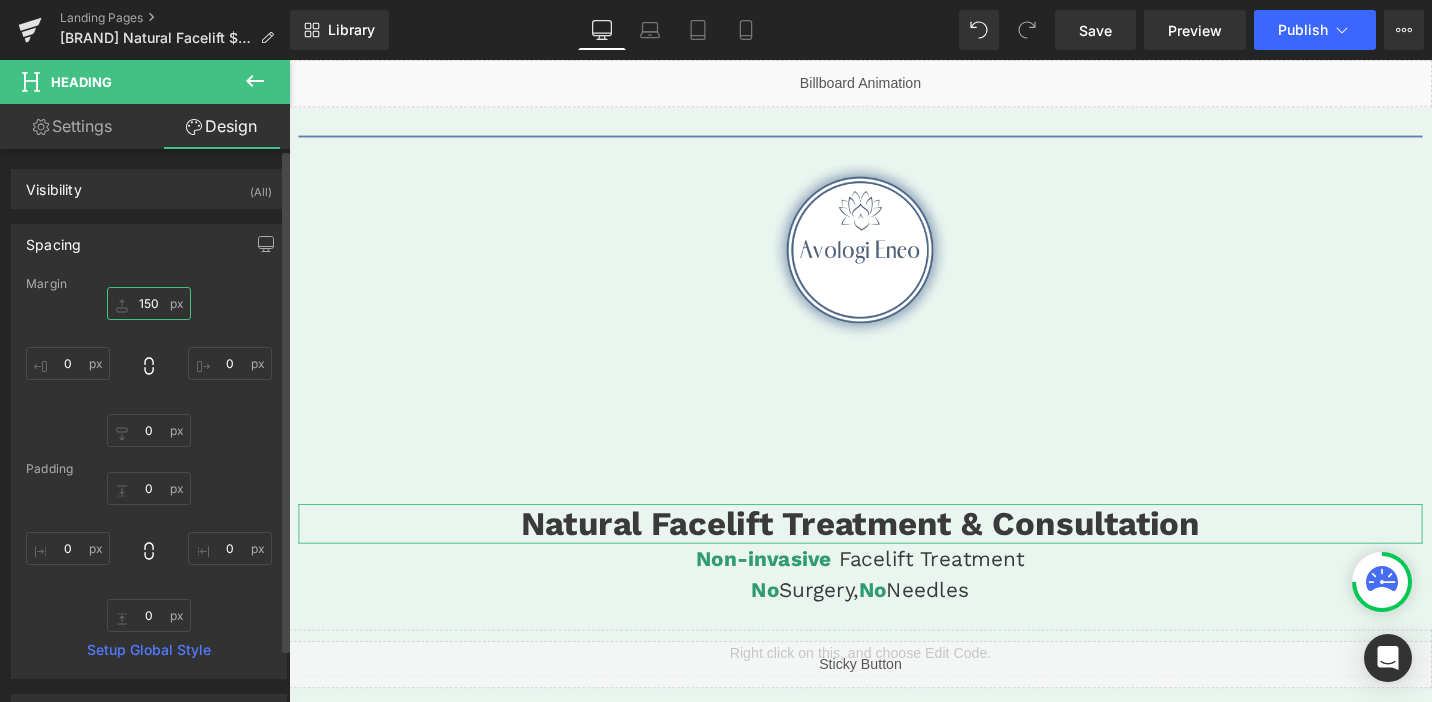 click on "150" at bounding box center [149, 303] 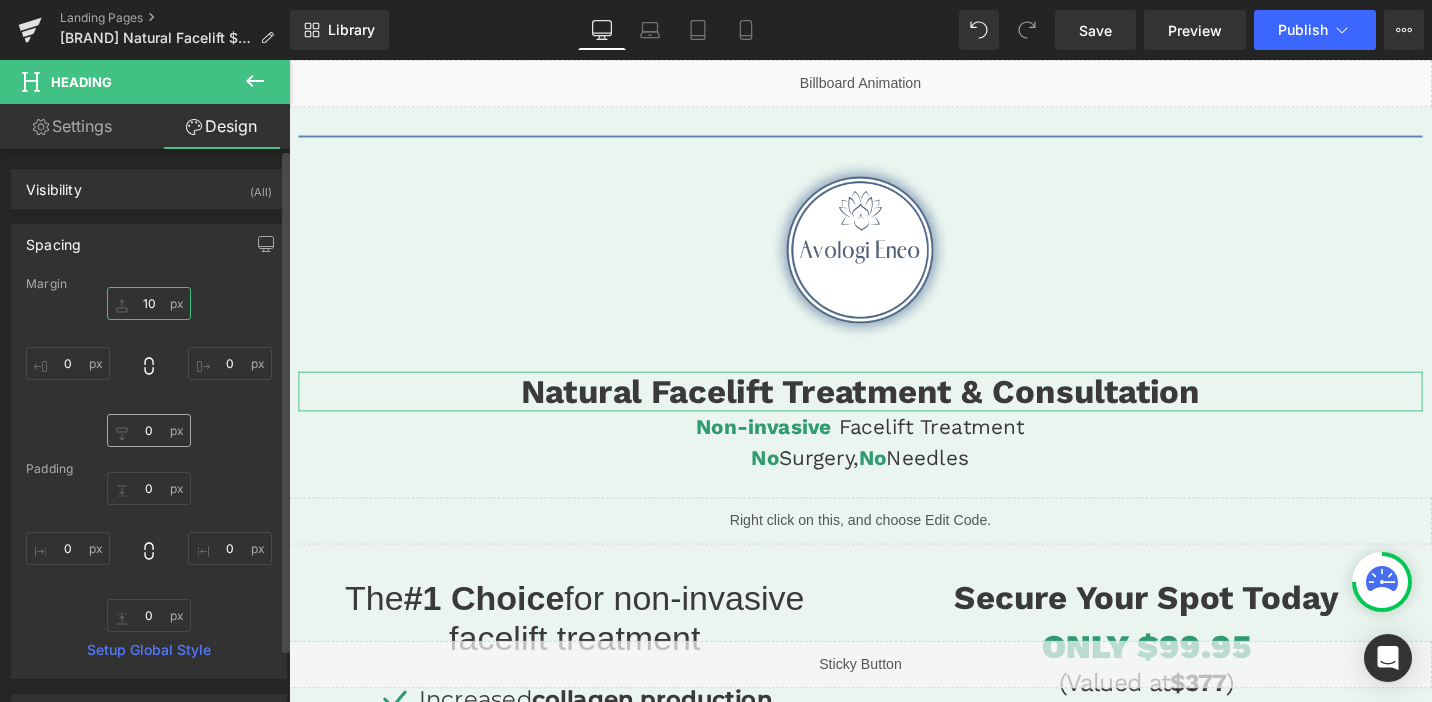 type on "1" 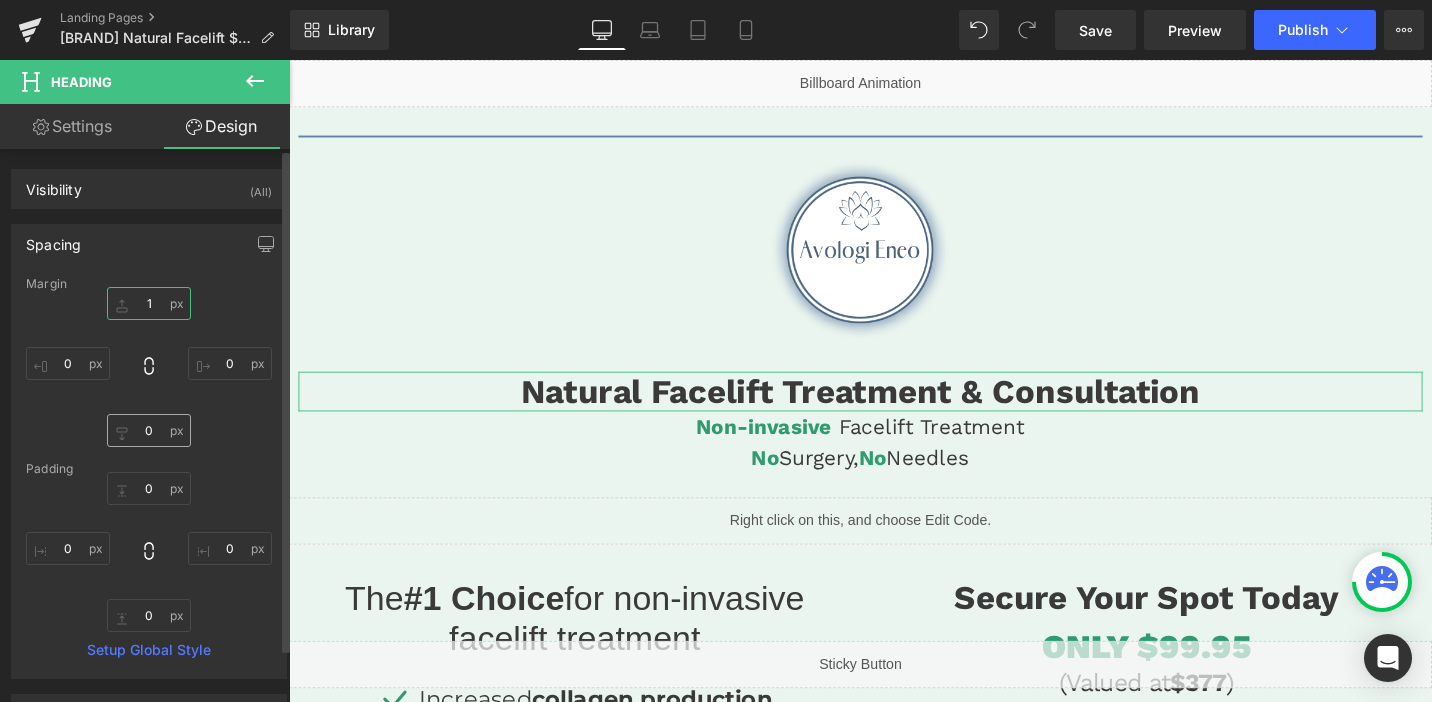 type 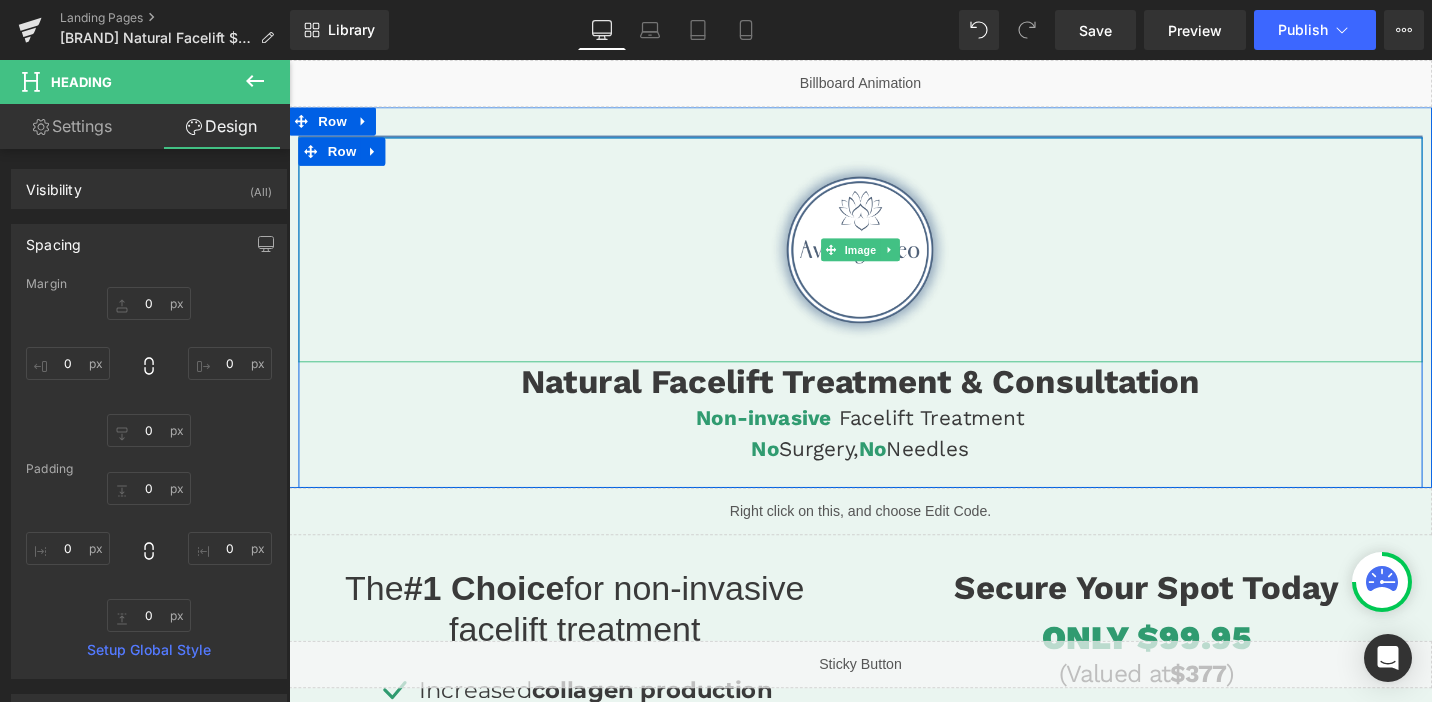 click at bounding box center [894, 261] 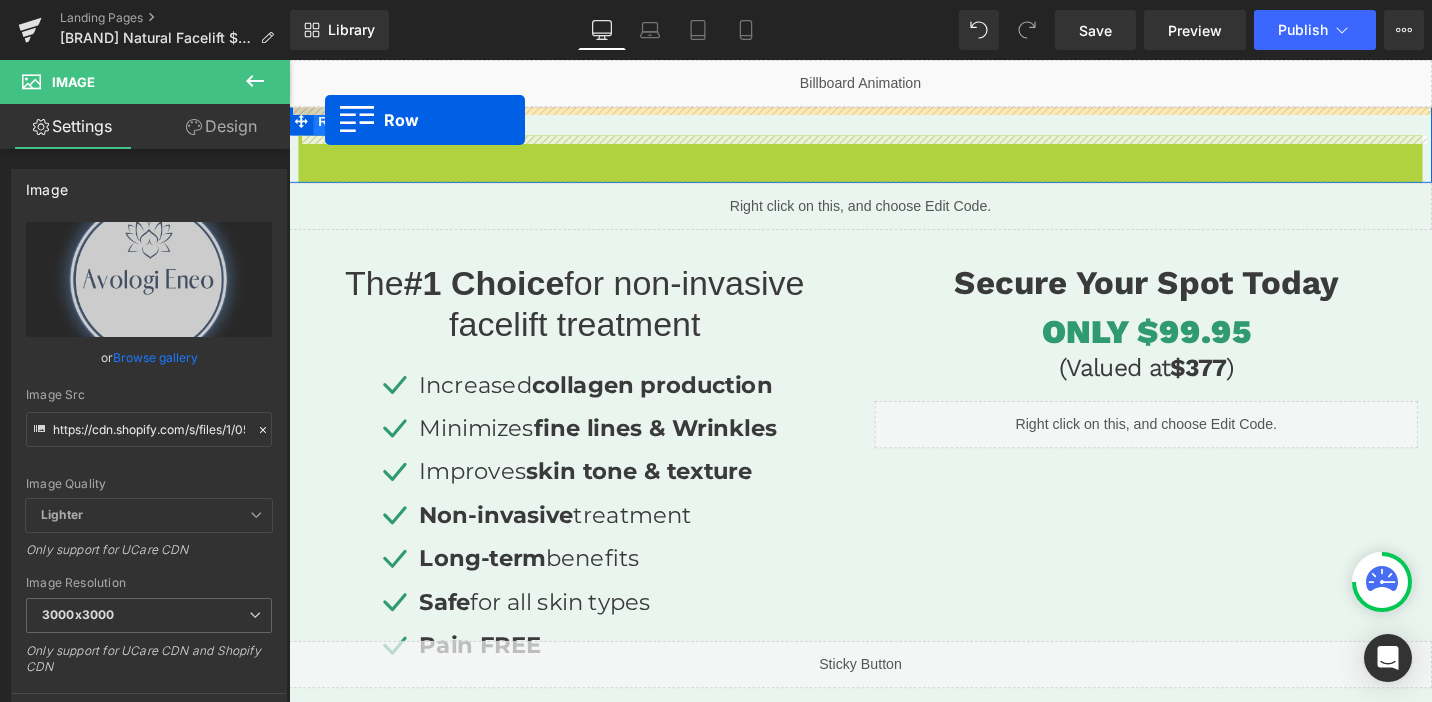 drag, startPoint x: 312, startPoint y: 160, endPoint x: 327, endPoint y: 123, distance: 39.92493 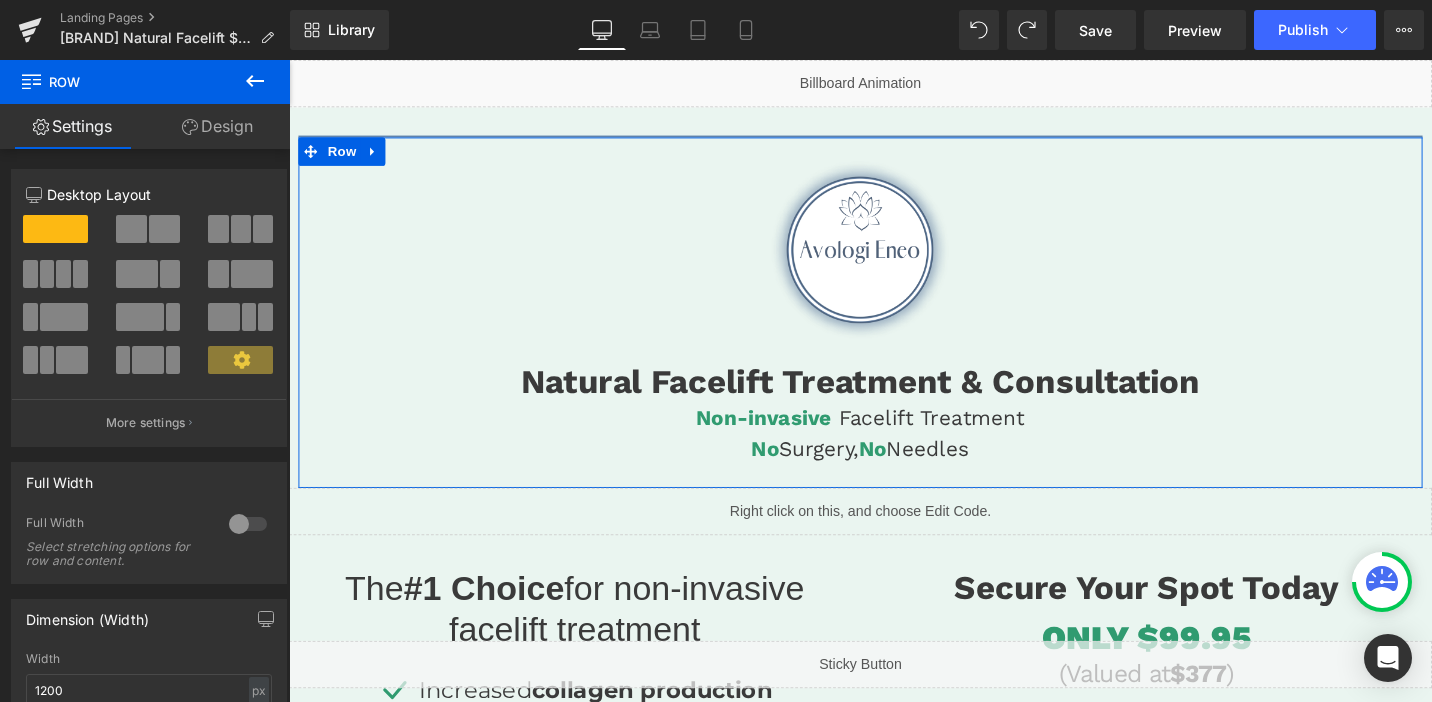 click on "Design" at bounding box center (217, 126) 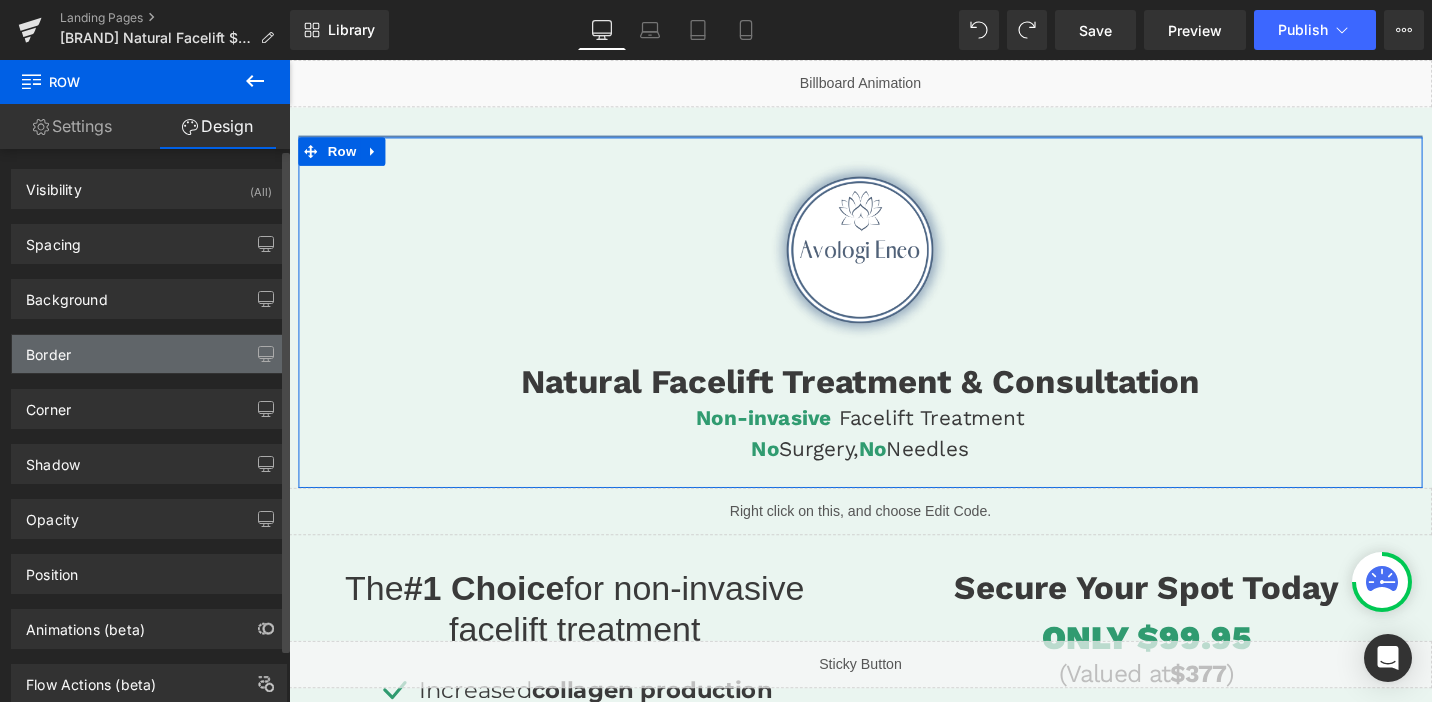 click on "Border" at bounding box center (149, 354) 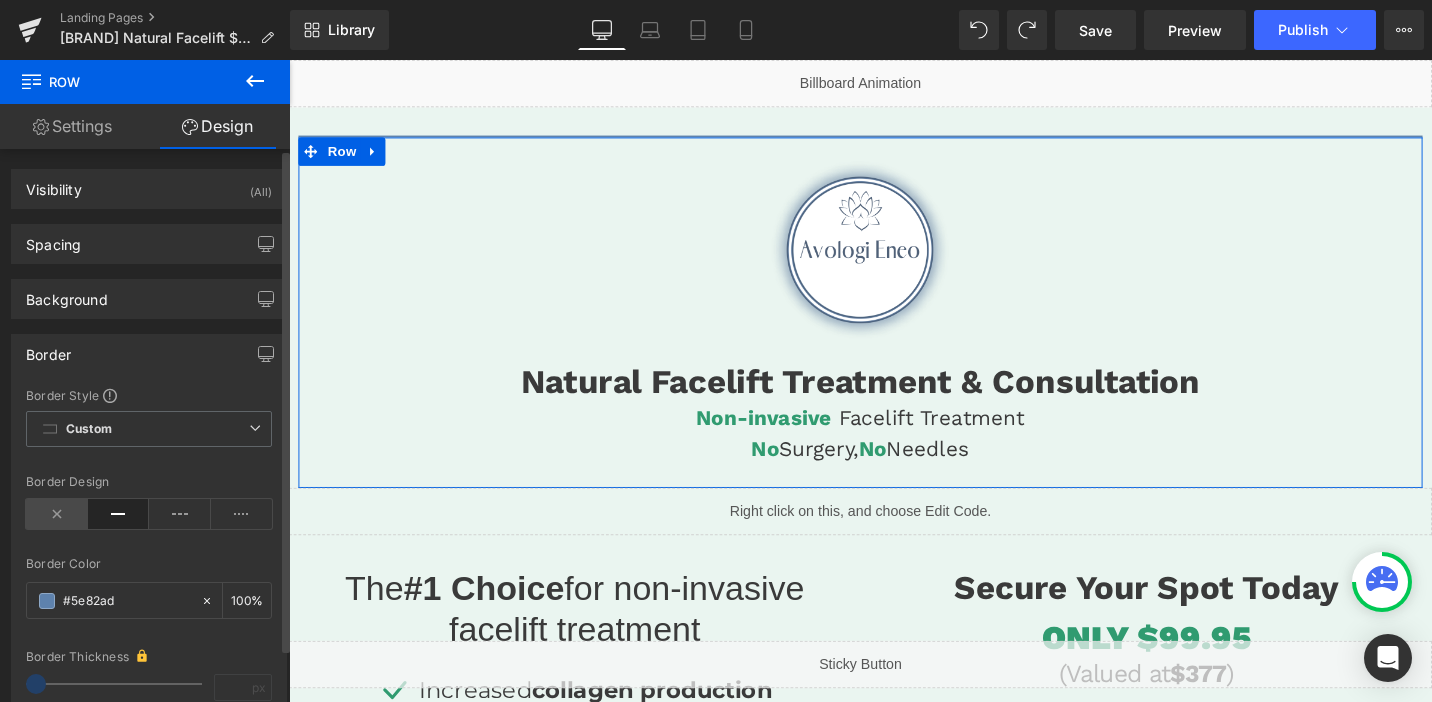 click at bounding box center [57, 514] 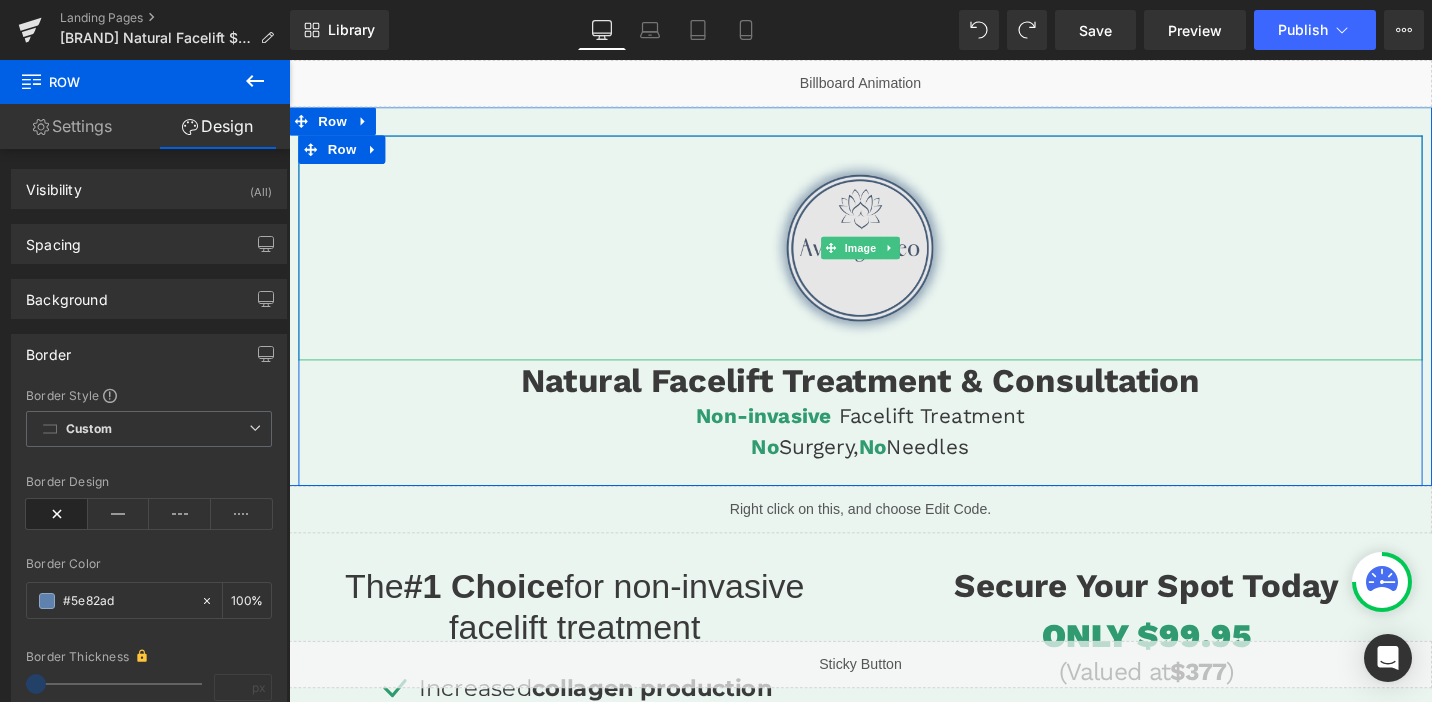 click at bounding box center [894, 259] 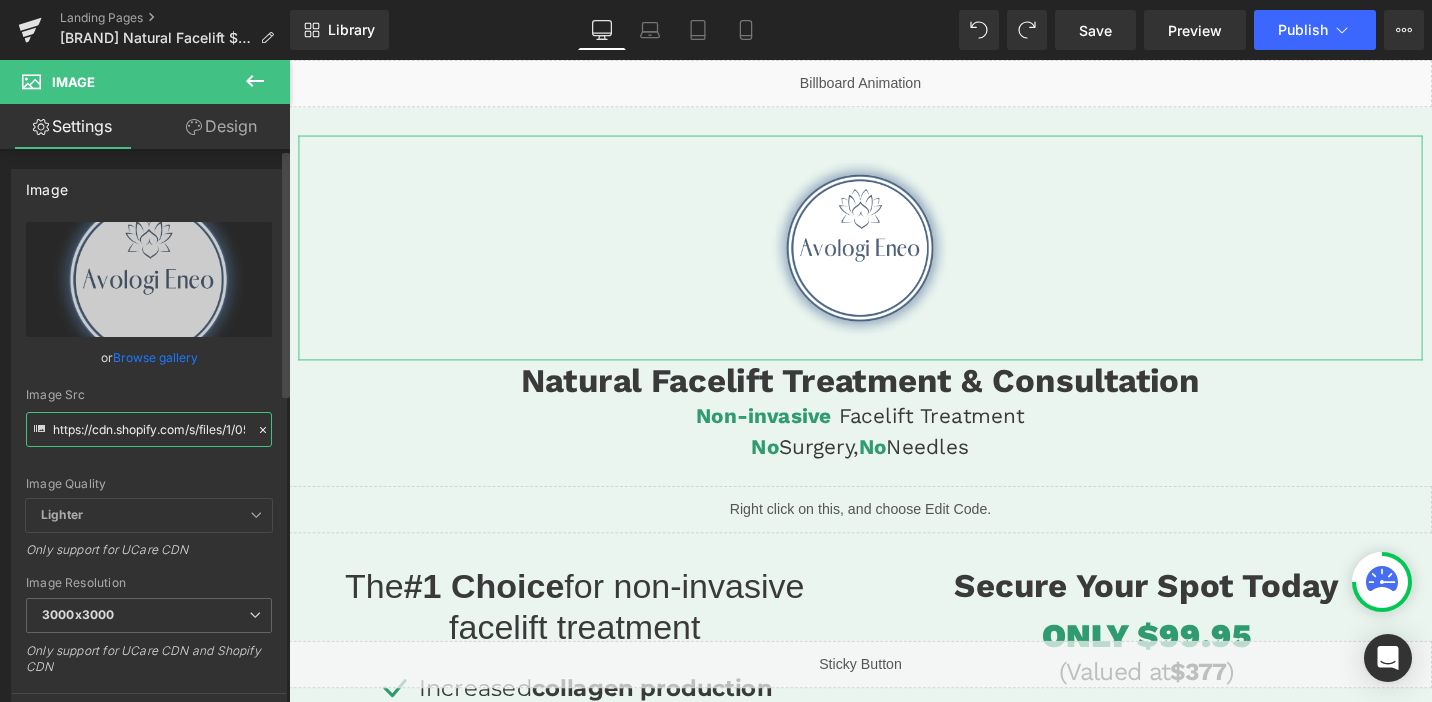 click on "https://cdn.shopify.com/s/files/1/0570/4895/7112/files/[NAME]_3000x3000.png?v=1702326456" at bounding box center [149, 429] 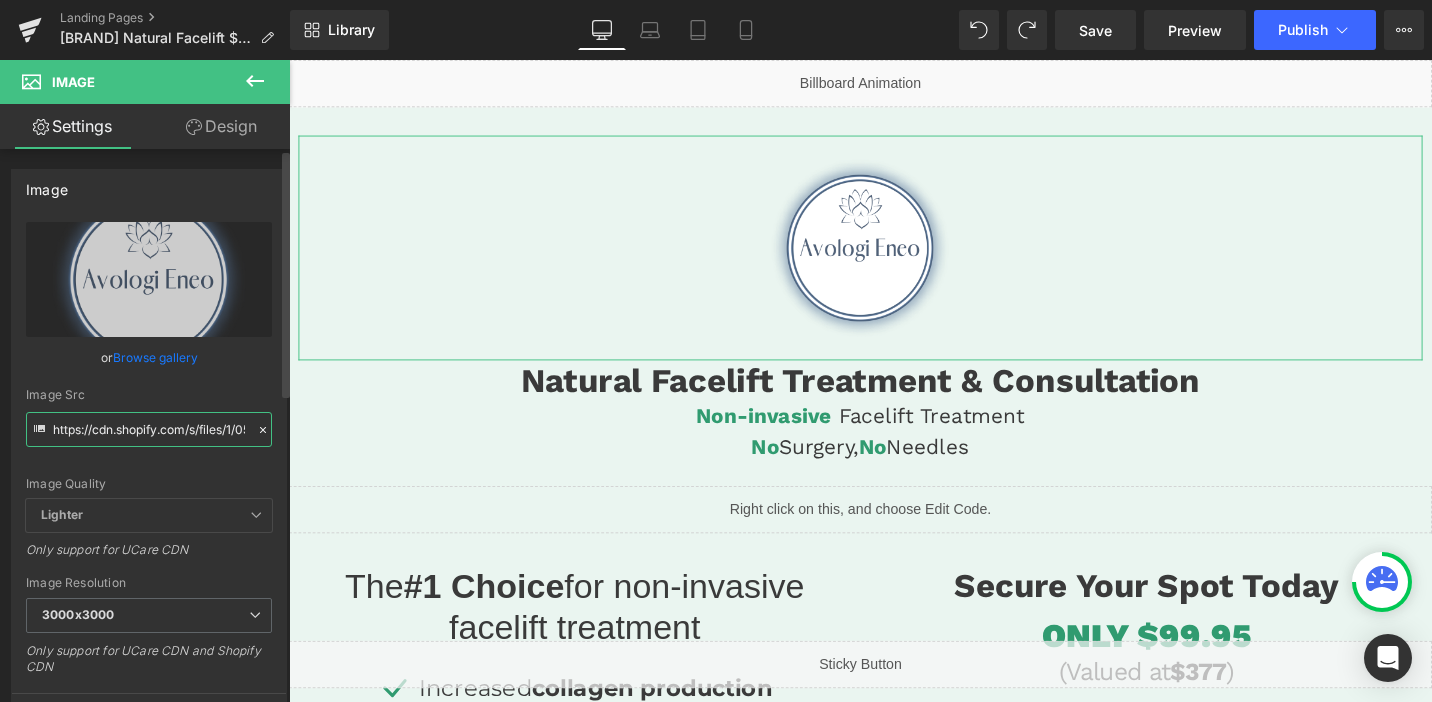 paste on "https://cdn.shopify.com/s/files/1/0570/4895/7112/files/[NAME].png?v=1754692721" 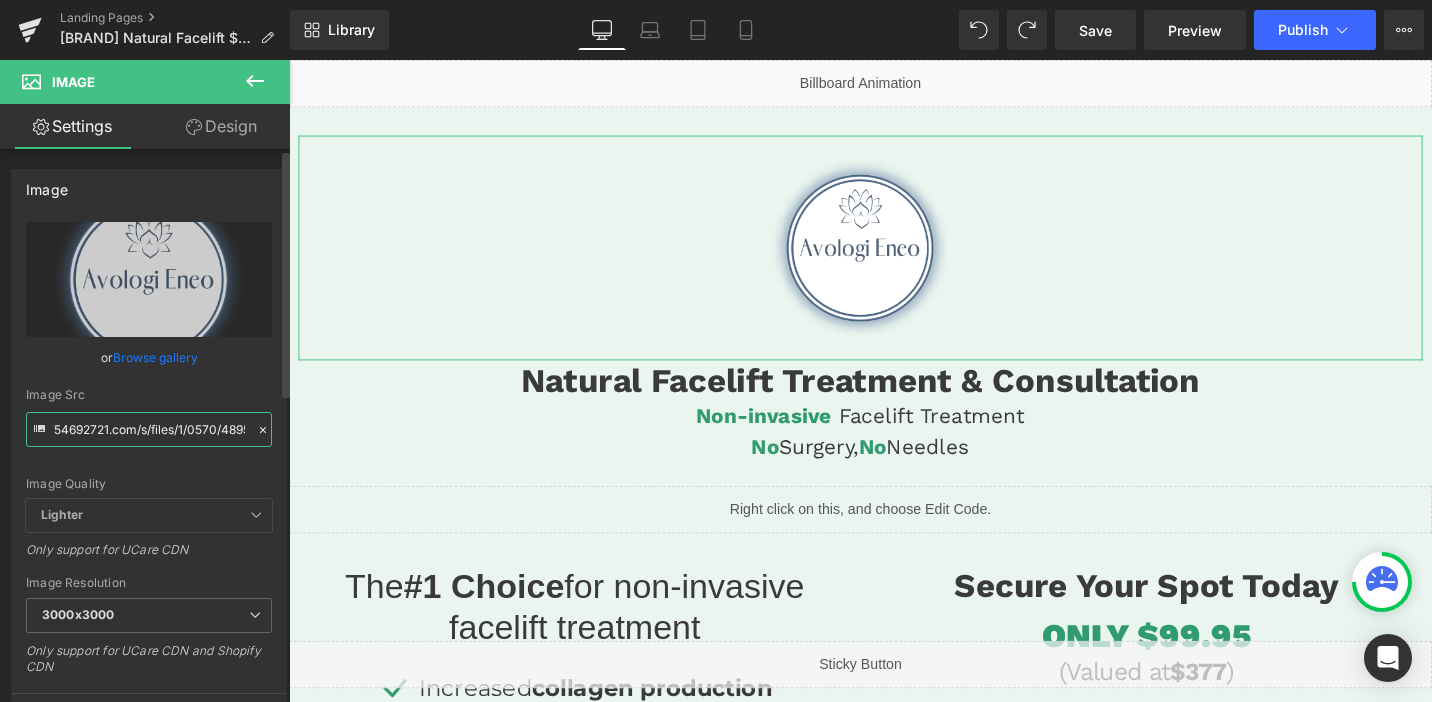 scroll, scrollTop: 0, scrollLeft: 0, axis: both 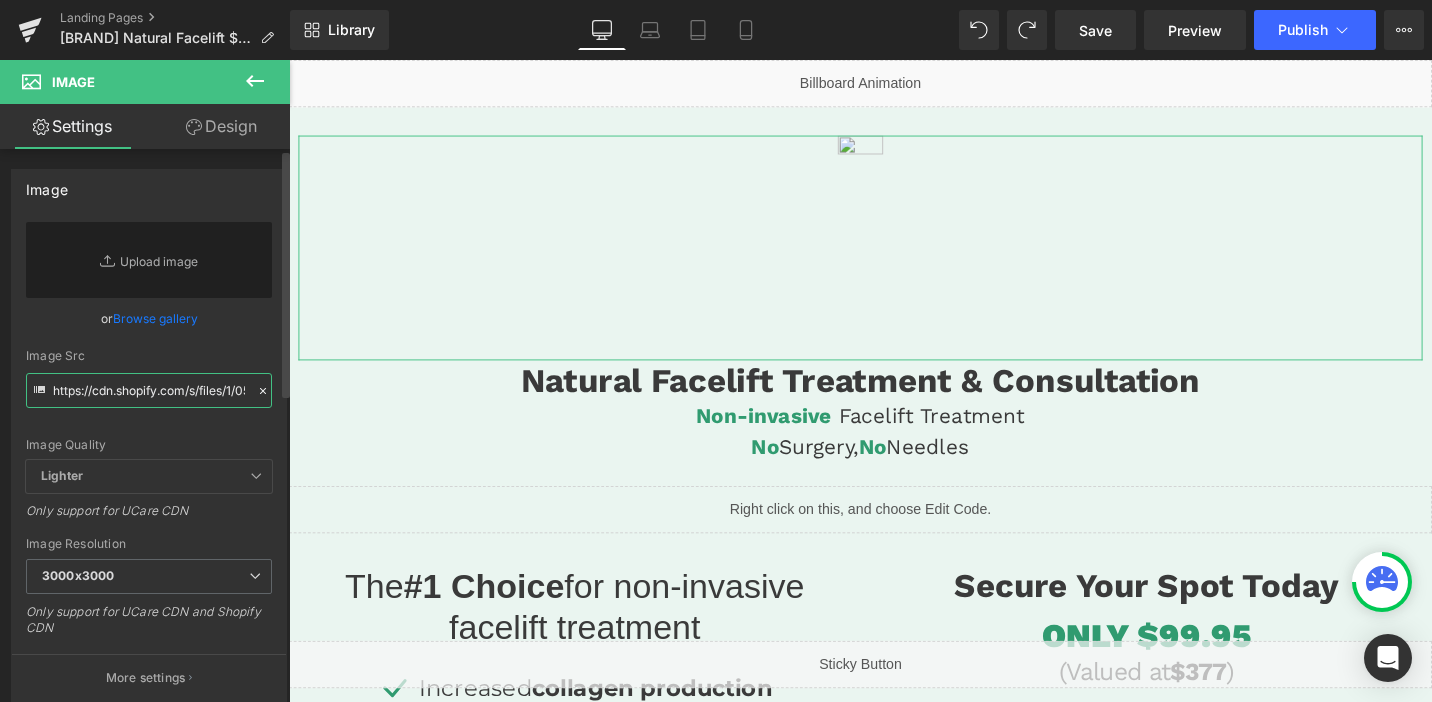 click on "https://cdn.shopify.com/s/files/1/0570/4895/7112/files/[NAME].png?v=1754692721.com/s/files/1/0570/4895/7112/files/[NAME]_3000x3000.png?v=1702326456" at bounding box center [149, 390] 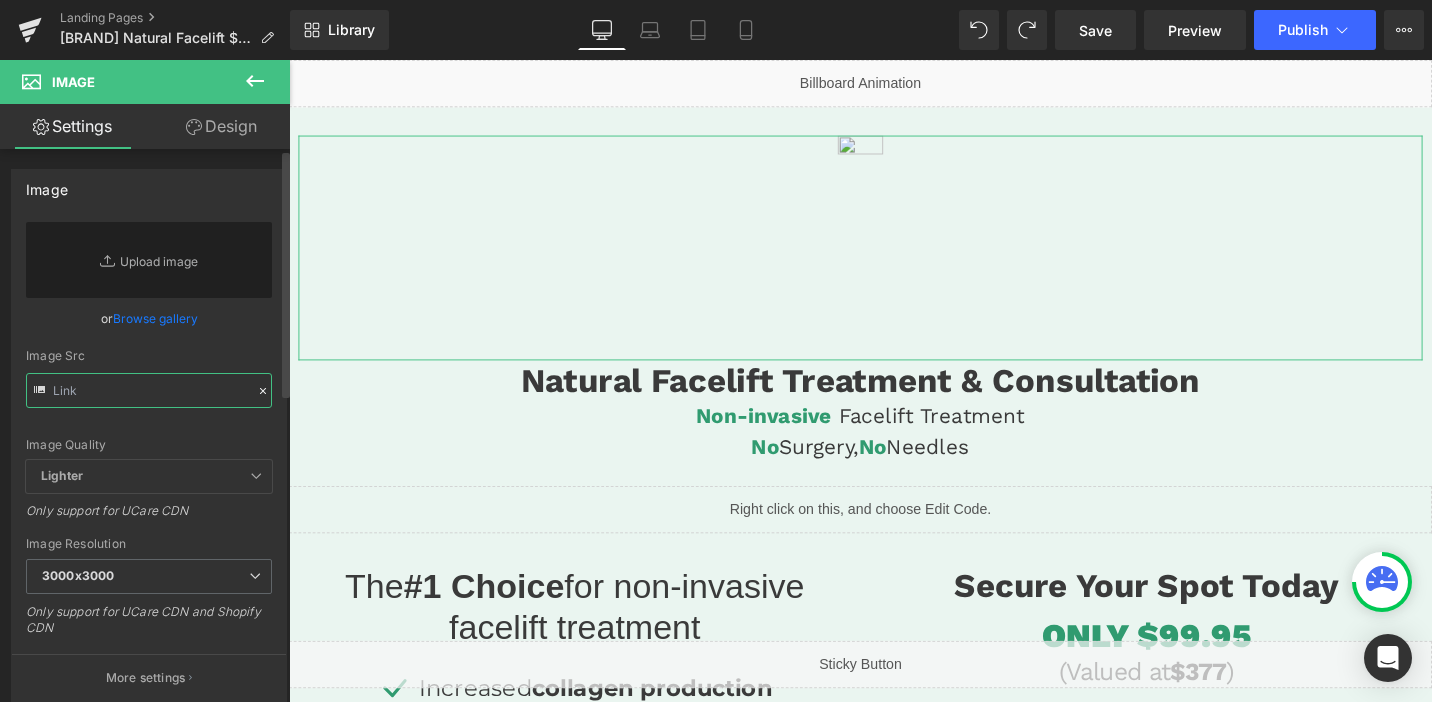 paste on "https://cdn.shopify.com/s/files/1/0570/4895/7112/files/[NAME].png?v=1754692721" 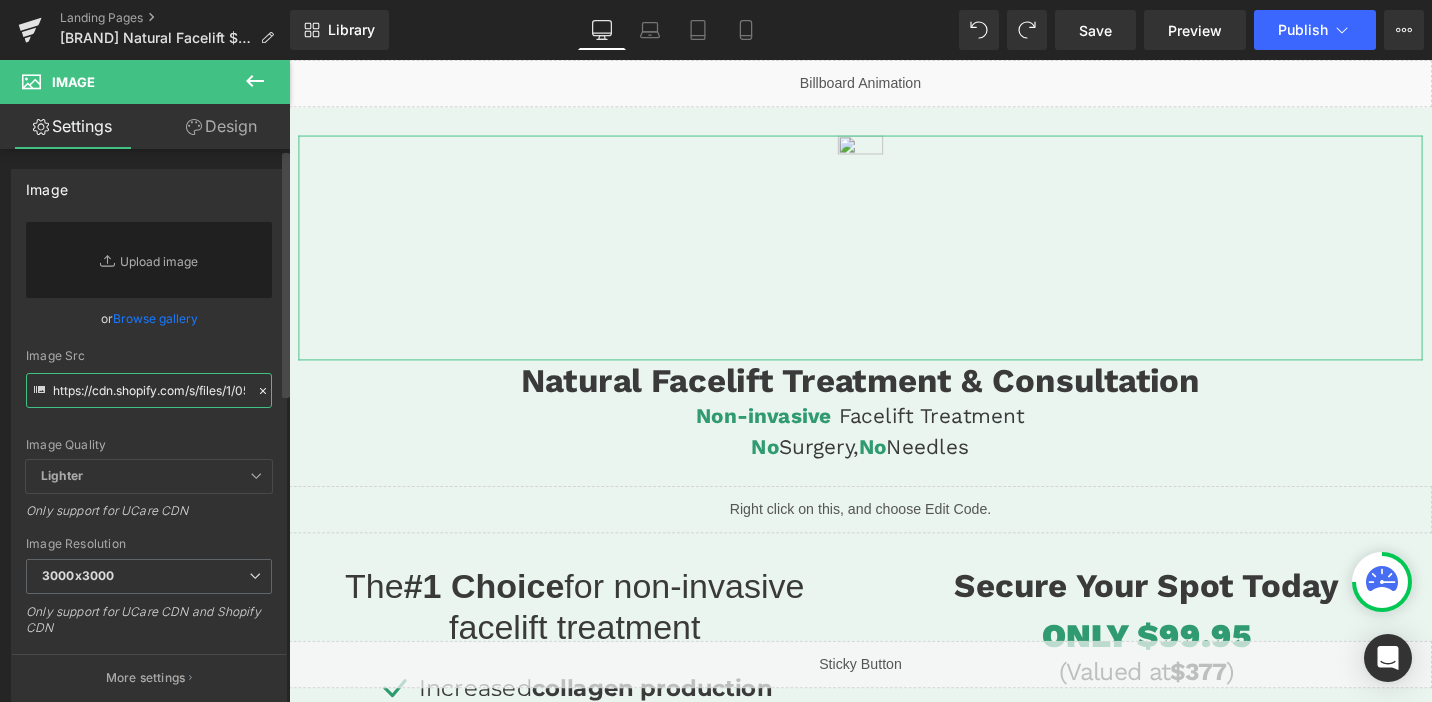 scroll, scrollTop: 0, scrollLeft: 294, axis: horizontal 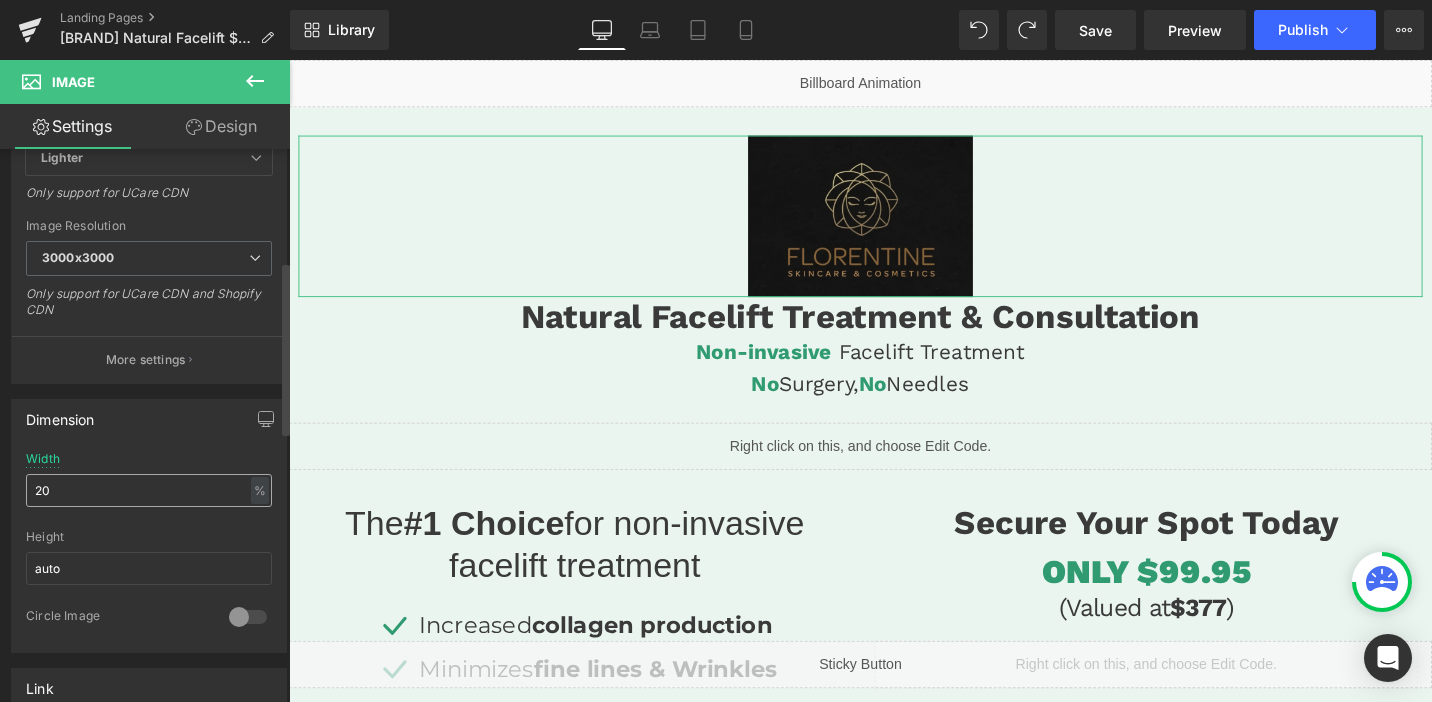 type on "https://cdn.shopify.com/s/files/1/0570/4895/7112/files/[NAME]_3000x3000.png?v=1754692721" 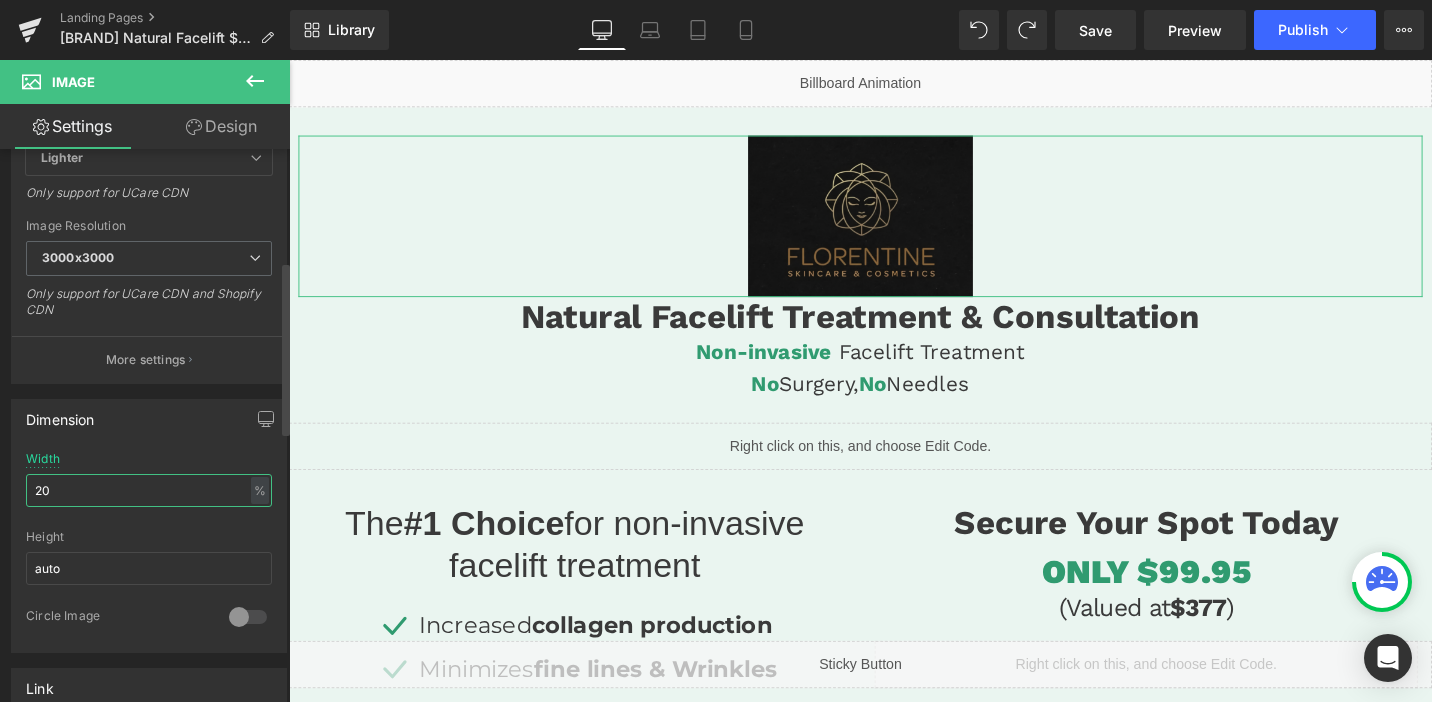 click on "20" at bounding box center [149, 490] 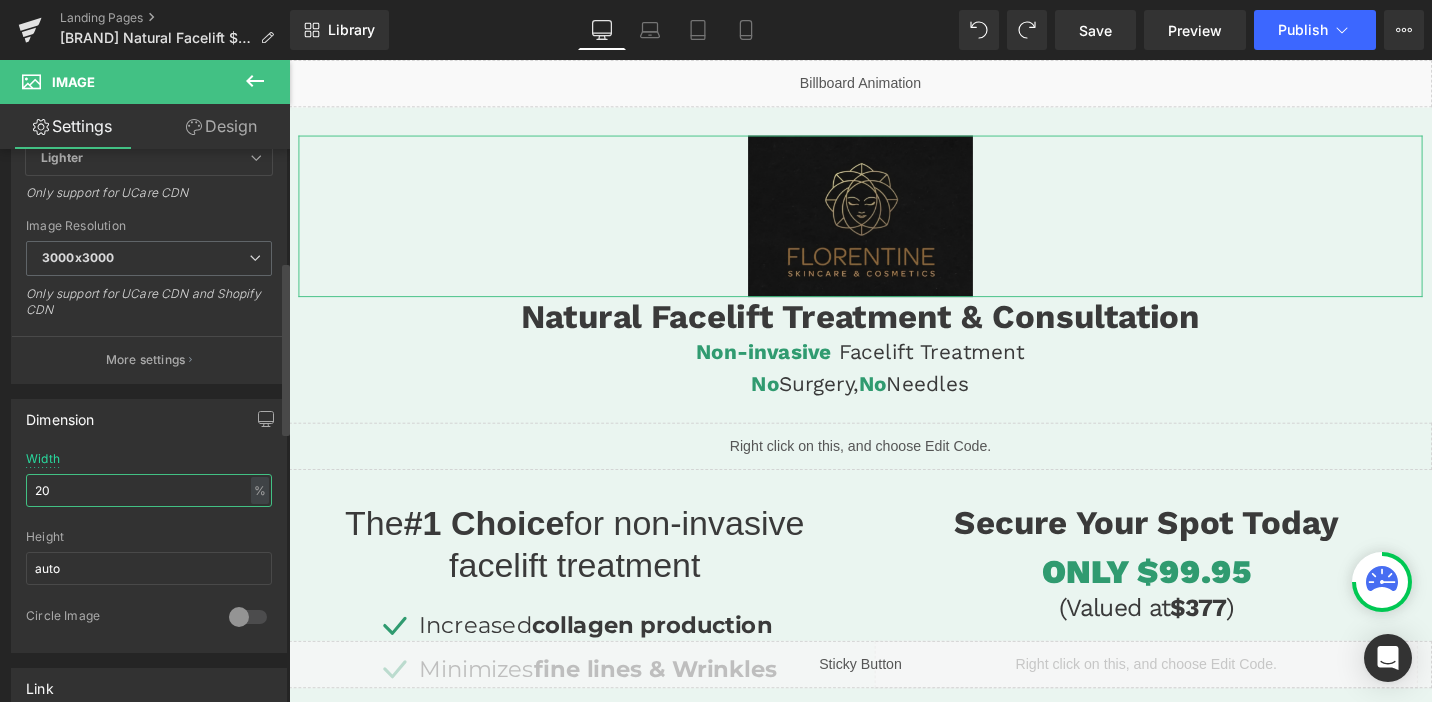 scroll, scrollTop: 0, scrollLeft: 0, axis: both 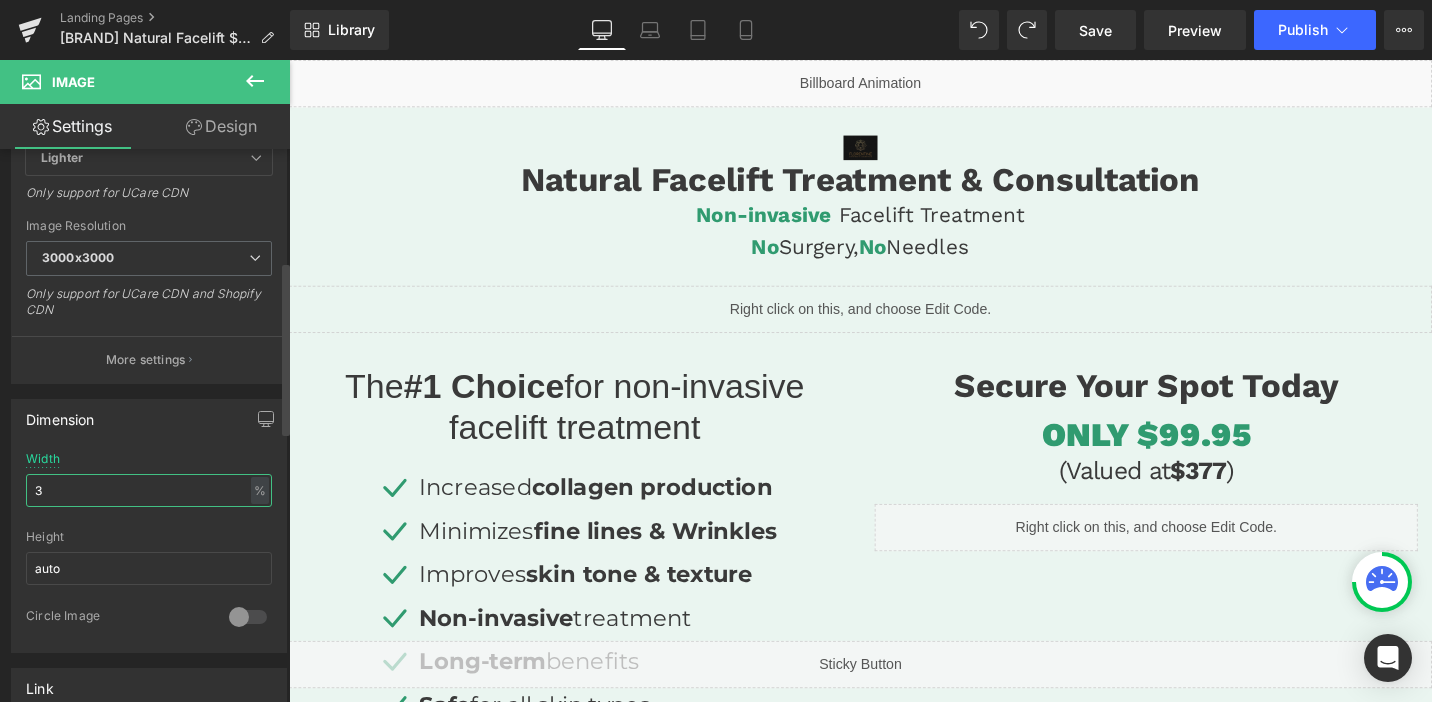 type on "30" 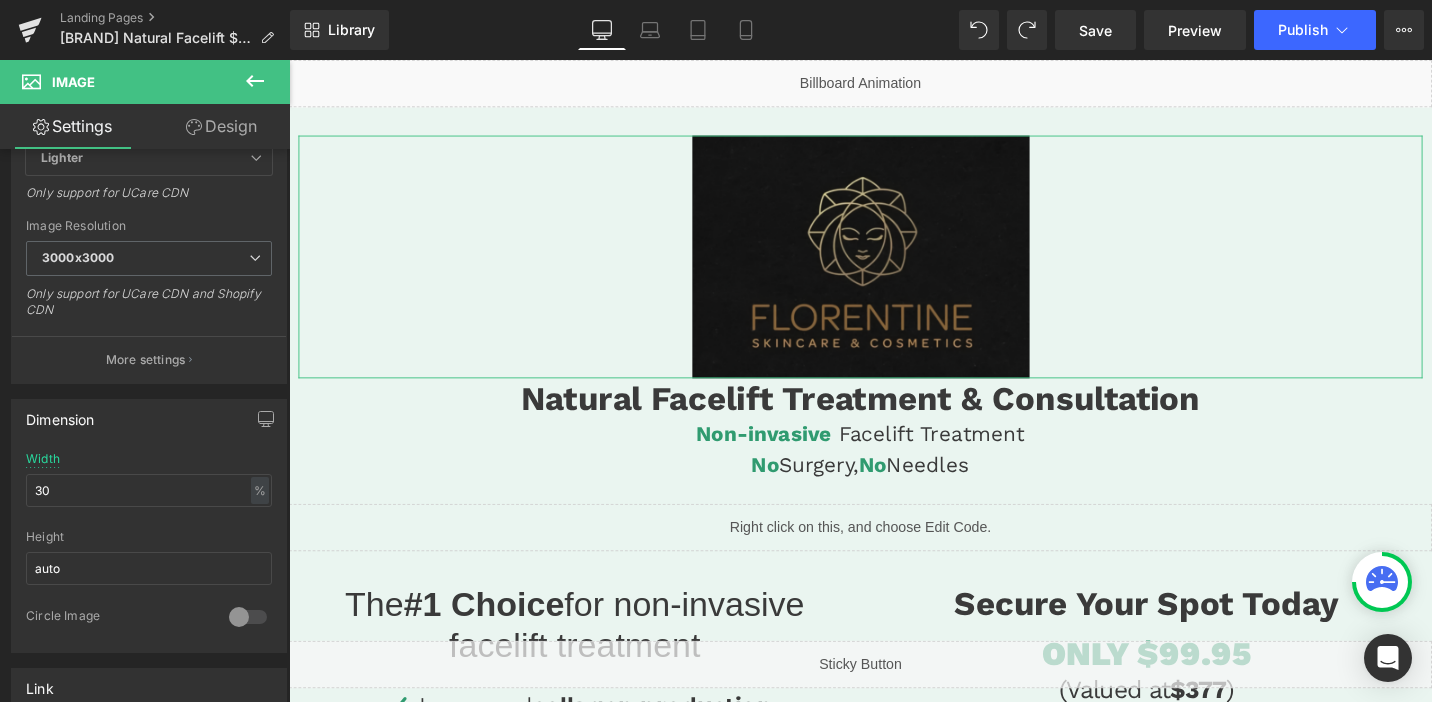 click on "Design" at bounding box center [221, 126] 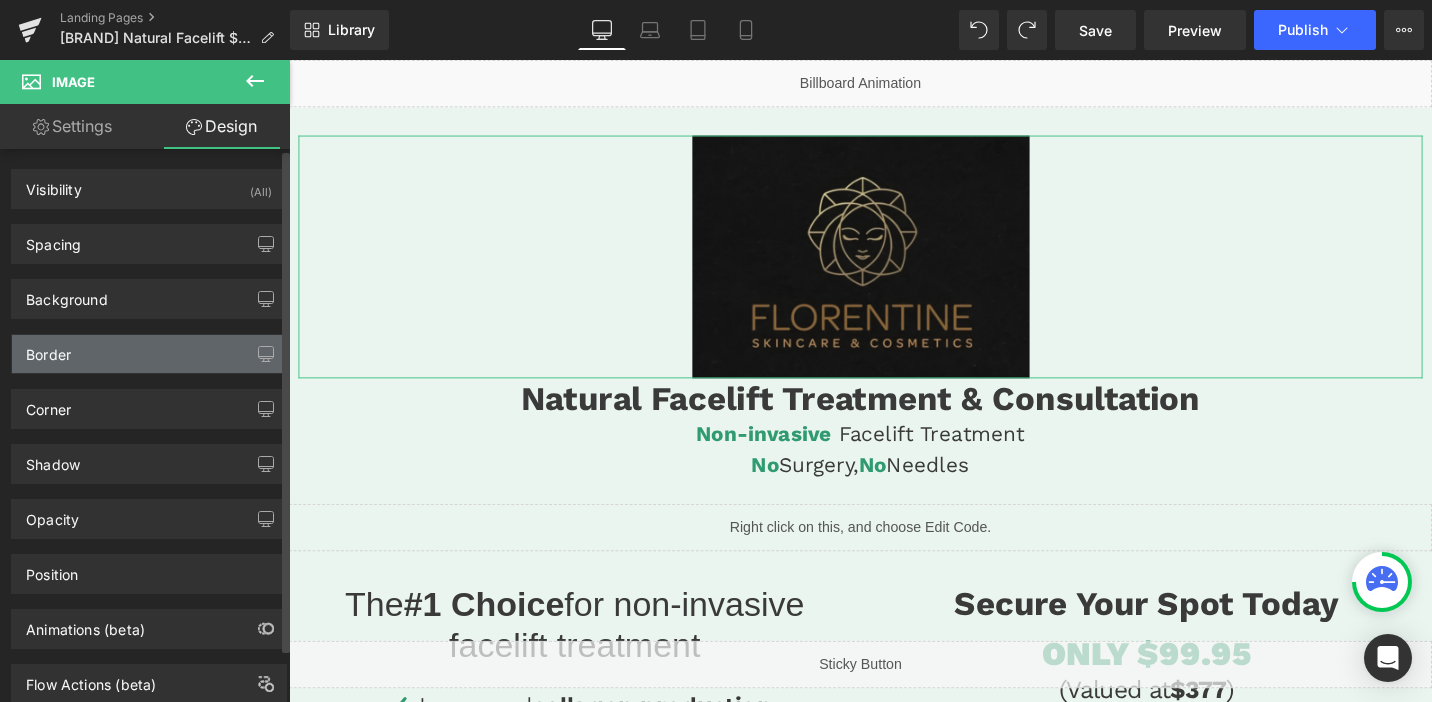 click on "Border" at bounding box center (149, 354) 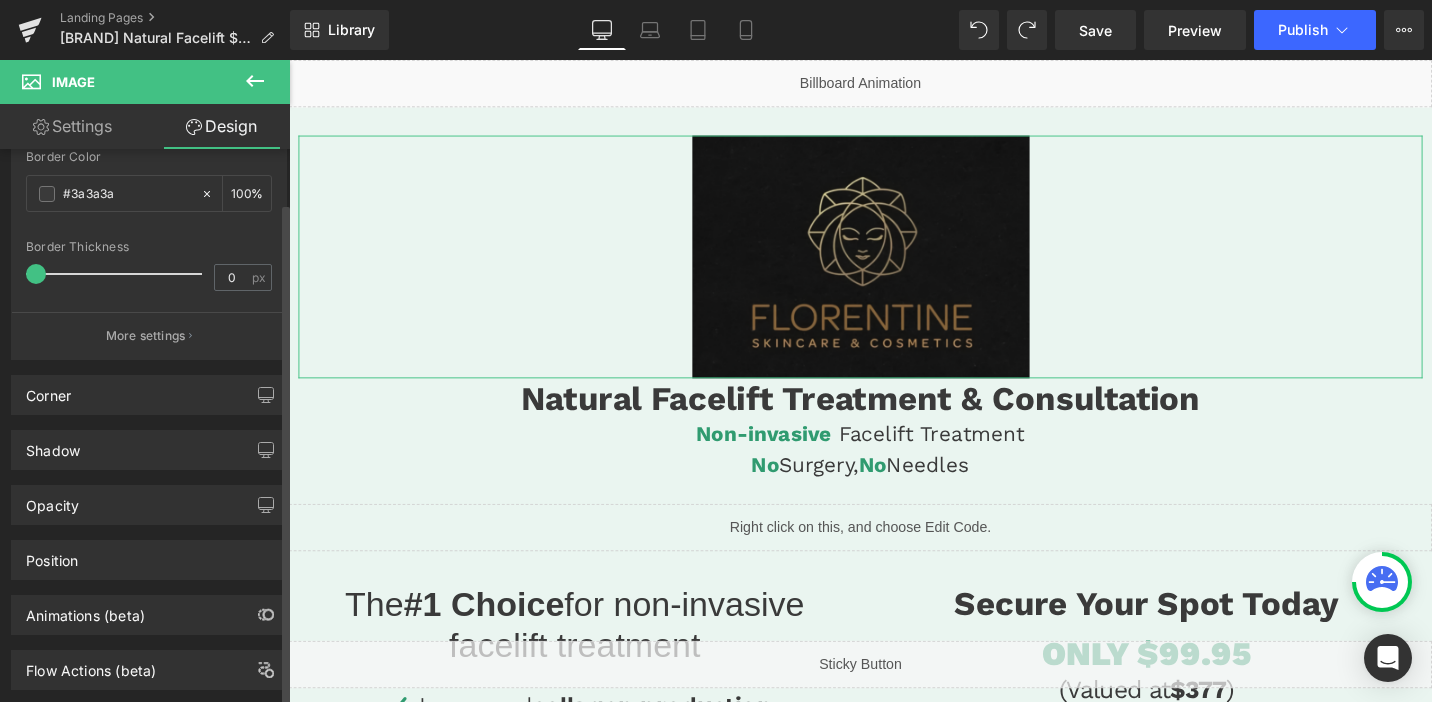 scroll, scrollTop: 452, scrollLeft: 0, axis: vertical 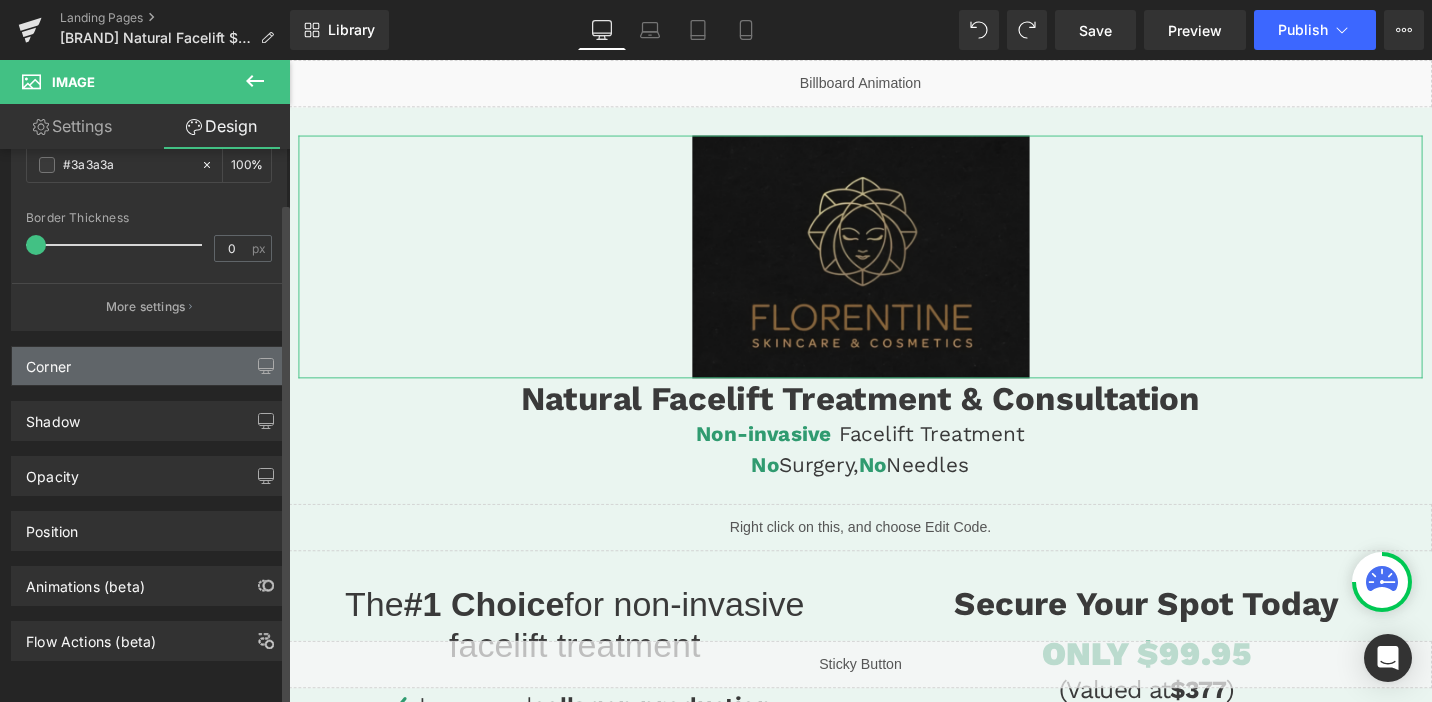 click on "Corner" at bounding box center [149, 366] 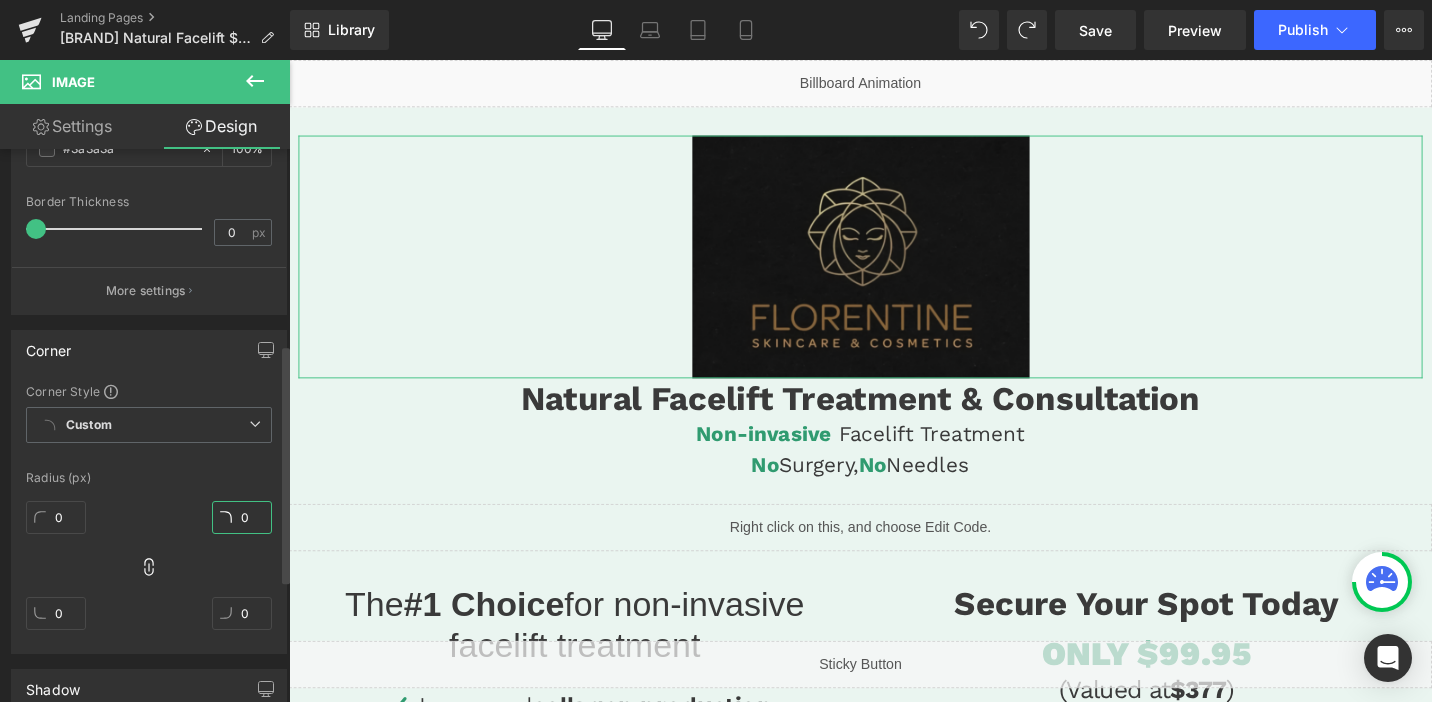 click on "0" at bounding box center [242, 517] 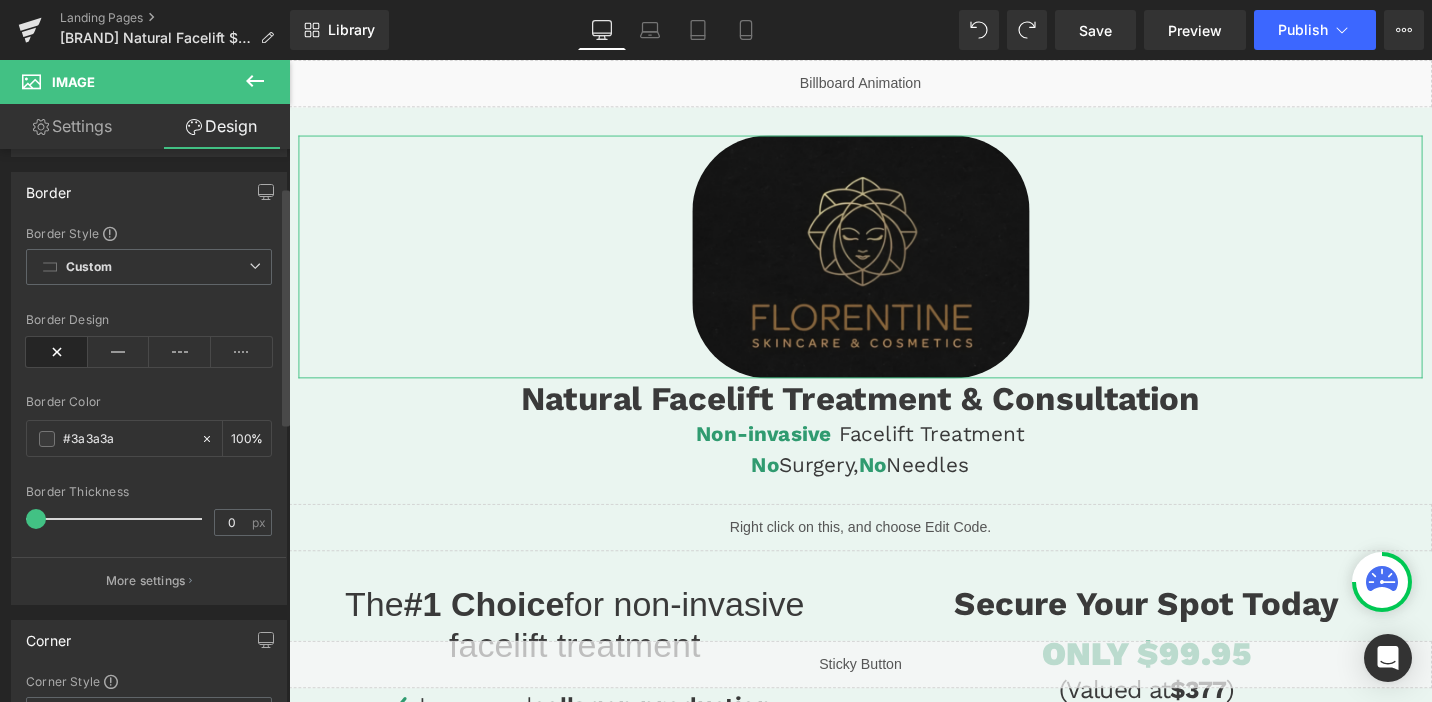 scroll, scrollTop: 0, scrollLeft: 0, axis: both 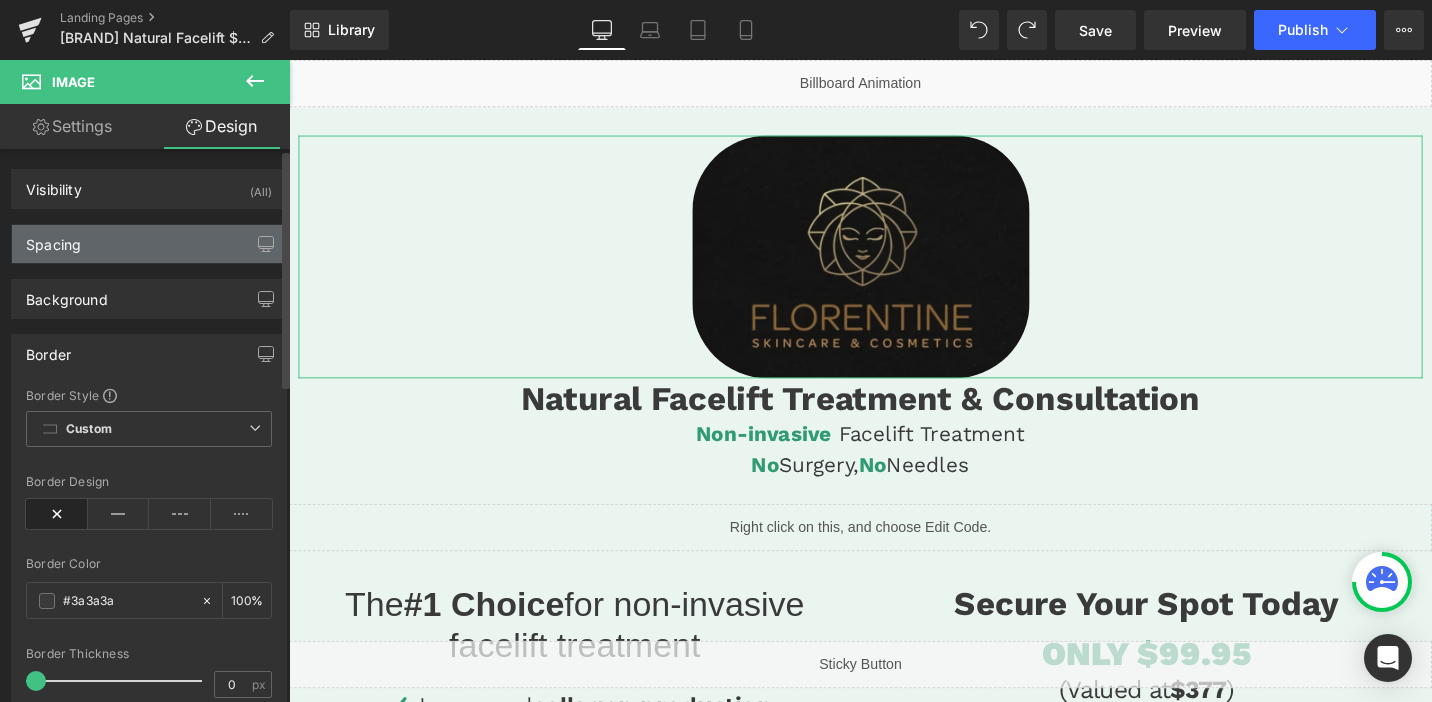 type on "80" 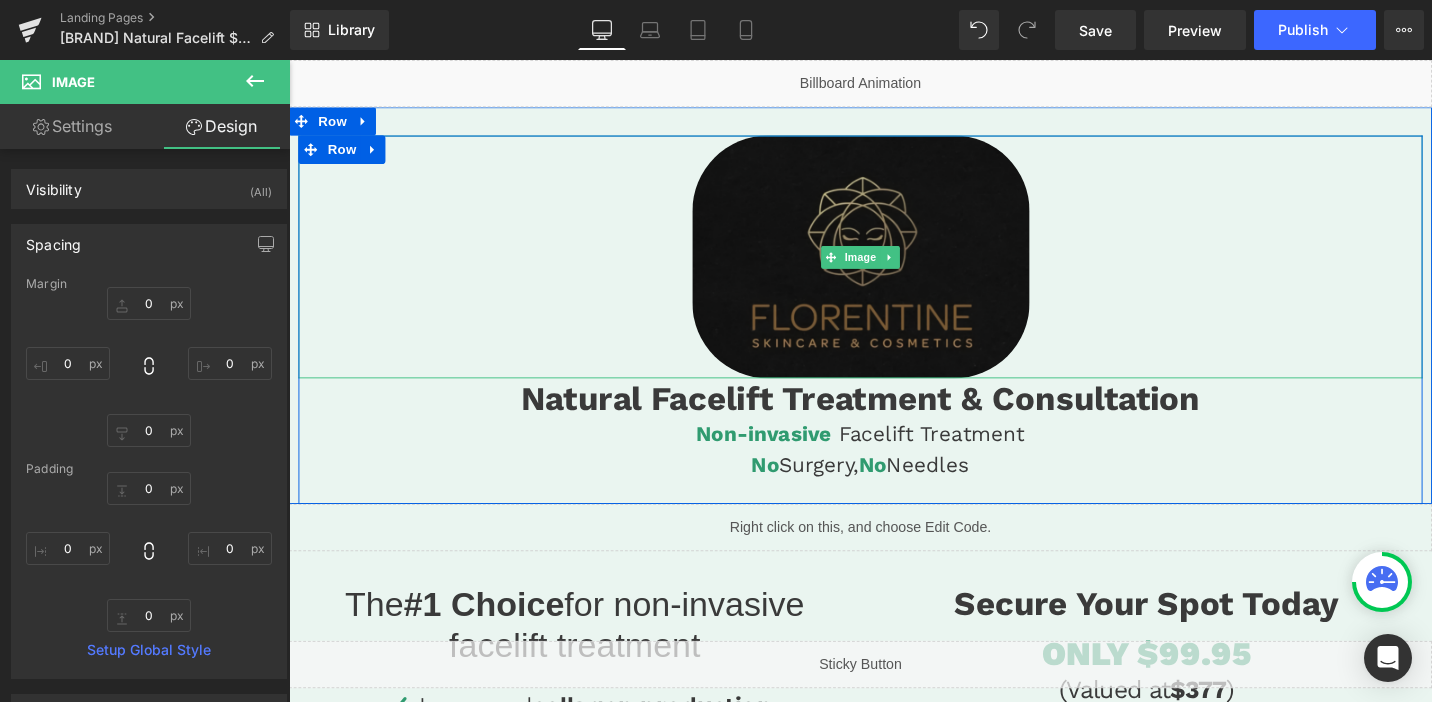 click at bounding box center (894, 268) 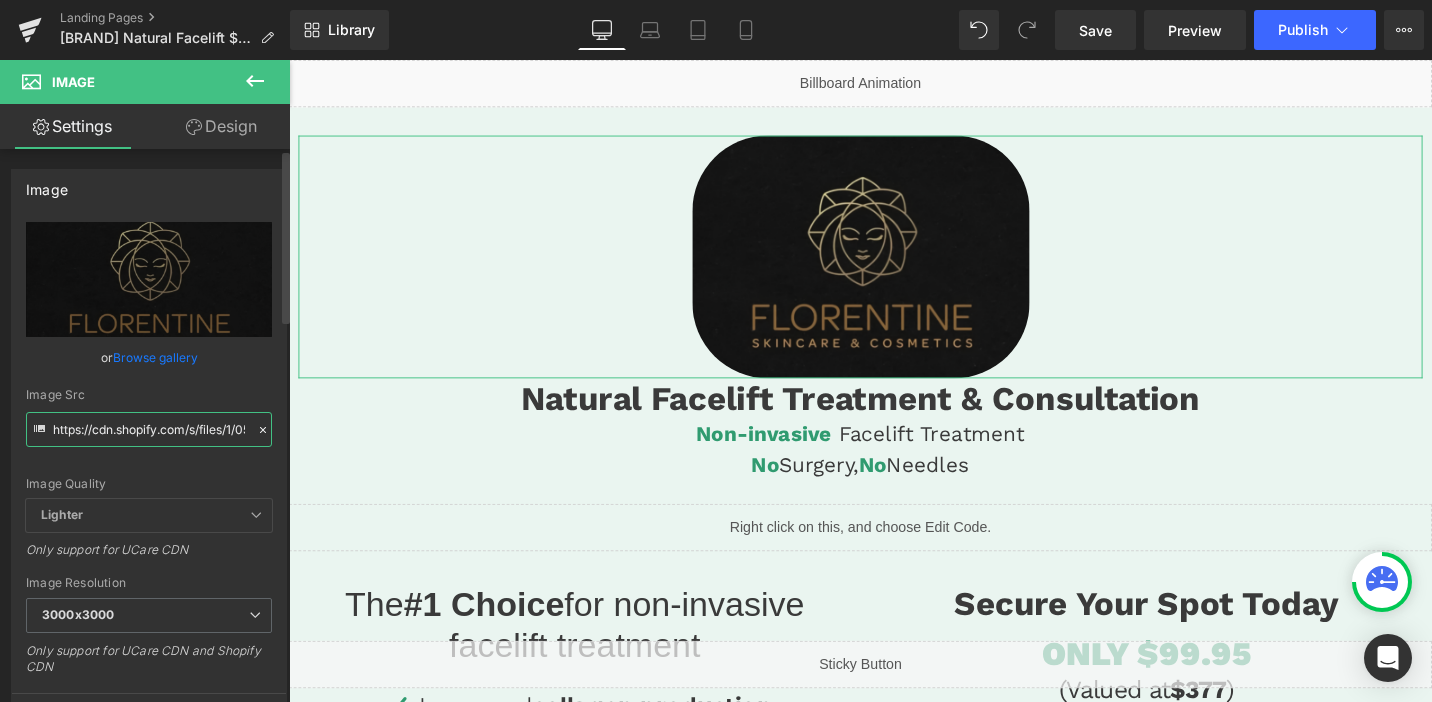 click on "https://cdn.shopify.com/s/files/1/0570/4895/7112/files/[NAME]_3000x3000.png?v=1754692721" at bounding box center [149, 429] 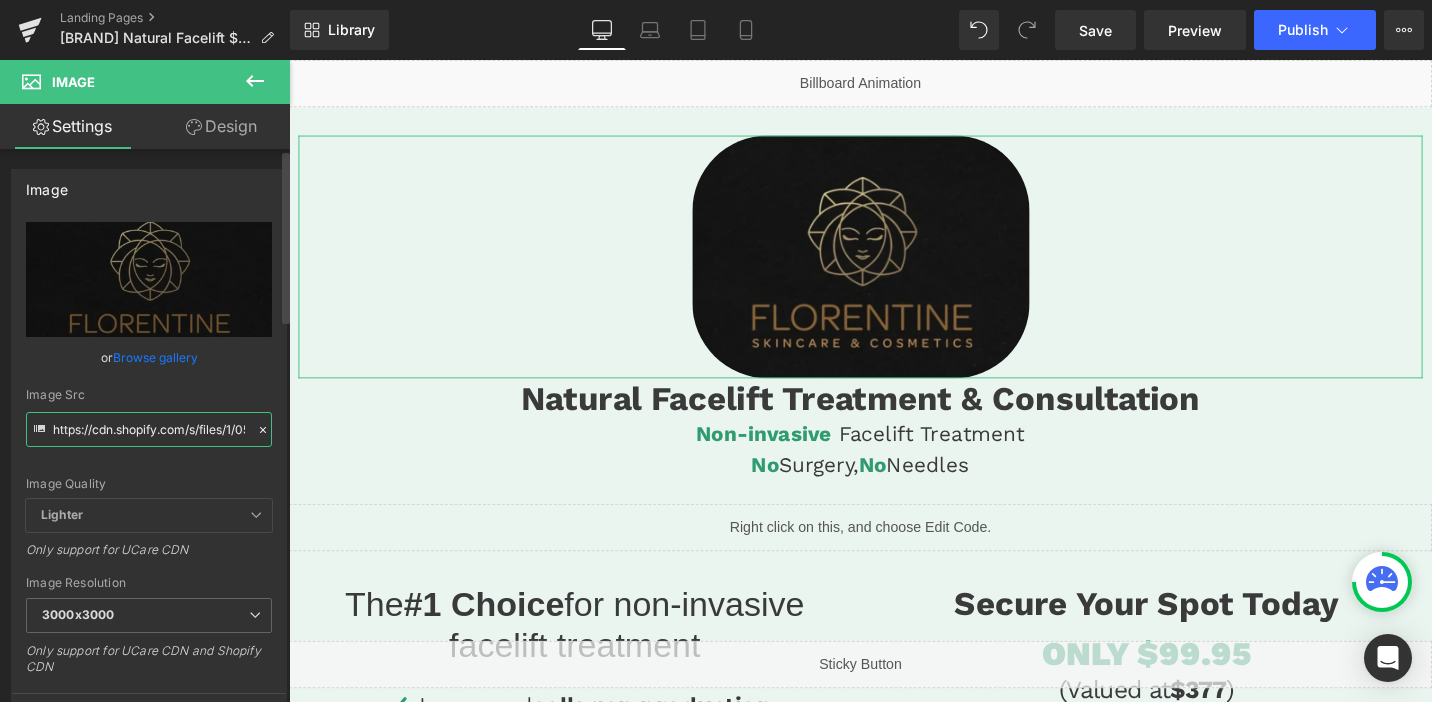 click on "https://cdn.shopify.com/s/files/1/0570/4895/7112/files/[NAME]_3000x3000.png?v=1754692721" at bounding box center [149, 429] 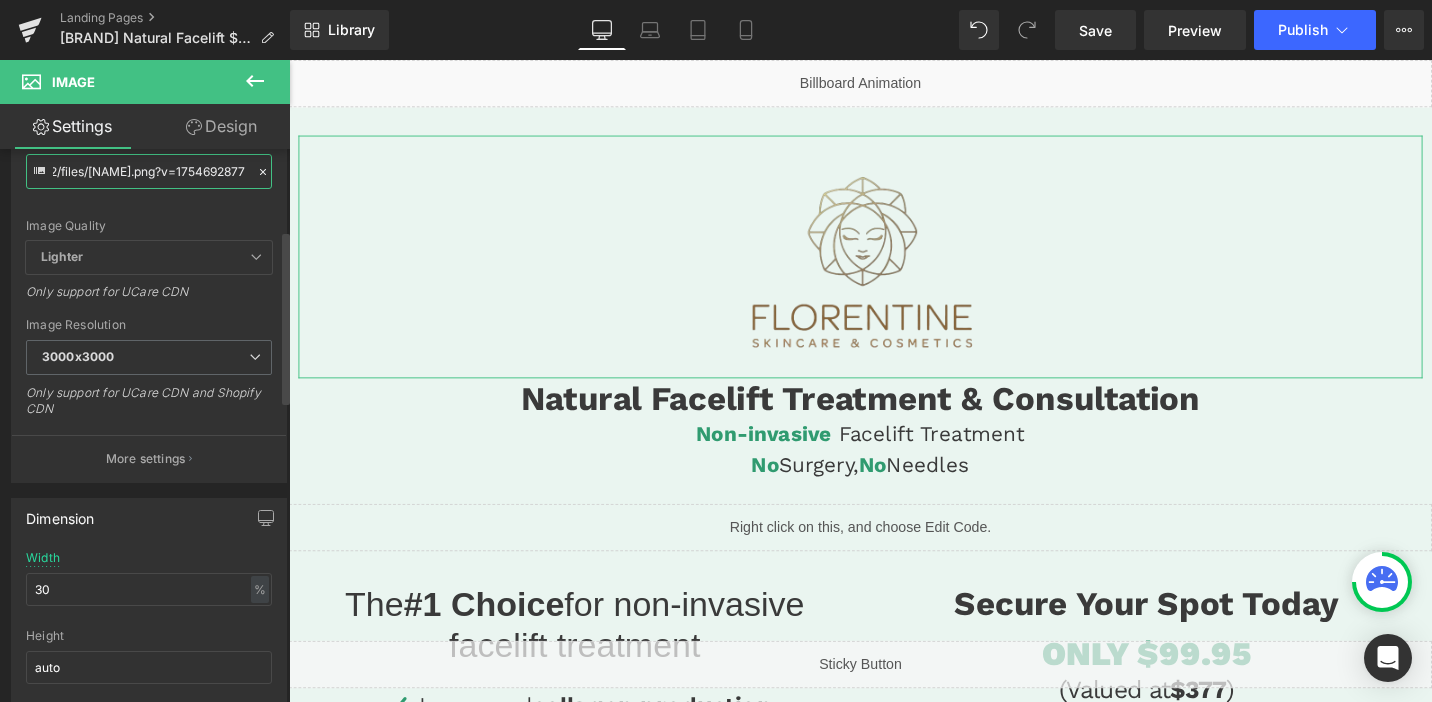 scroll, scrollTop: 275, scrollLeft: 0, axis: vertical 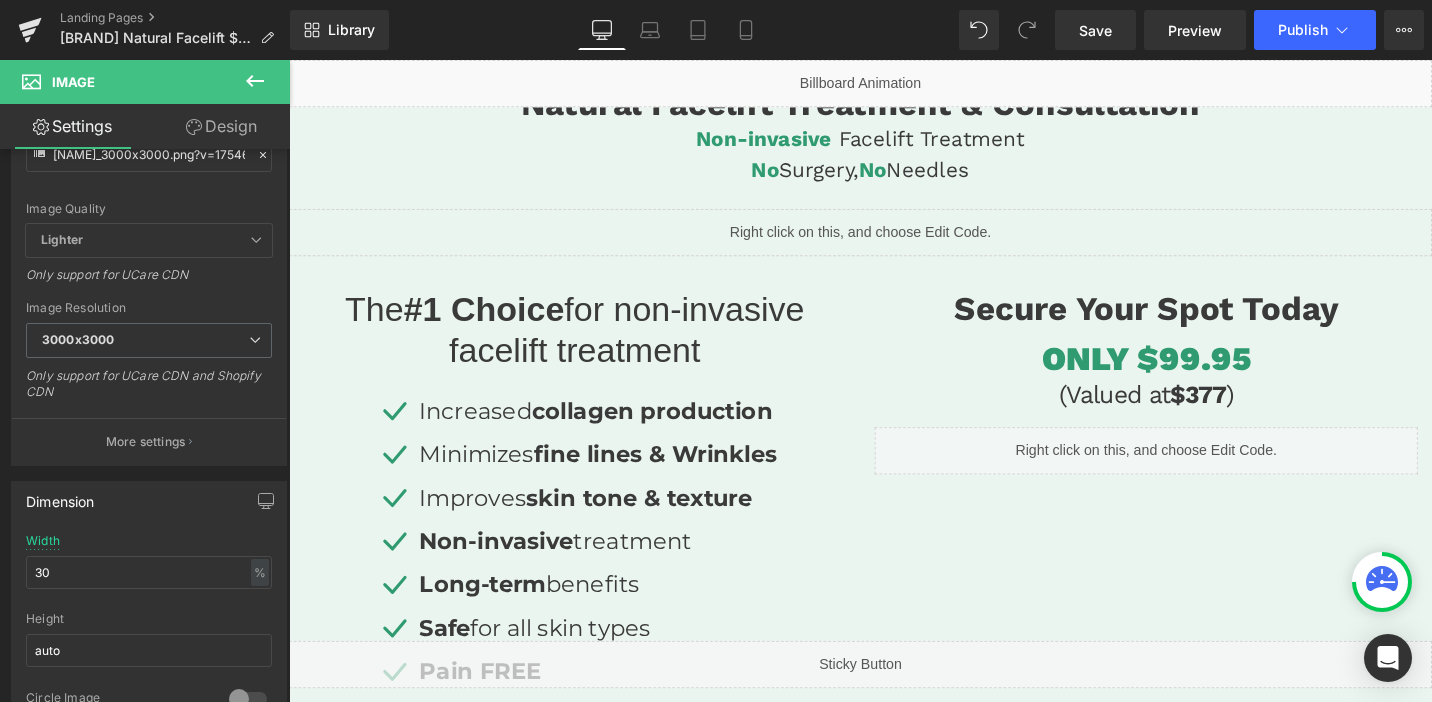 click on "ONLY $99.95 Heading" at bounding box center (1196, 376) 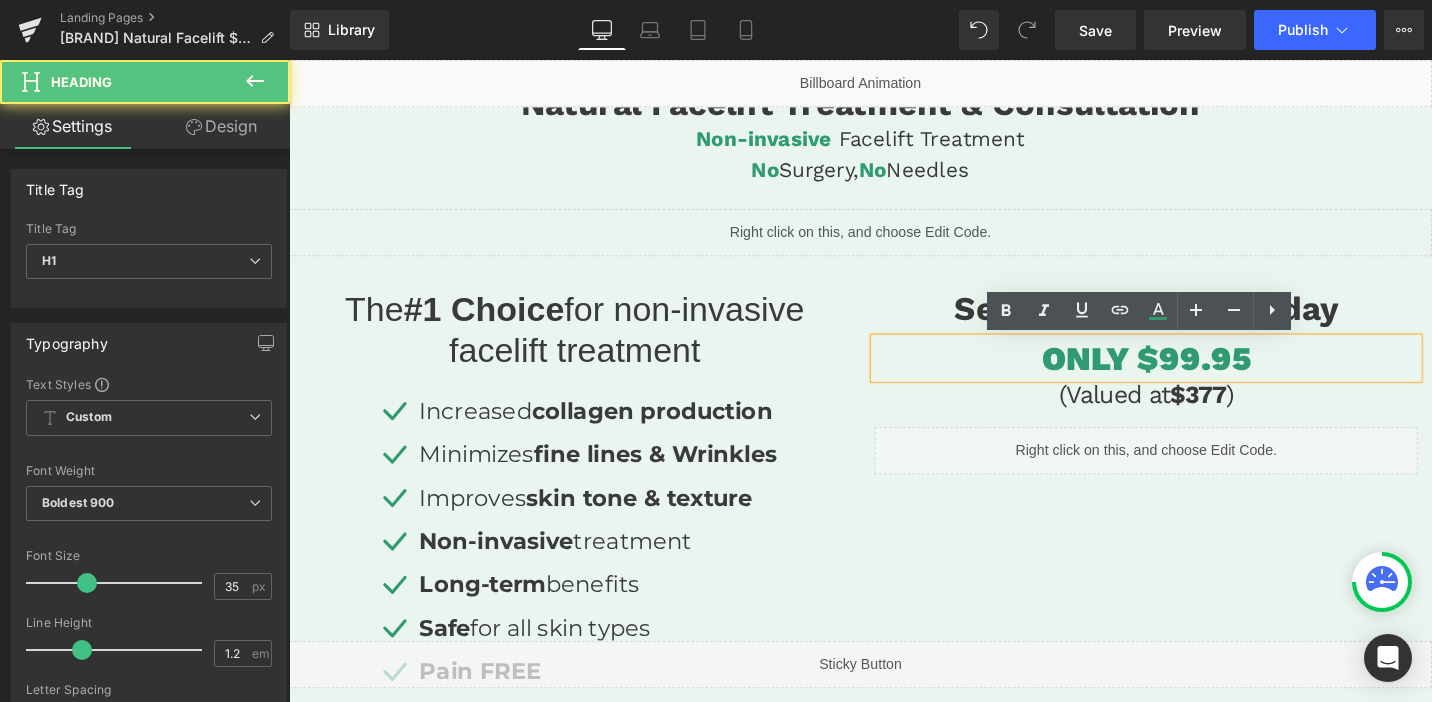 click on "ONLY $99.95" at bounding box center (1196, 376) 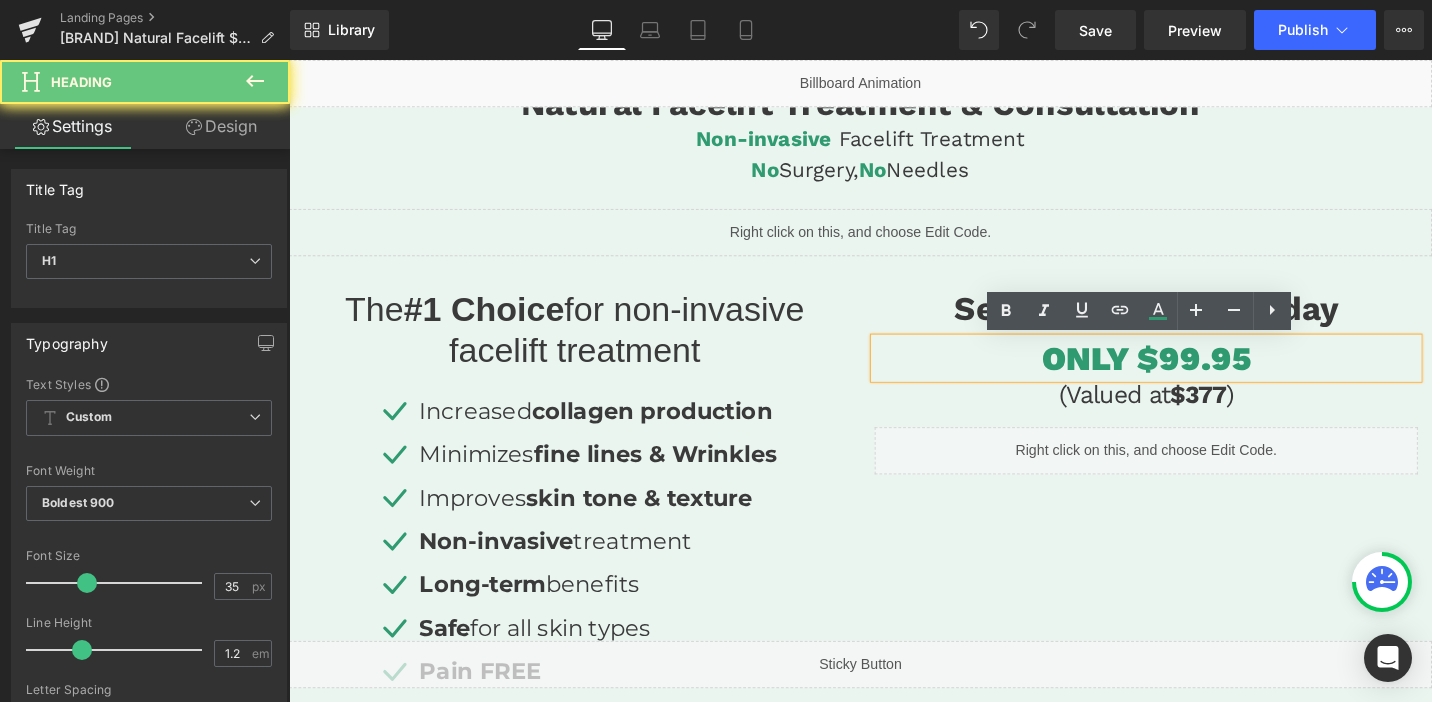 type 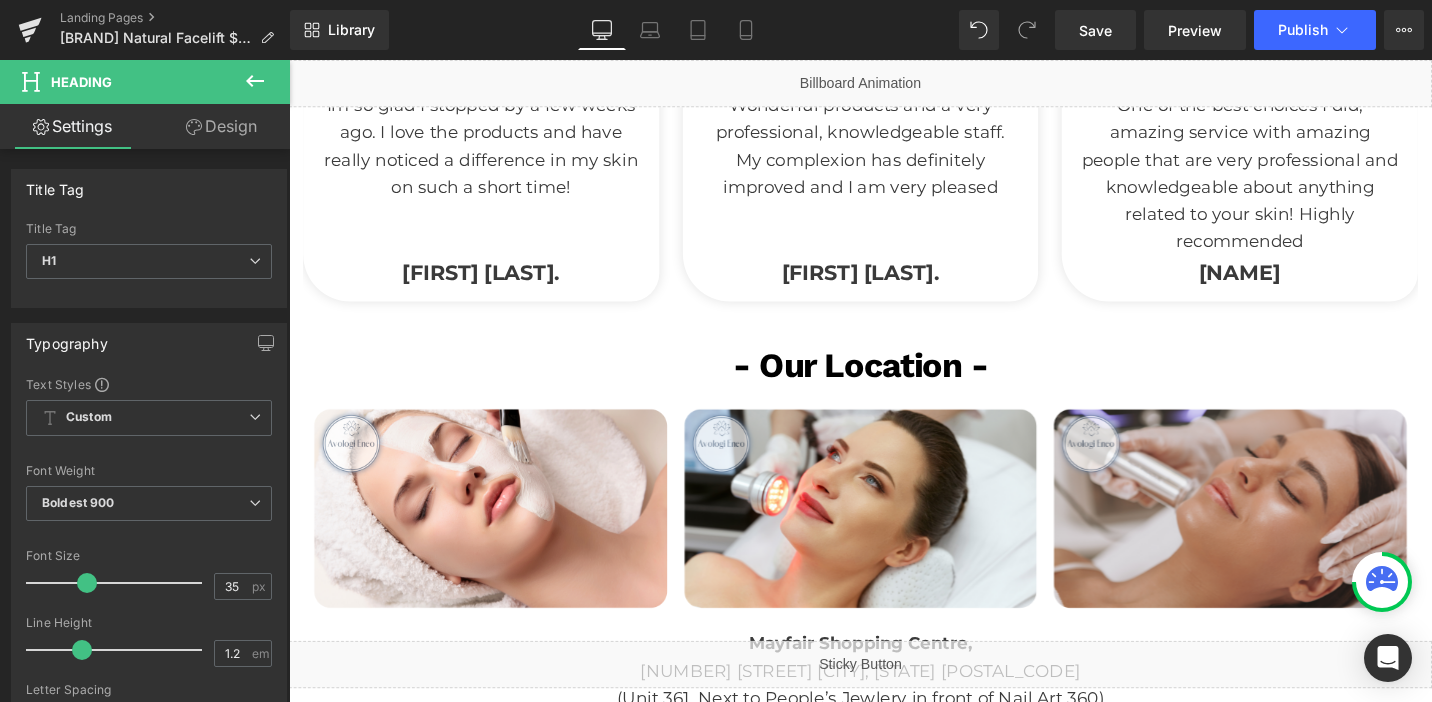 scroll, scrollTop: 3297, scrollLeft: 0, axis: vertical 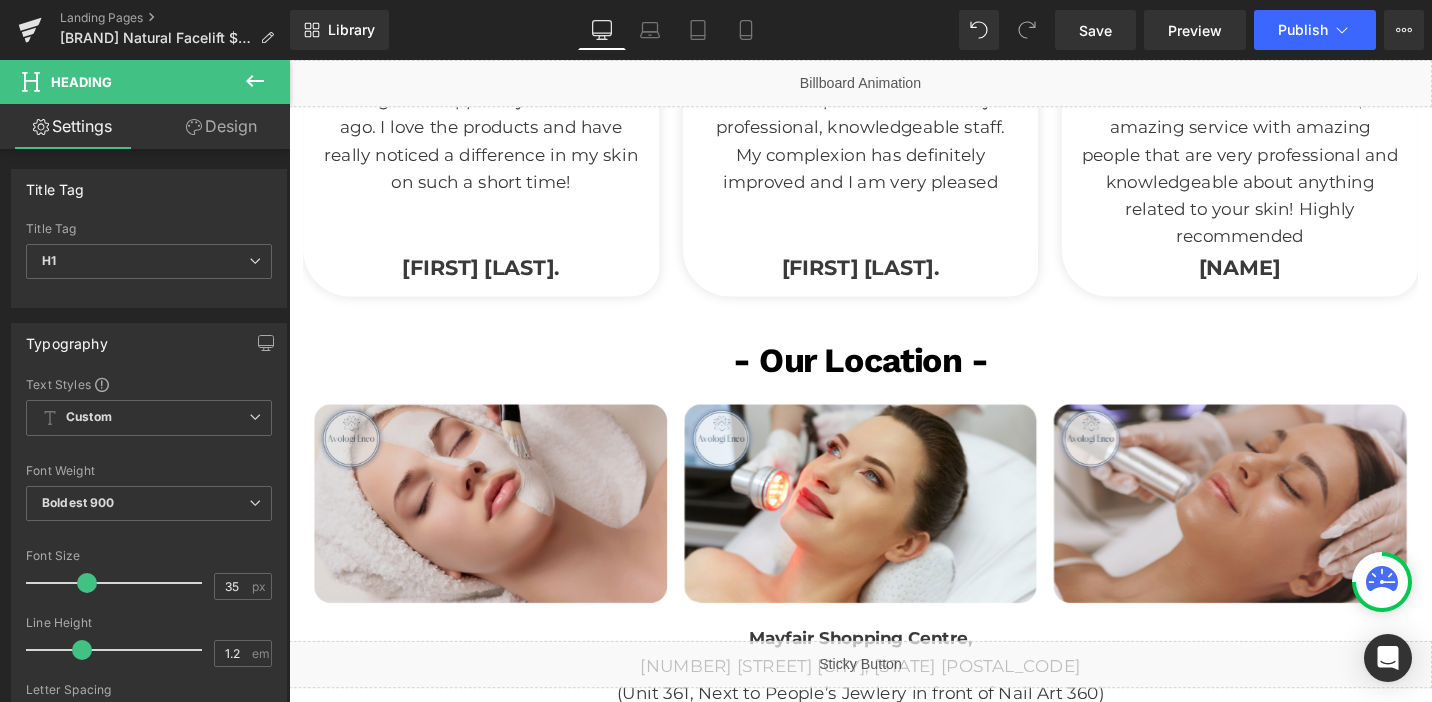 click at bounding box center [502, 522] 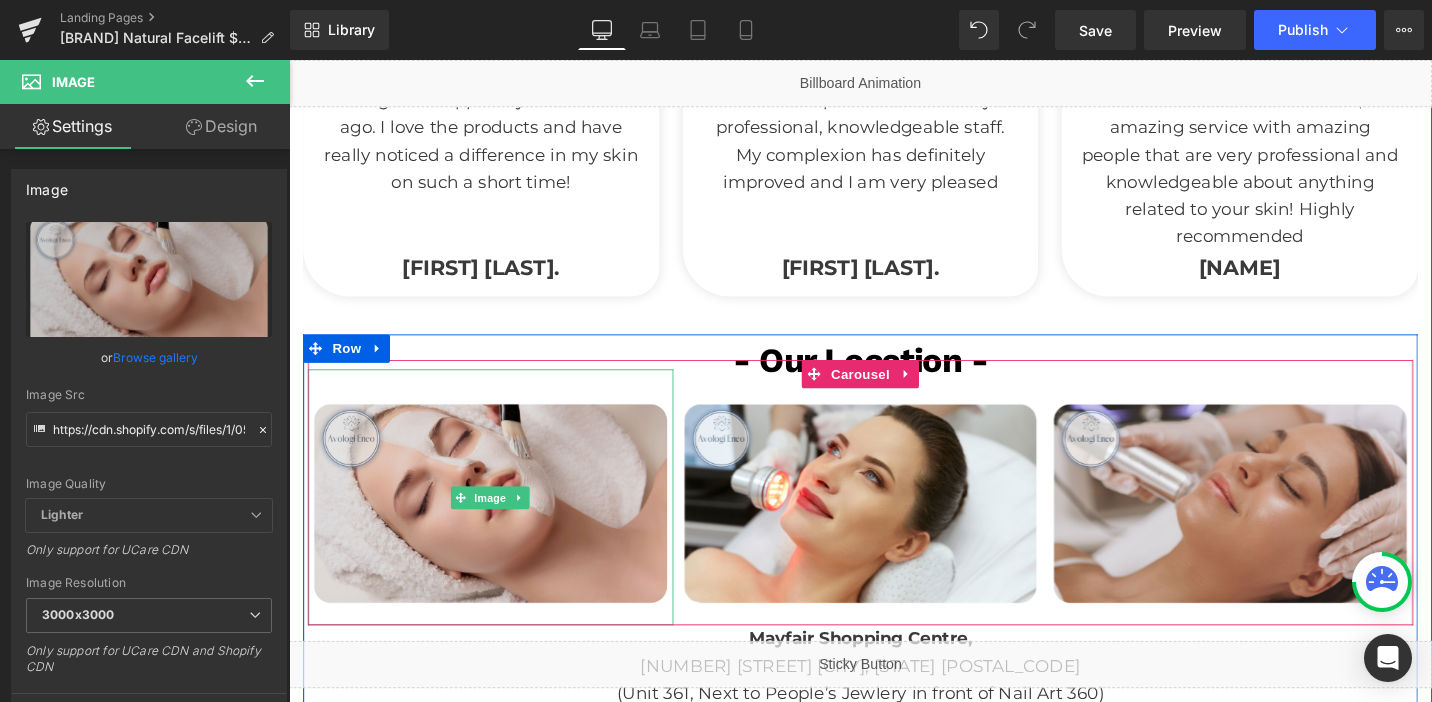 click at bounding box center (502, 522) 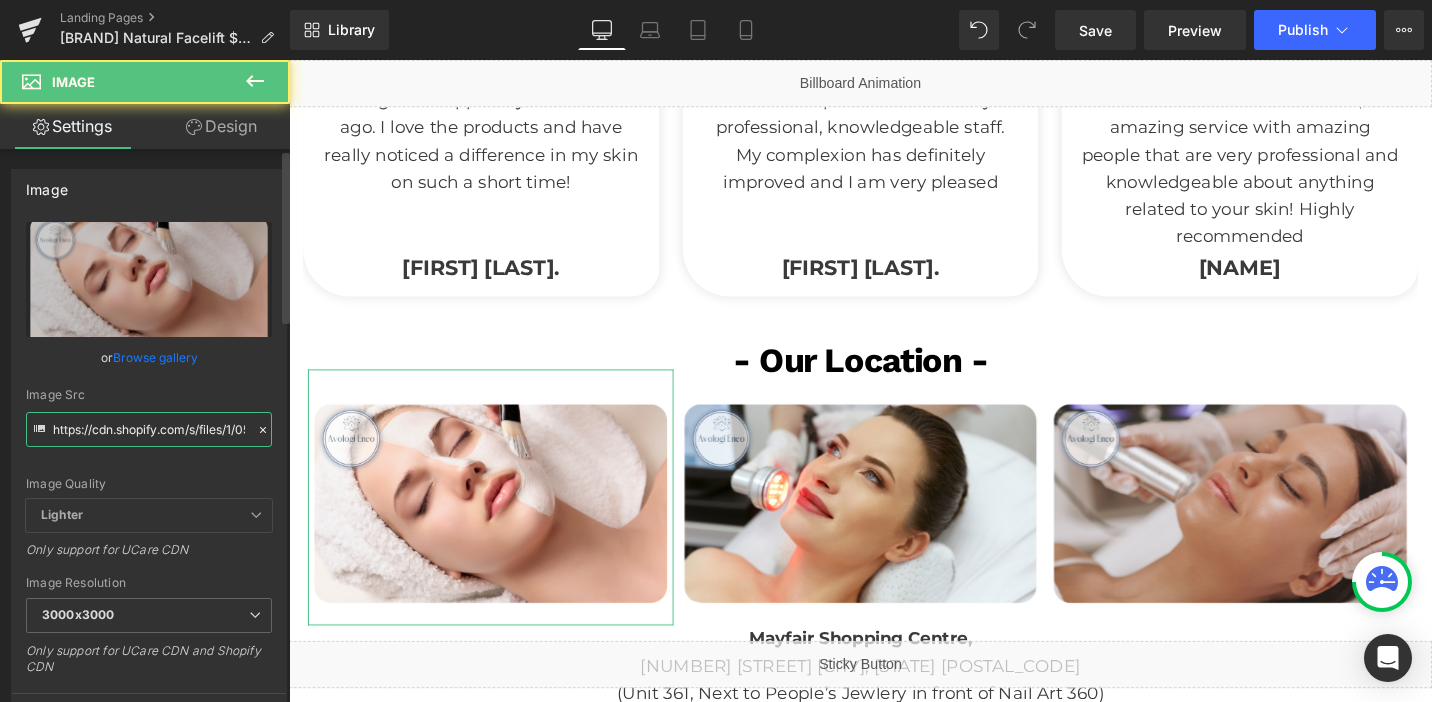 click on "https://cdn.shopify.com/s/files/1/0570/4895/7112/files/[NAME]_3000x3000.png?v=1716005712" at bounding box center (149, 429) 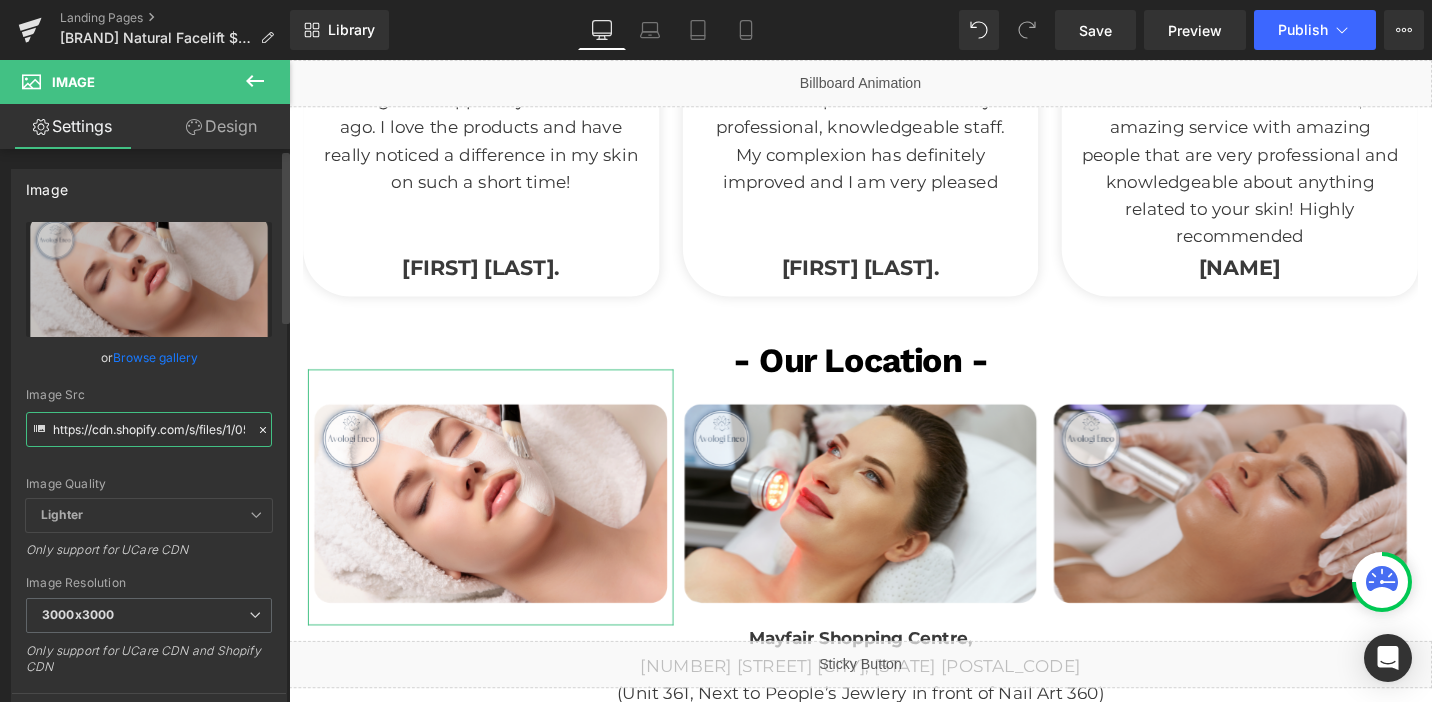 click on "https://cdn.shopify.com/s/files/1/0570/4895/7112/files/[NAME]_3000x3000.png?v=1716005712" at bounding box center [149, 429] 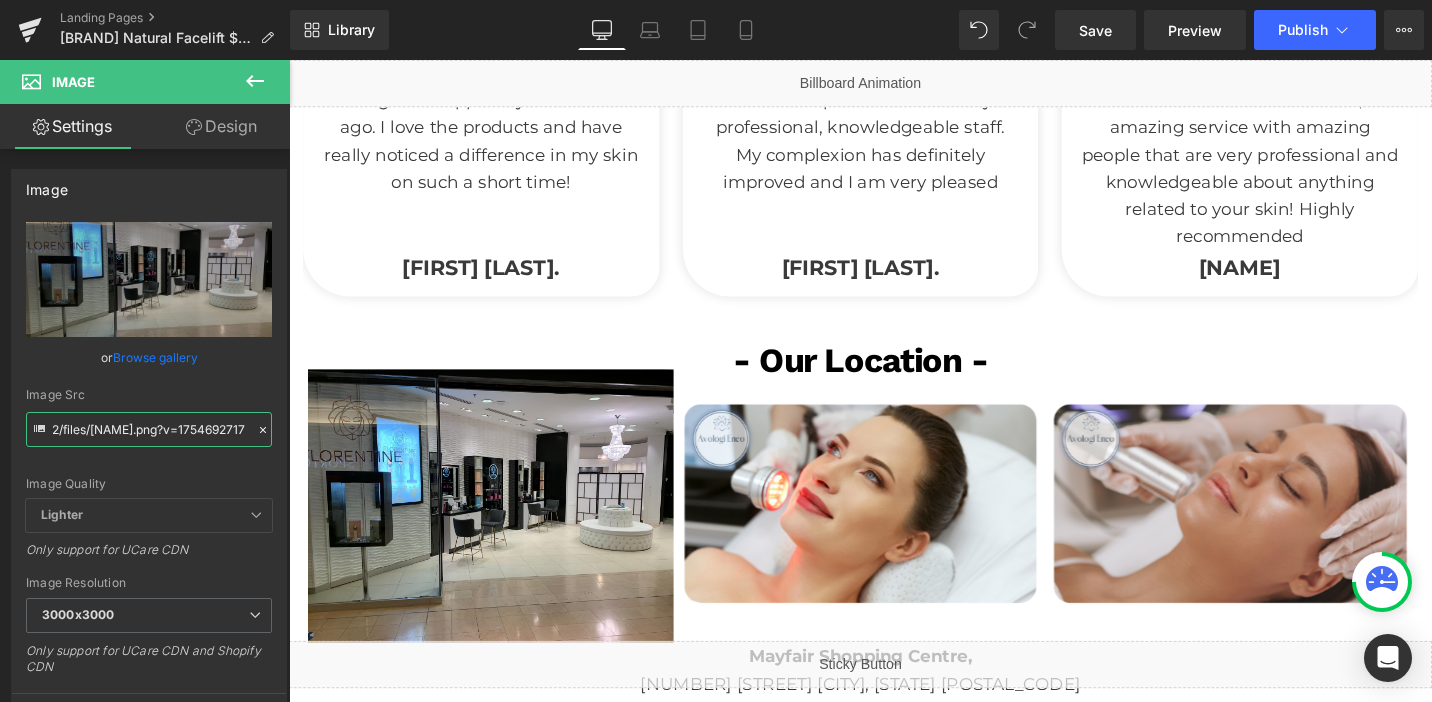 type on "https://cdn.shopify.com/s/files/1/0570/4895/7112/files/[NAME]_3000x3000.png?v=1754692717" 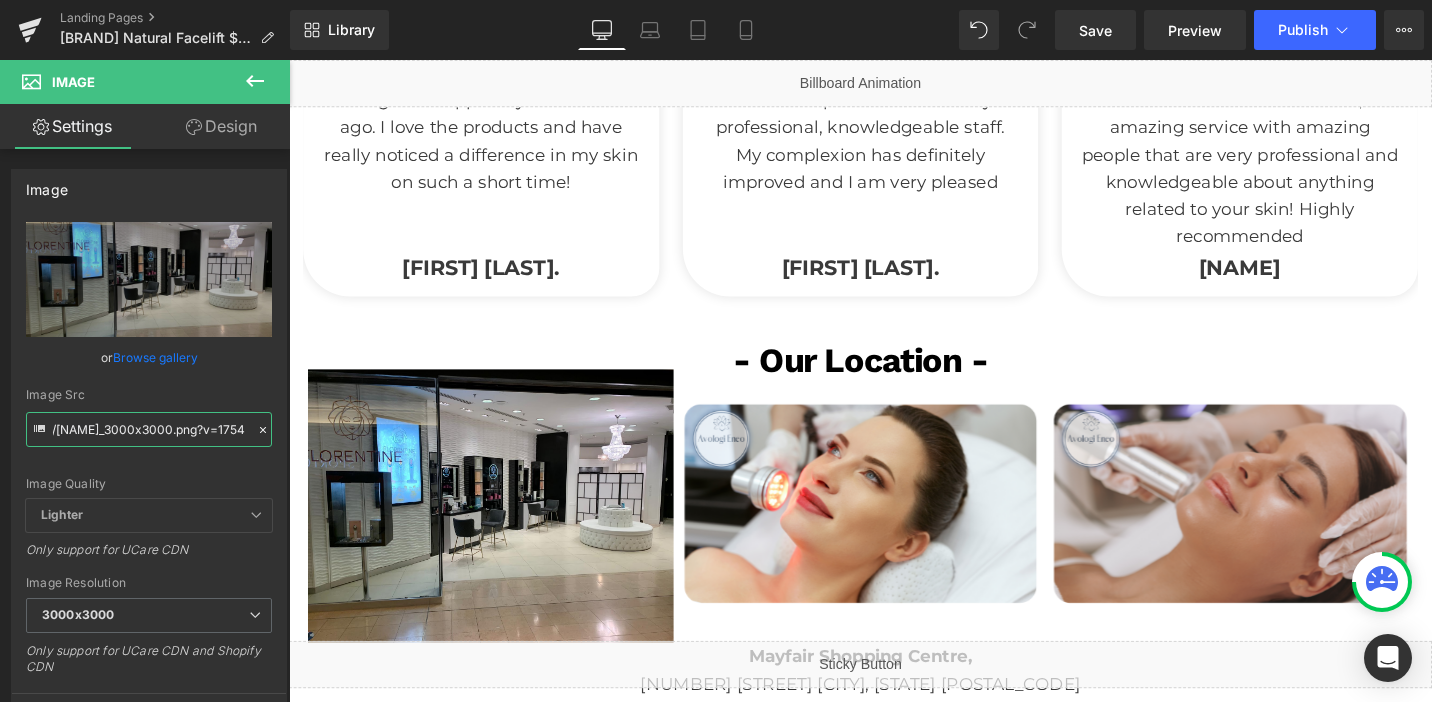scroll, scrollTop: 0, scrollLeft: 0, axis: both 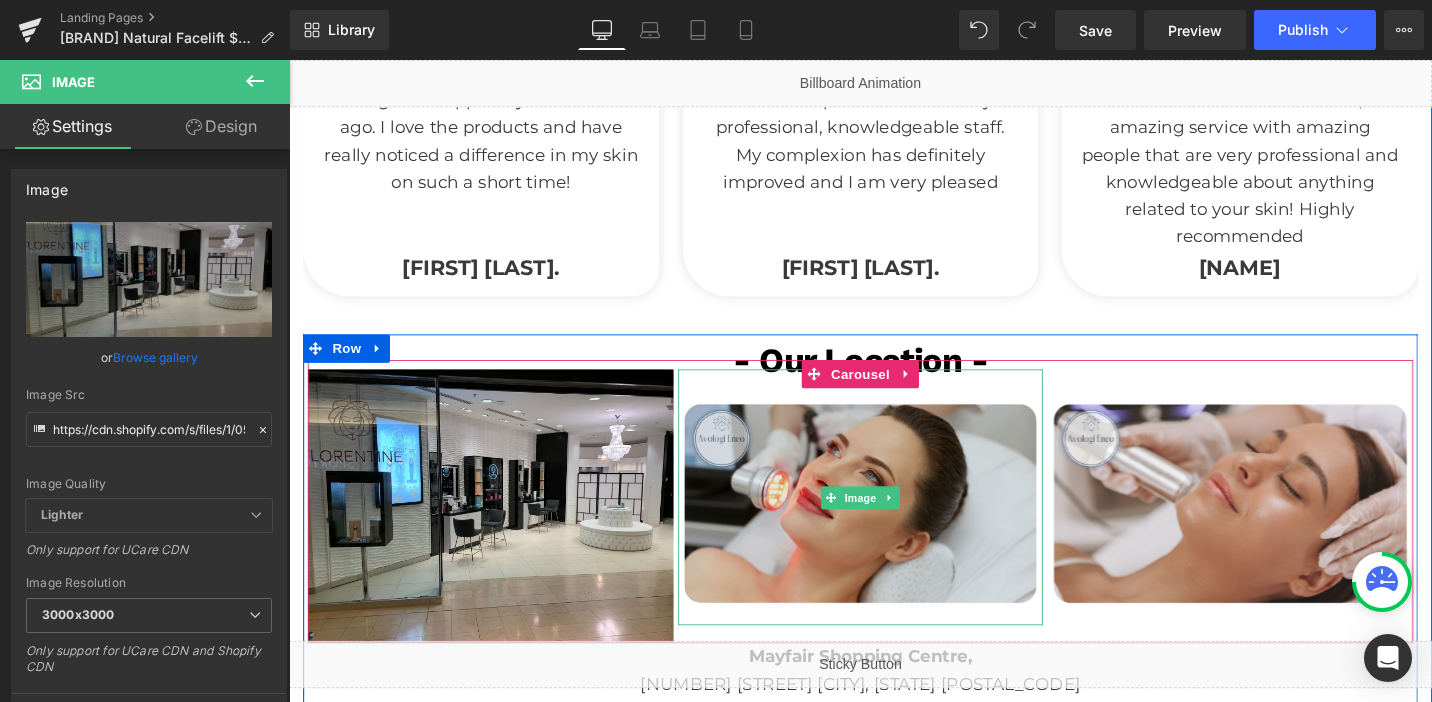 click at bounding box center (894, 522) 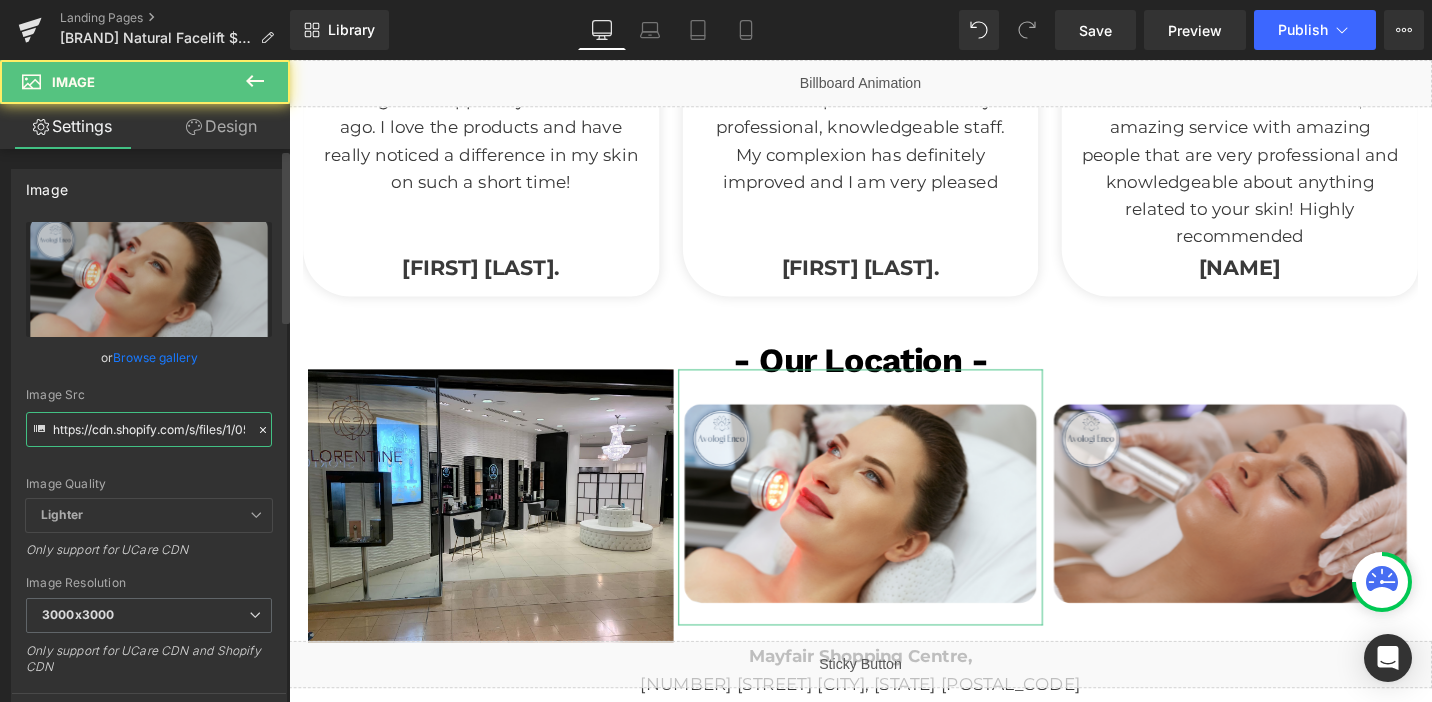 click on "https://cdn.shopify.com/s/files/1/0570/4895/7112/files/[NAME]_3000x3000.png?v=1716005712" at bounding box center (149, 429) 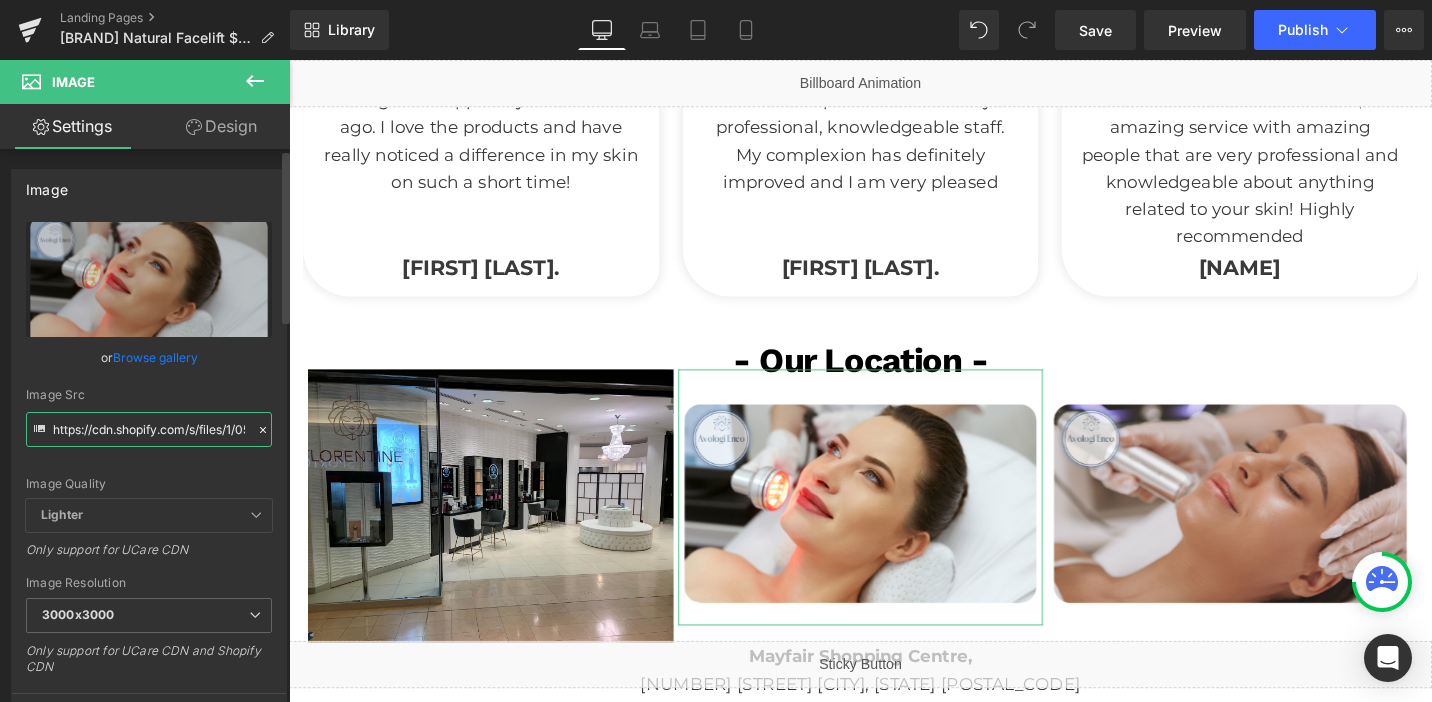 click on "https://cdn.shopify.com/s/files/1/0570/4895/7112/files/[NAME]_3000x3000.png?v=1716005712" at bounding box center [149, 429] 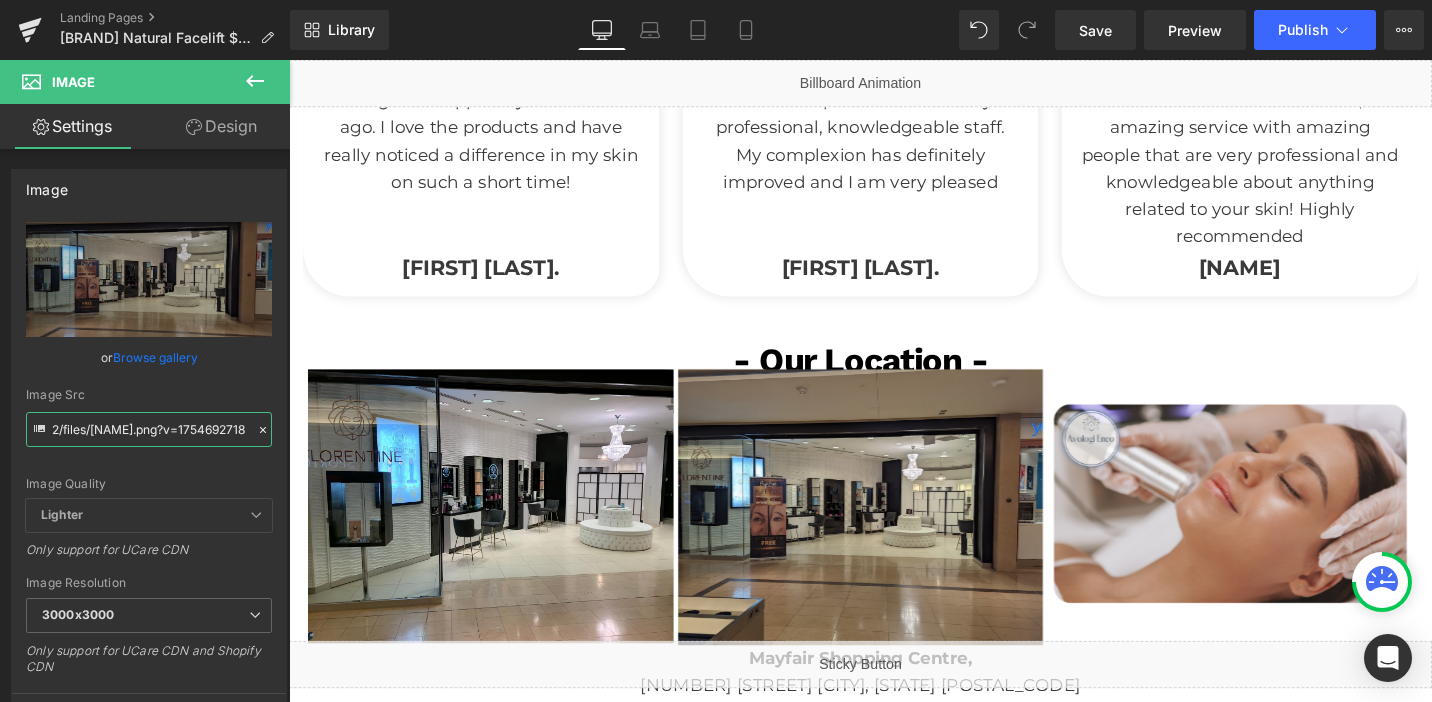 type on "https://cdn.shopify.com/s/files/1/0570/4895/7112/files/[NAME]_3000x3000.png?v=1754692718" 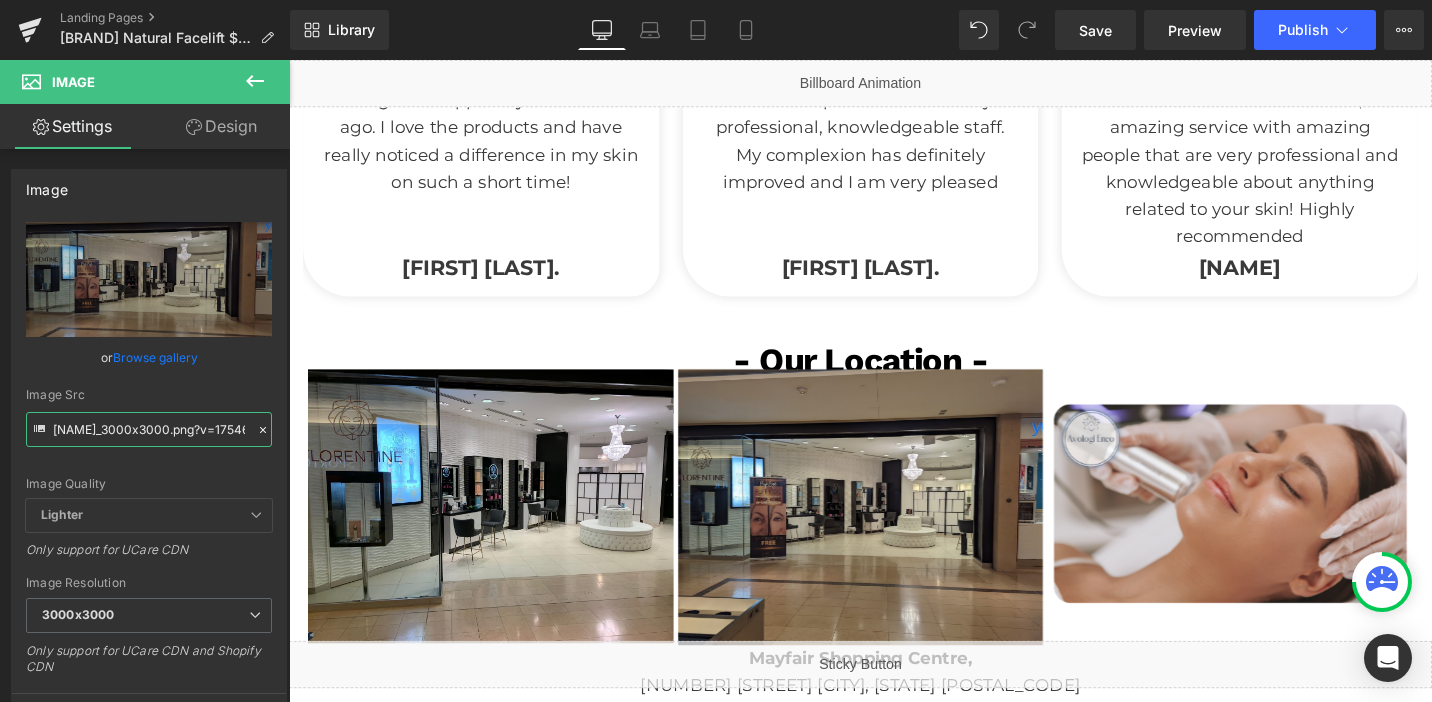 scroll, scrollTop: 0, scrollLeft: 0, axis: both 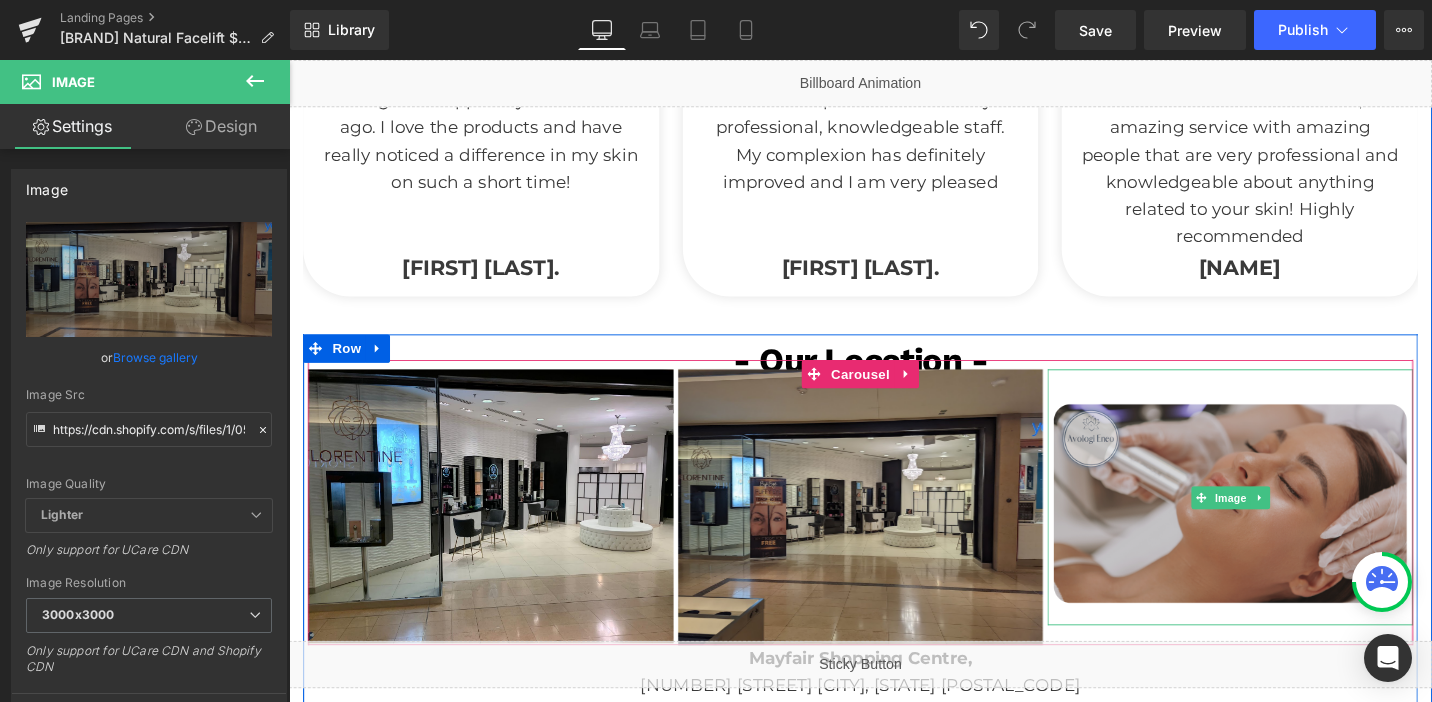 click at bounding box center (1285, 522) 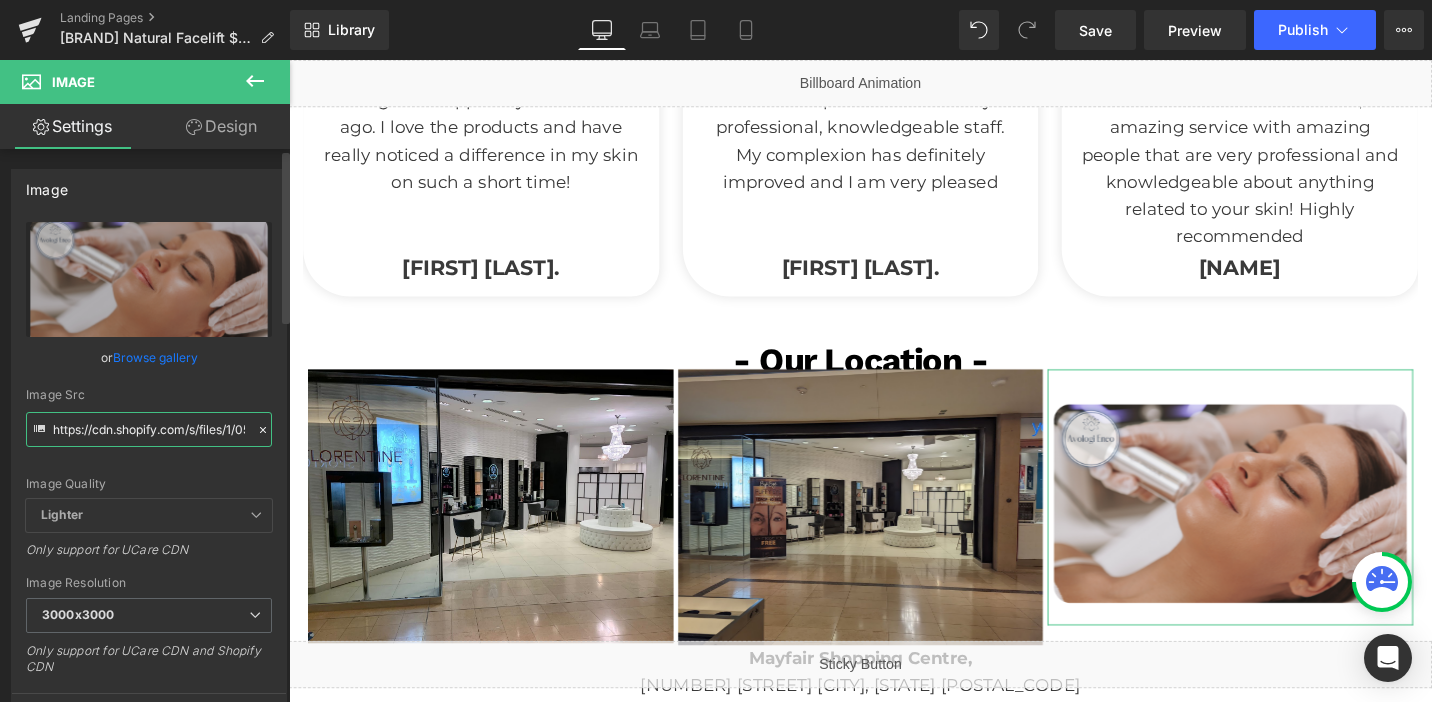 click on "https://cdn.shopify.com/s/files/1/0570/4895/7112/files/[NAME]_3000x3000.png?v=1716005712" at bounding box center (149, 429) 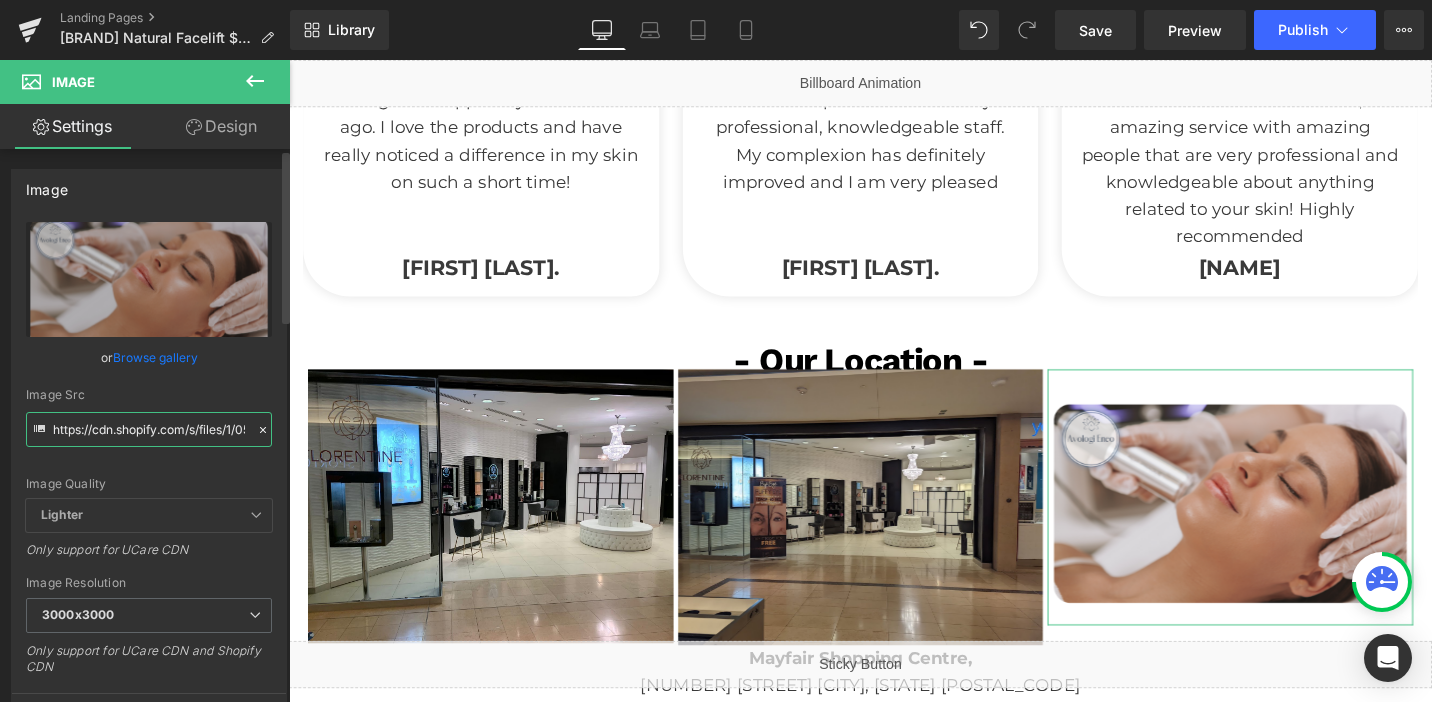 click on "https://cdn.shopify.com/s/files/1/0570/4895/7112/files/[NAME]_3000x3000.png?v=1716005712" at bounding box center [149, 429] 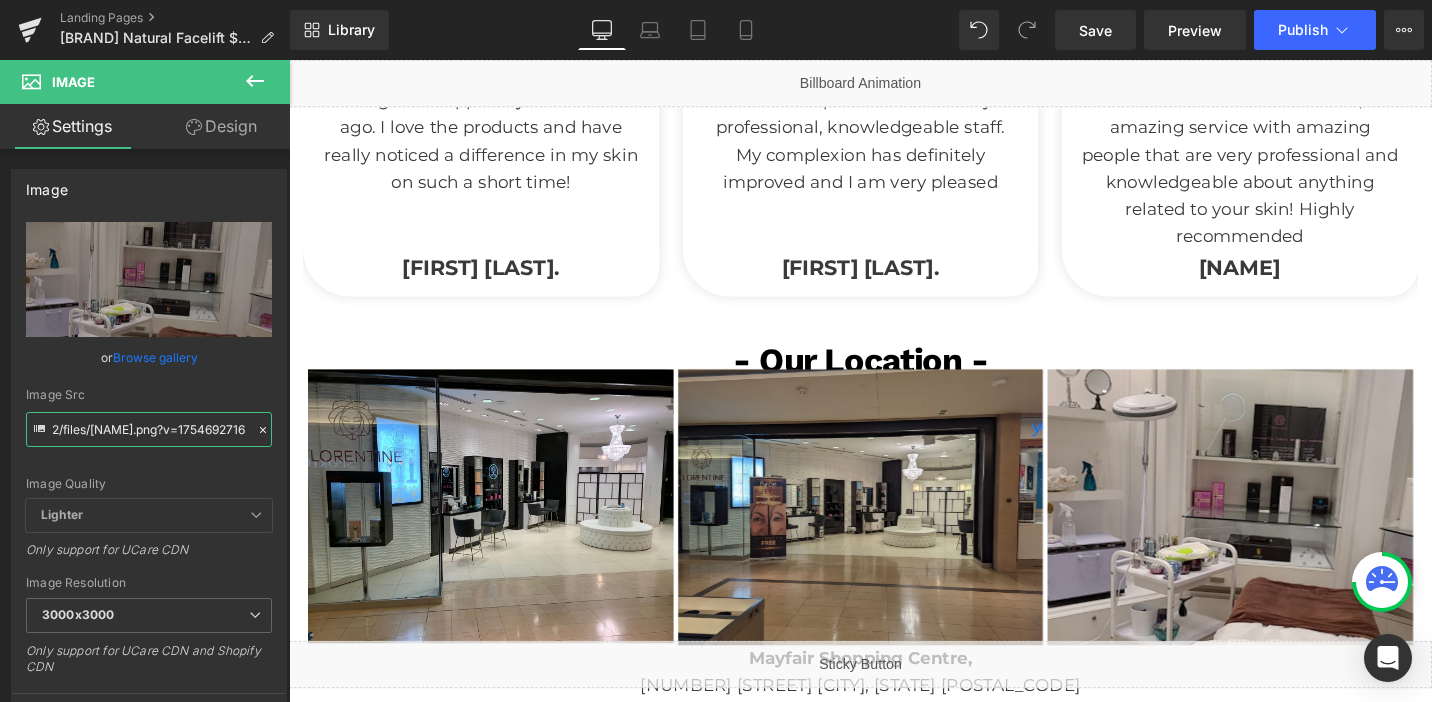 type on "https://cdn.shopify.com/s/files/1/0570/4895/7112/files/[NAME]_3000x3000.png?v=1754692716" 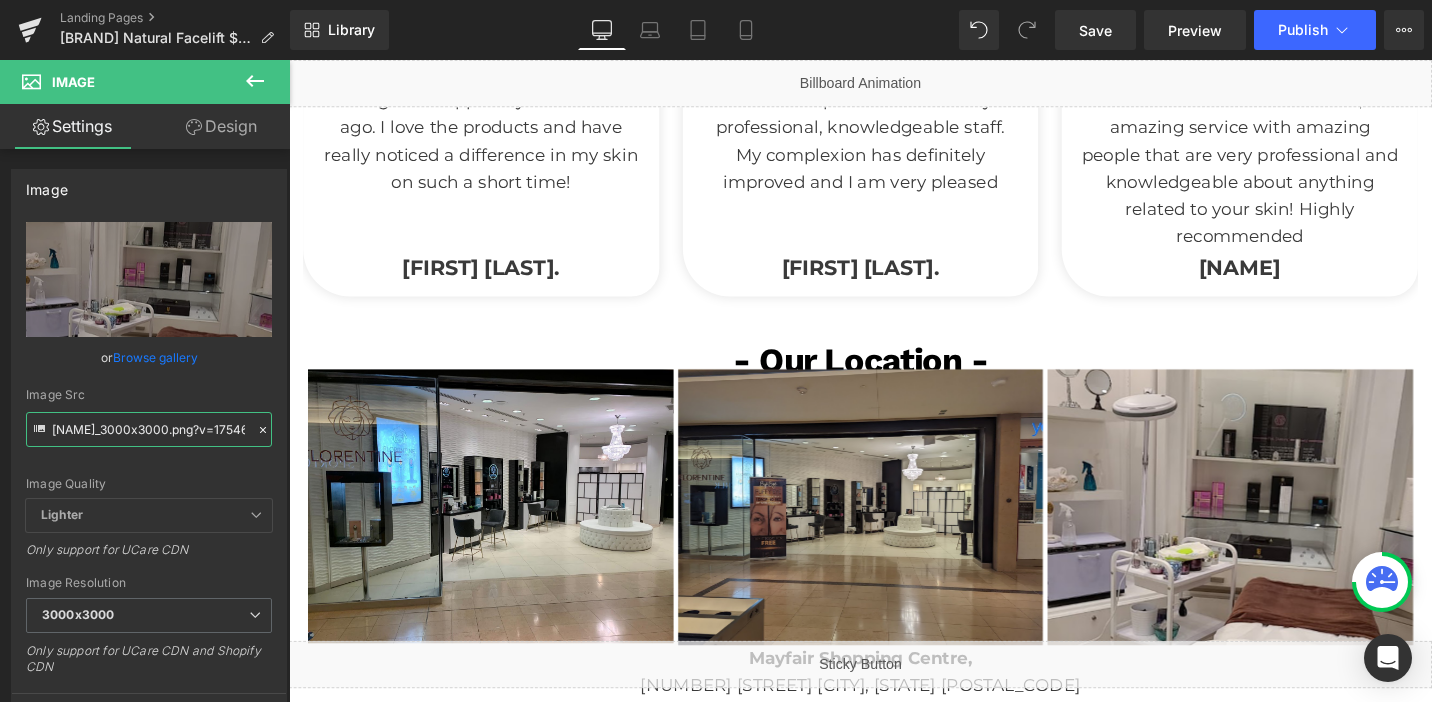 scroll, scrollTop: 0, scrollLeft: 0, axis: both 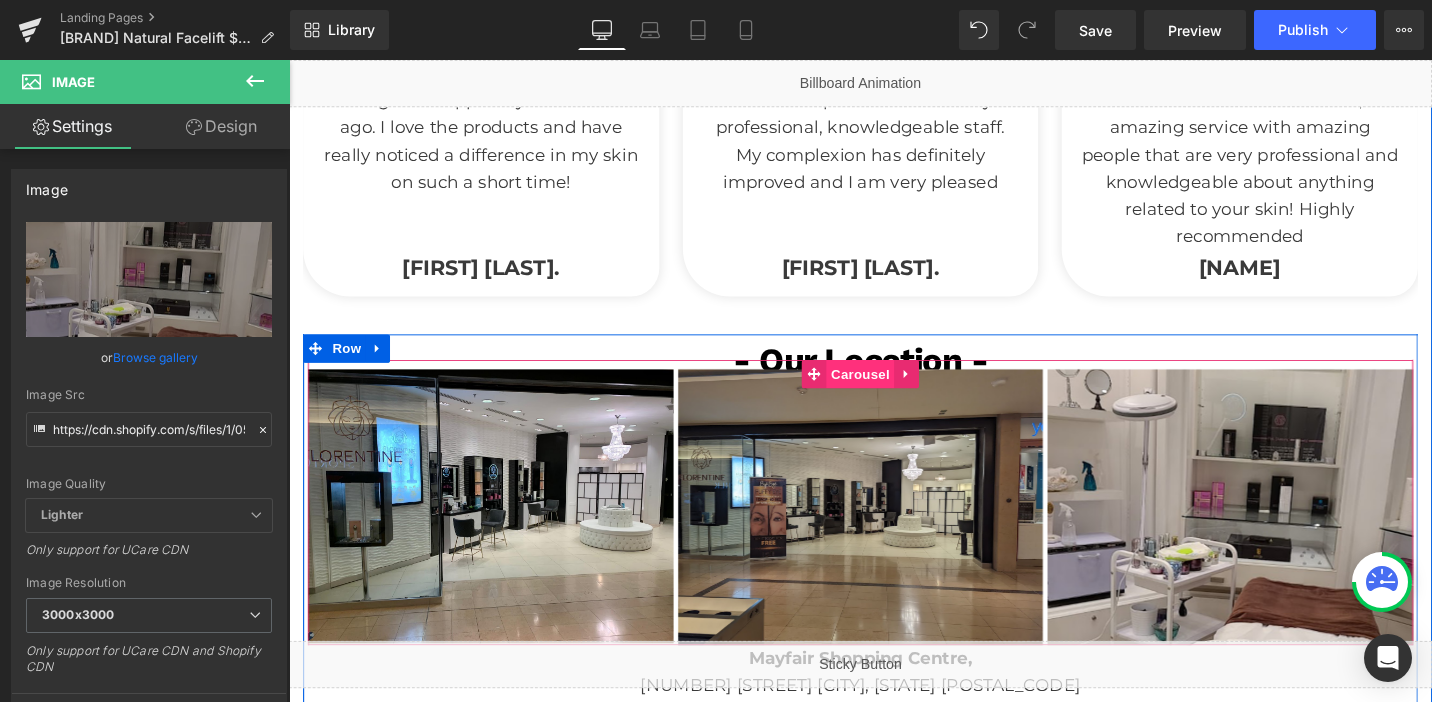 click on "Carousel" at bounding box center [894, 392] 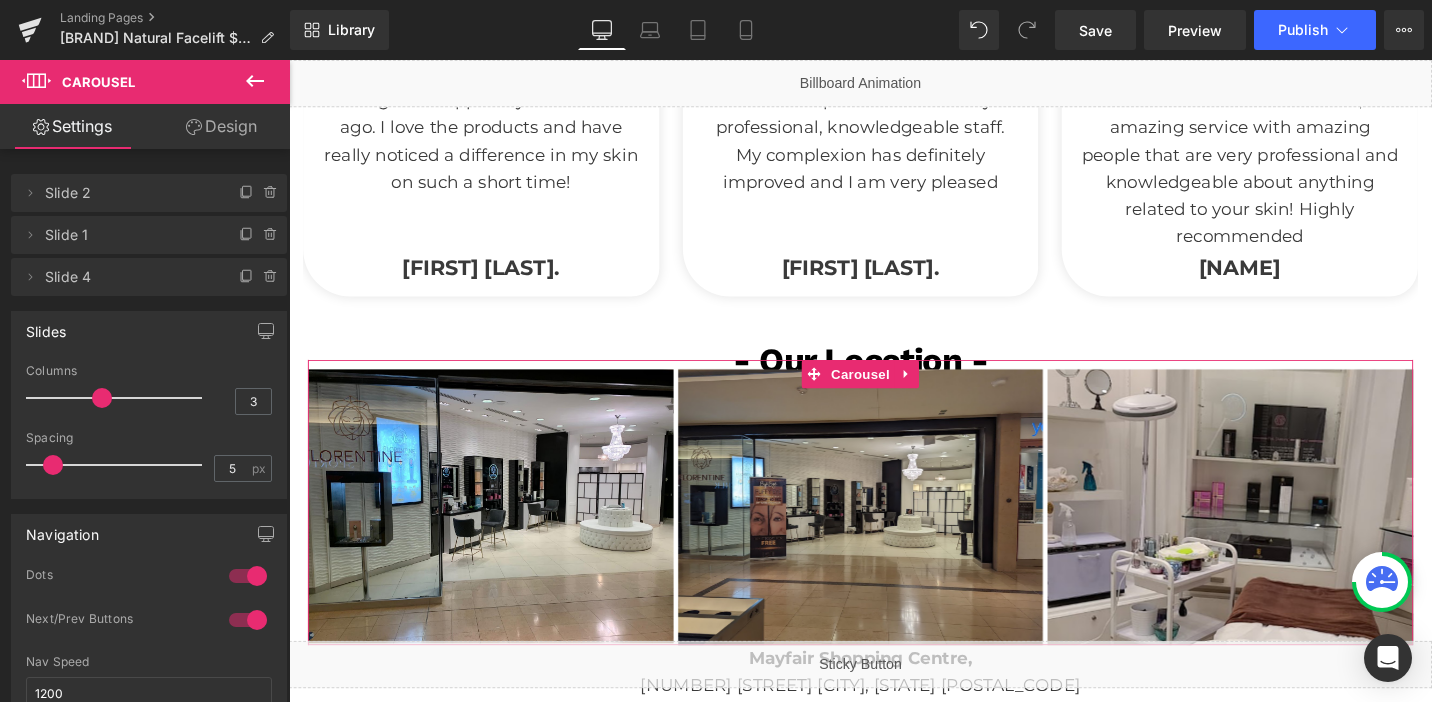 click on "Design" at bounding box center [221, 126] 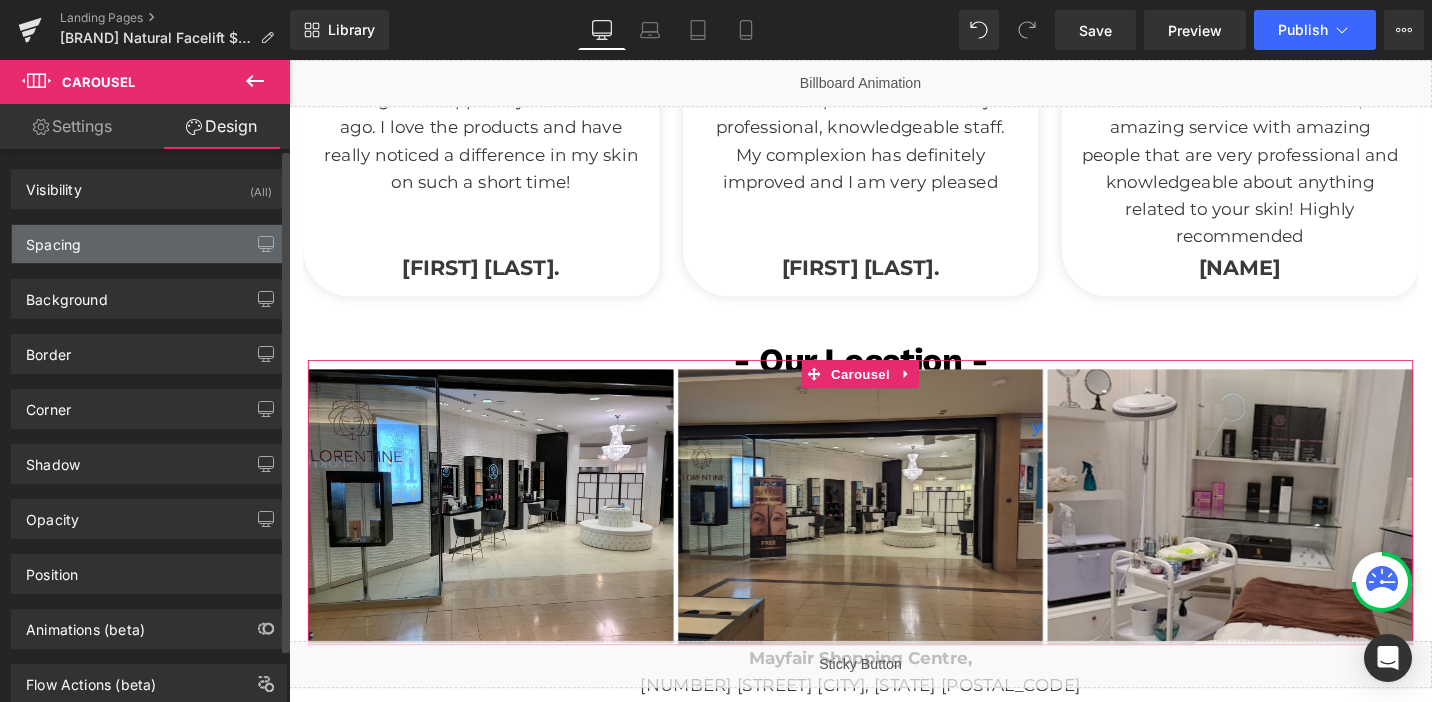 click on "Spacing" at bounding box center (149, 244) 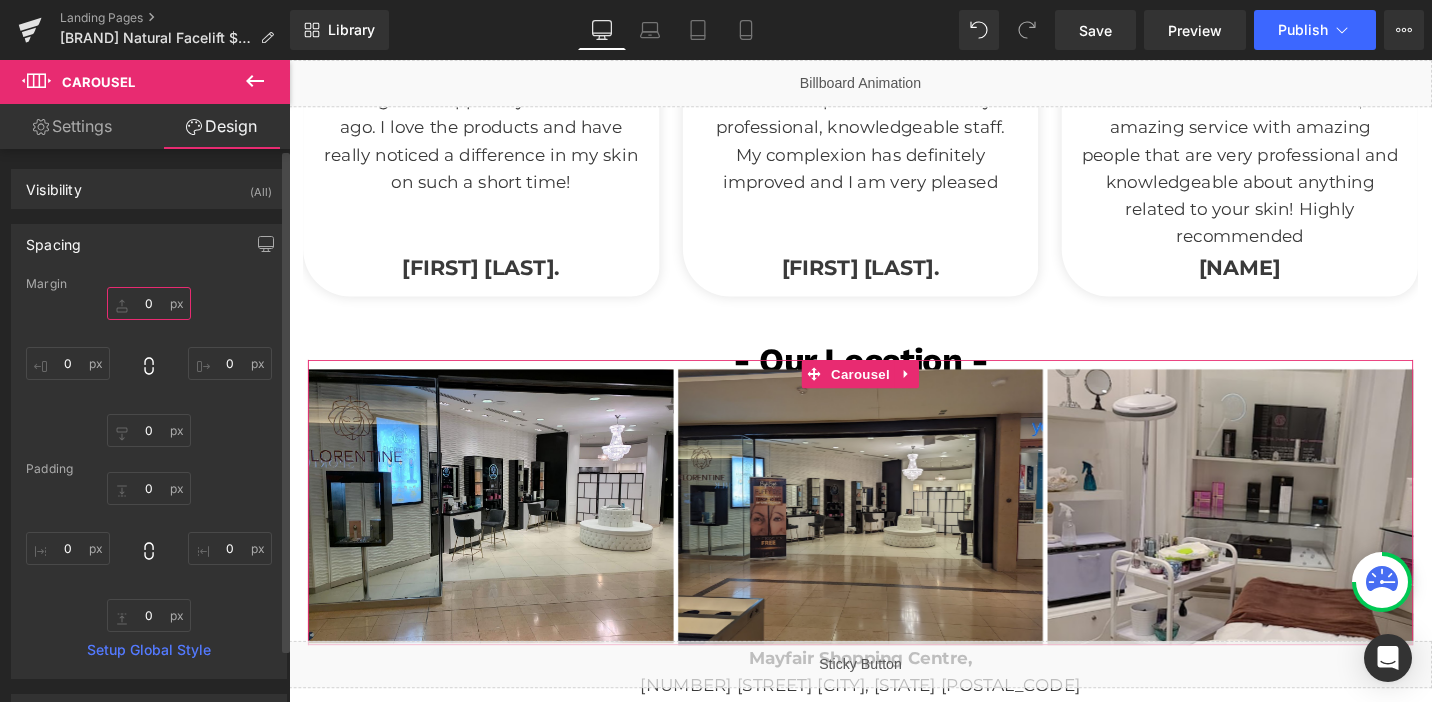 click on "0" at bounding box center (149, 303) 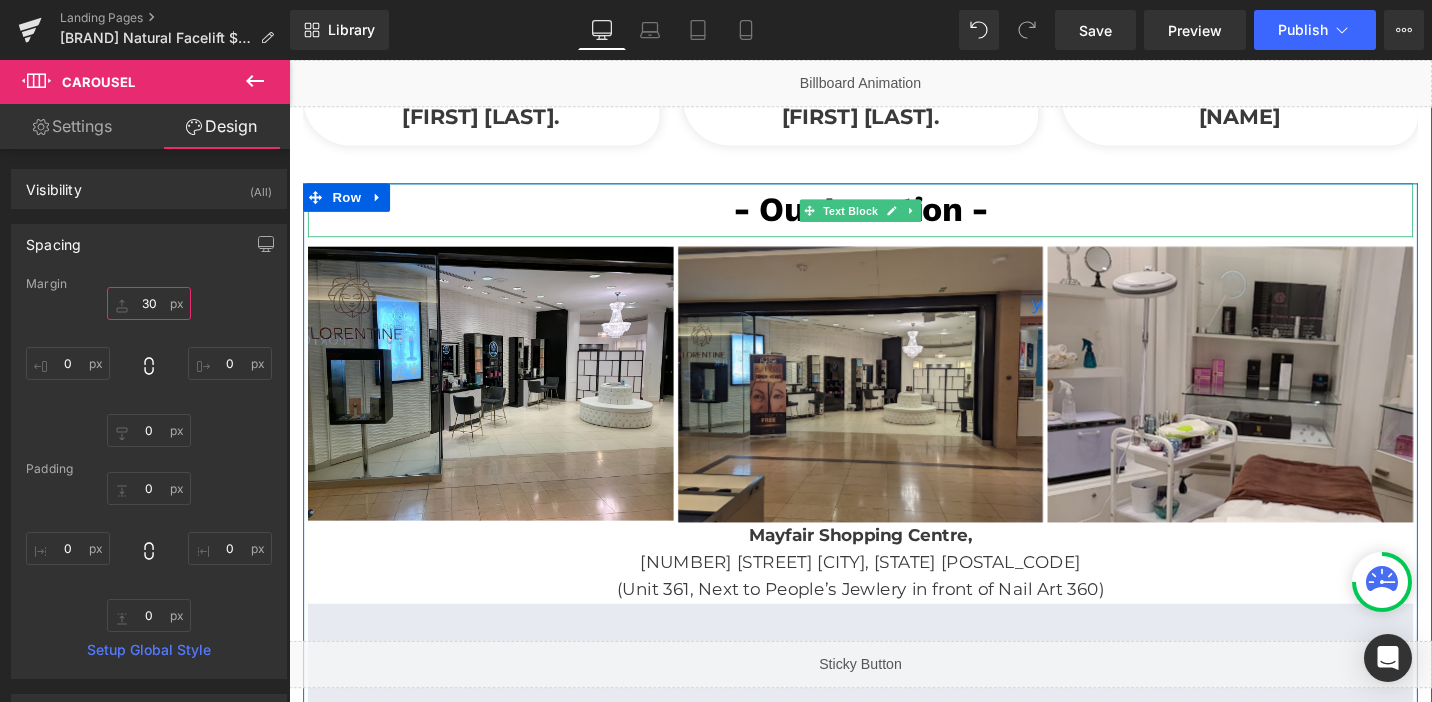 scroll, scrollTop: 3478, scrollLeft: 0, axis: vertical 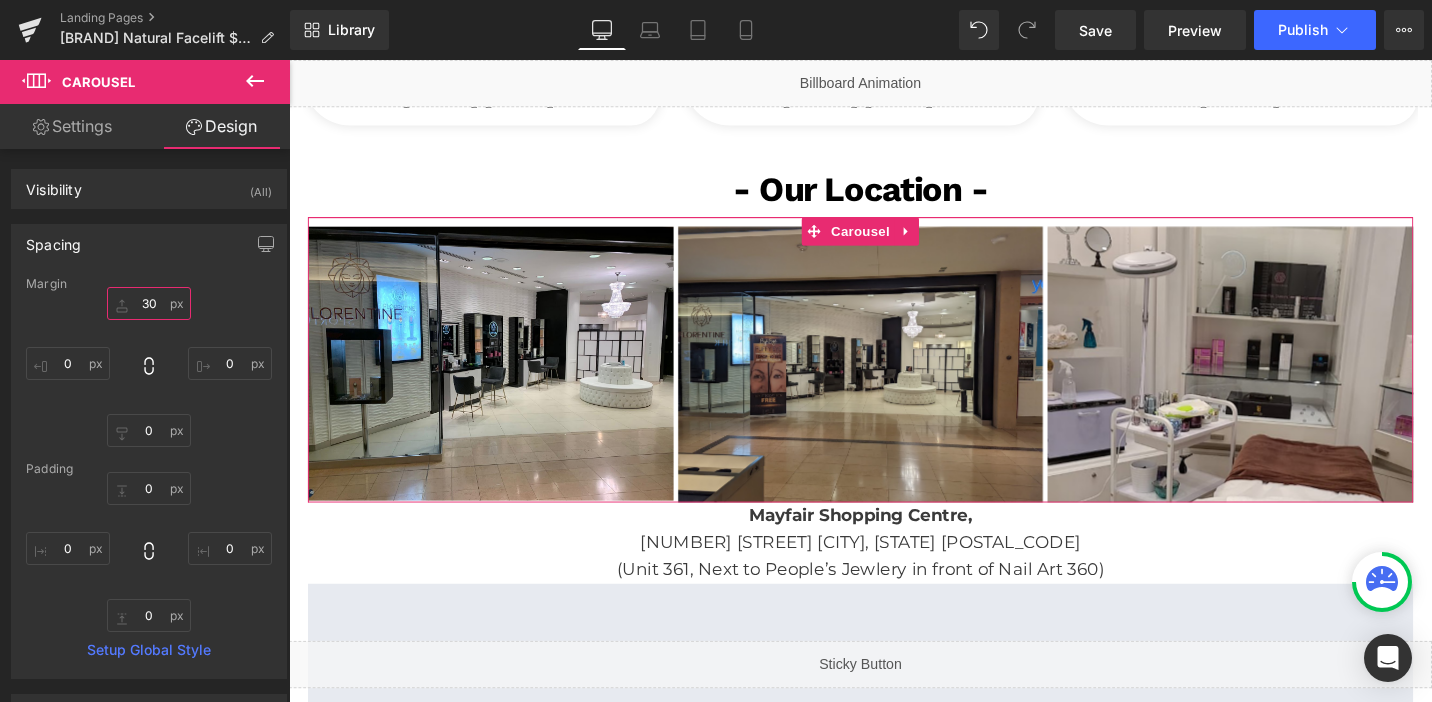 type on "30" 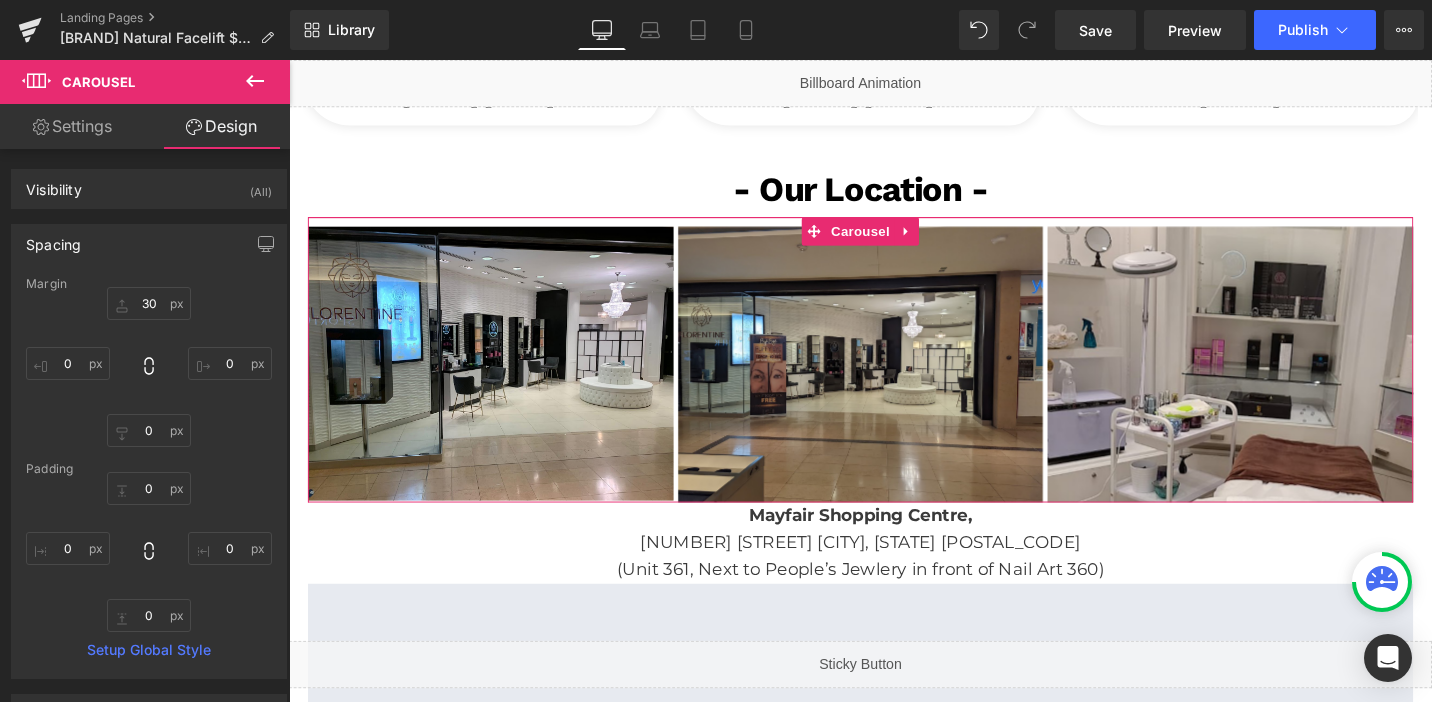 click on "Settings" at bounding box center (72, 126) 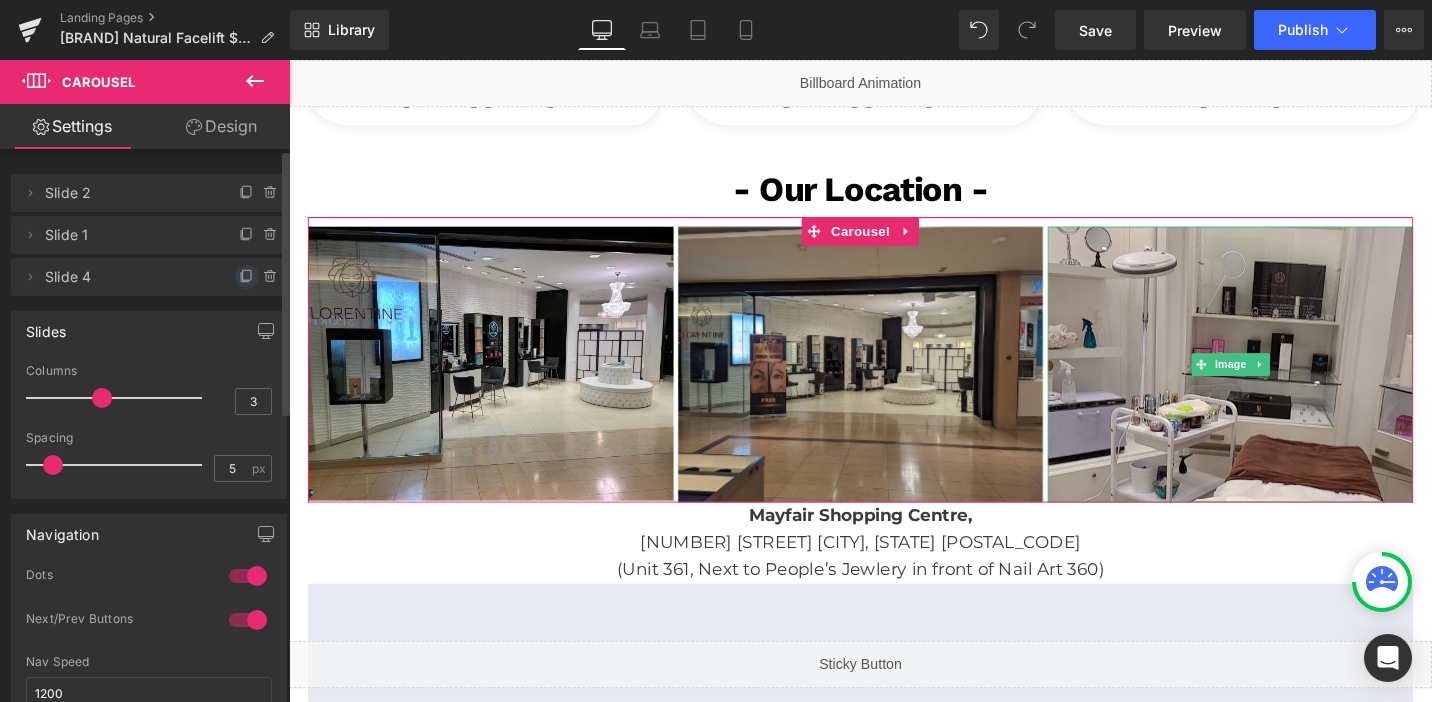 click 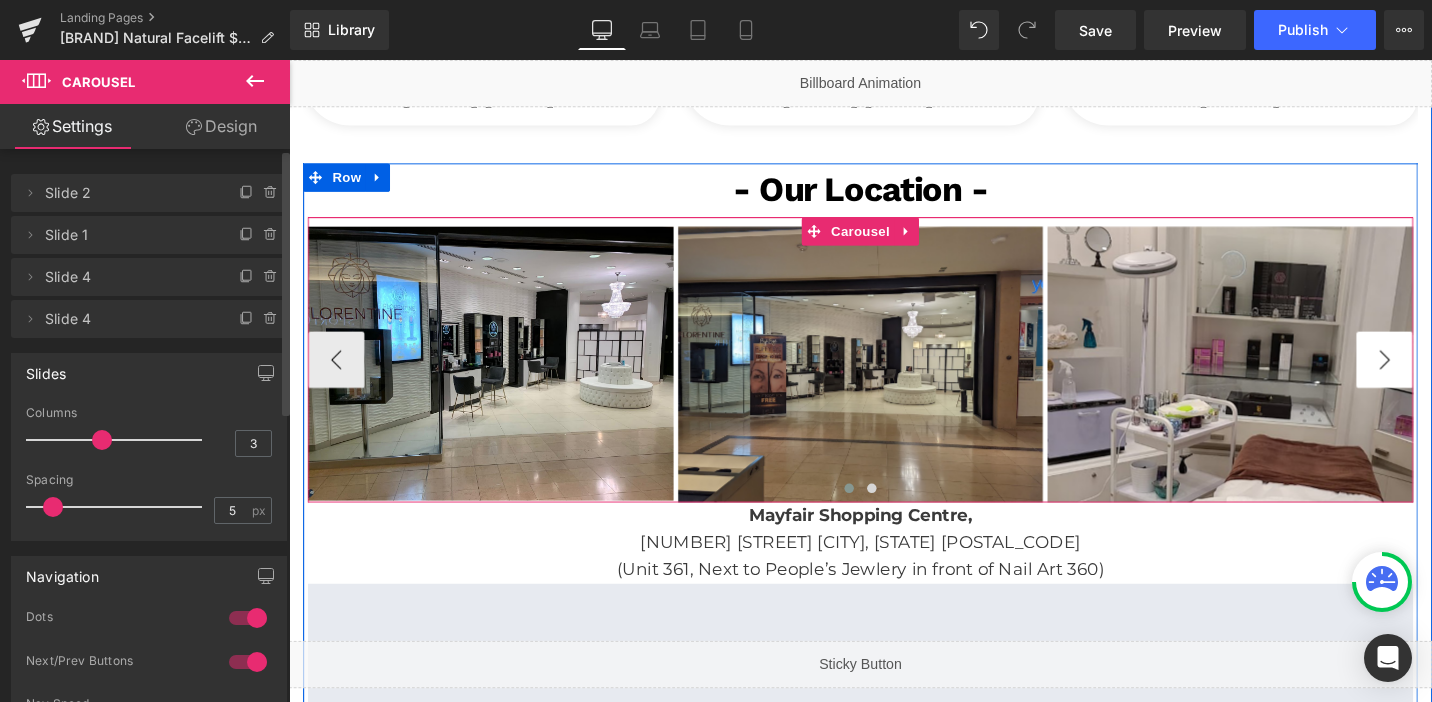 click on "›" at bounding box center (1449, 377) 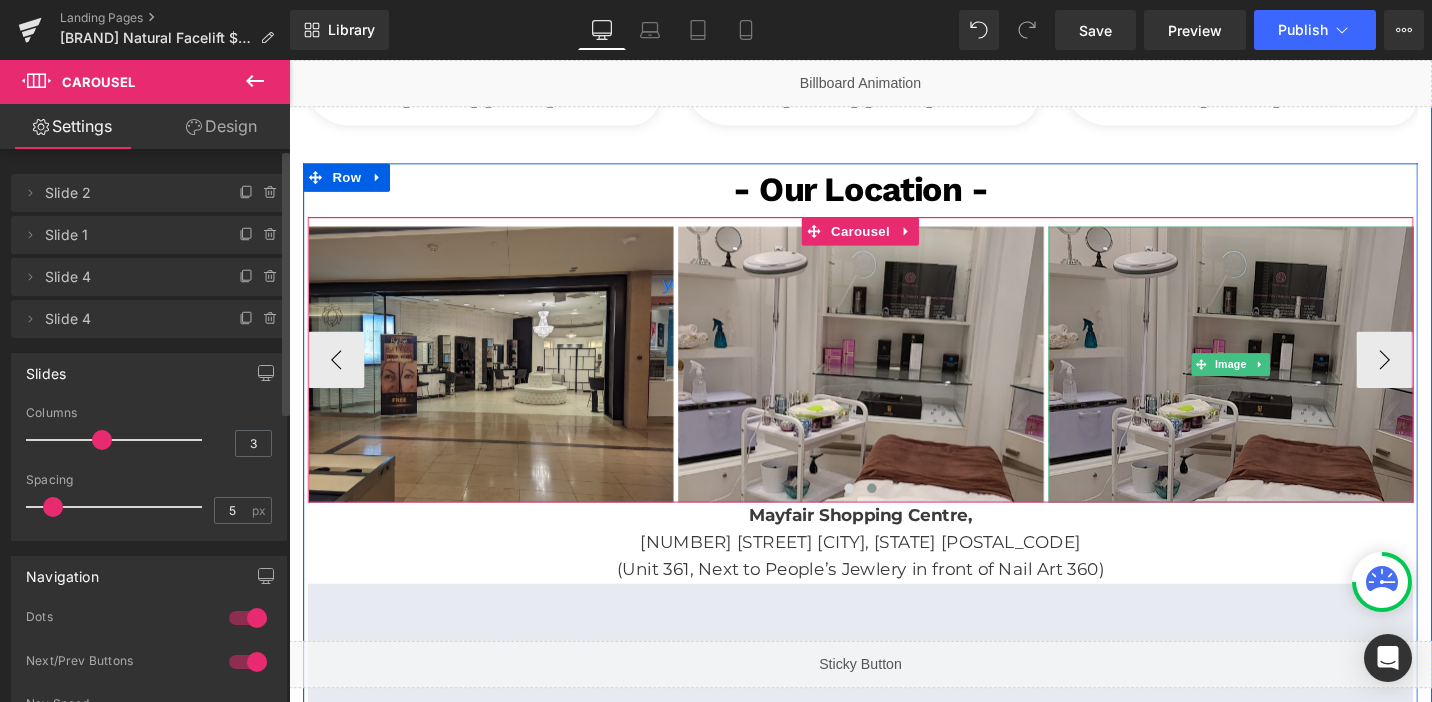 click at bounding box center (1286, 381) 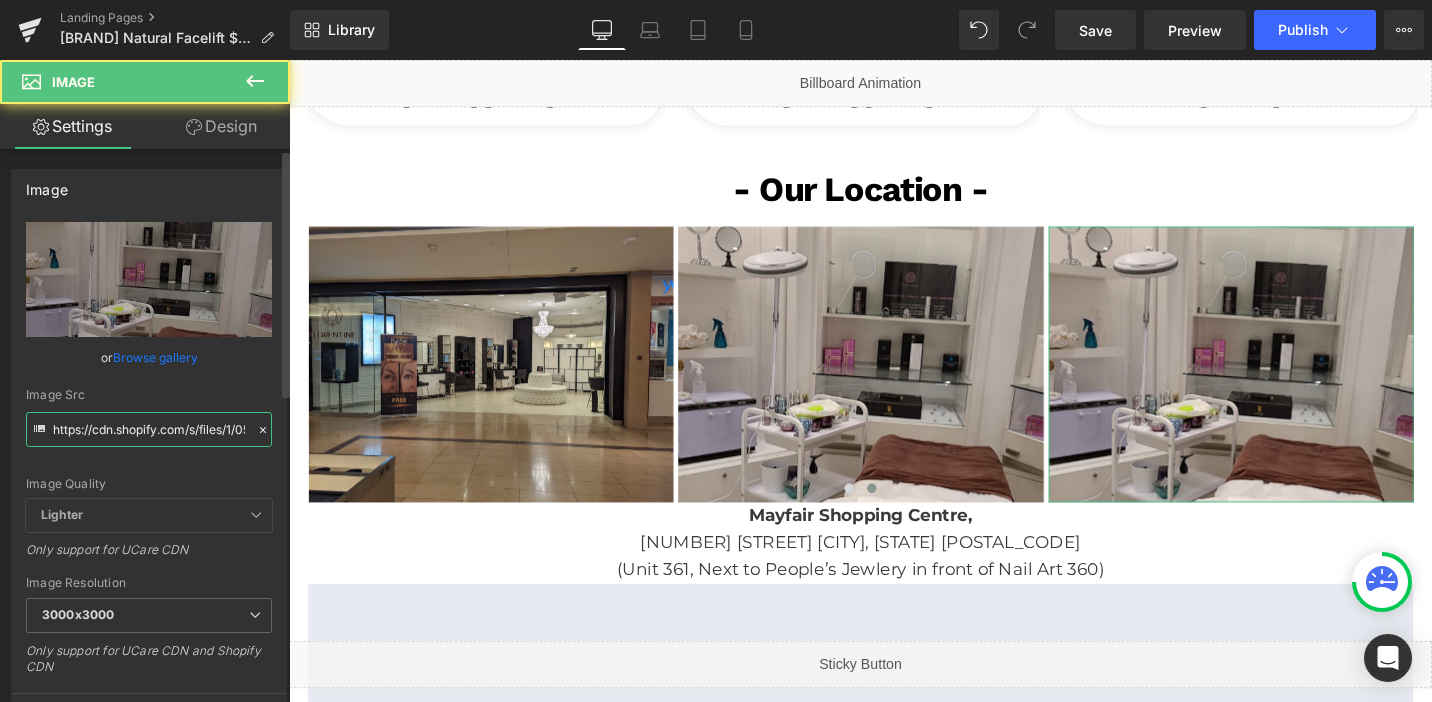 click on "https://cdn.shopify.com/s/files/1/0570/4895/7112/files/[NAME]_3000x3000.png?v=1754692716" at bounding box center (149, 429) 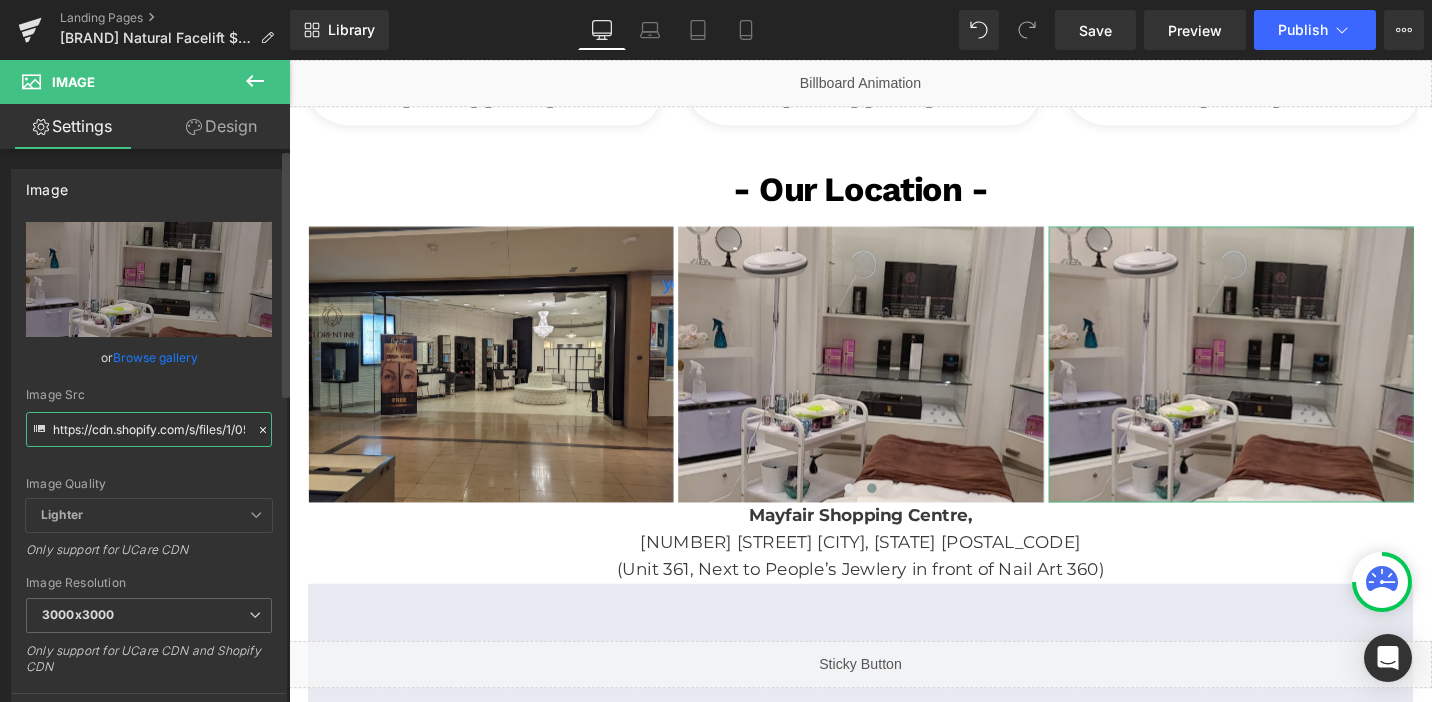 click on "https://cdn.shopify.com/s/files/1/0570/4895/7112/files/[NAME]_3000x3000.png?v=1754692716" at bounding box center [149, 429] 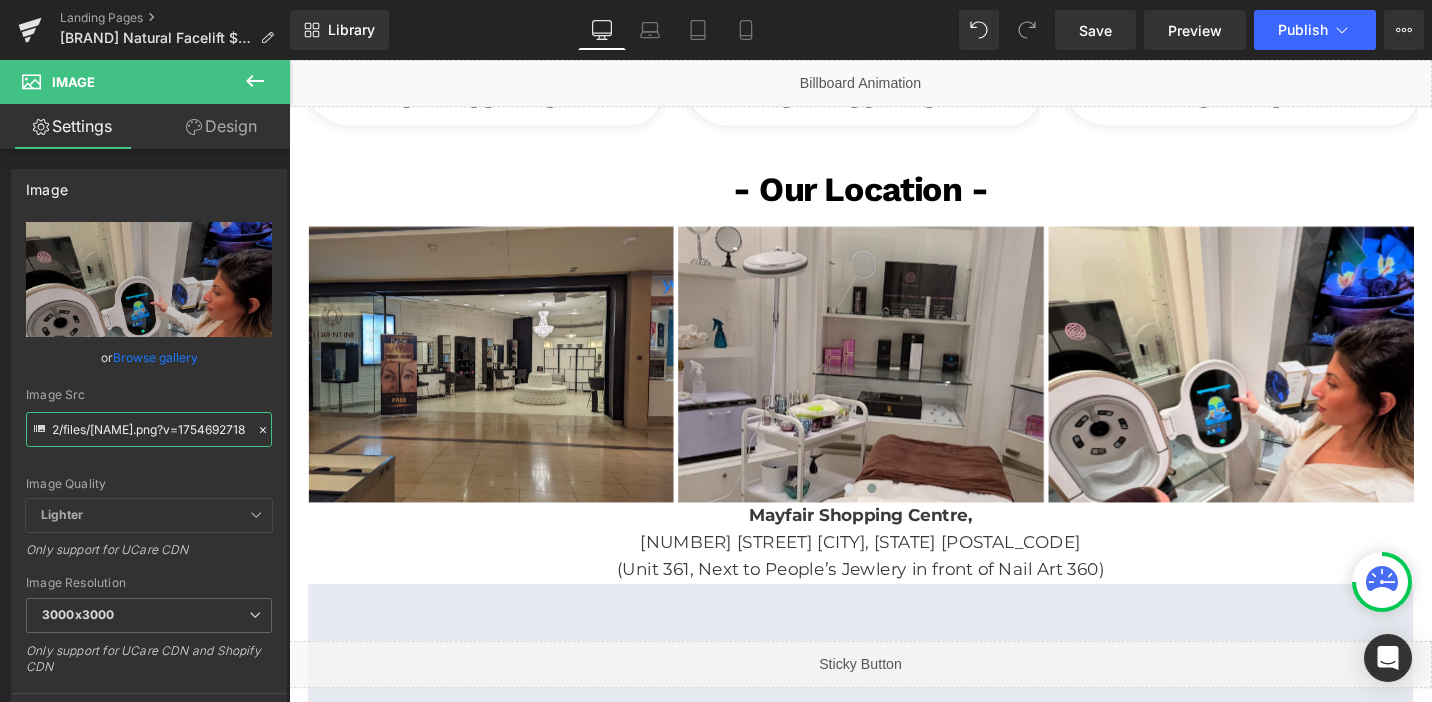 type on "https://cdn.shopify.com/s/files/1/0570/4895/7112/files/[NAME]_3000x3000.png?v=1754692718" 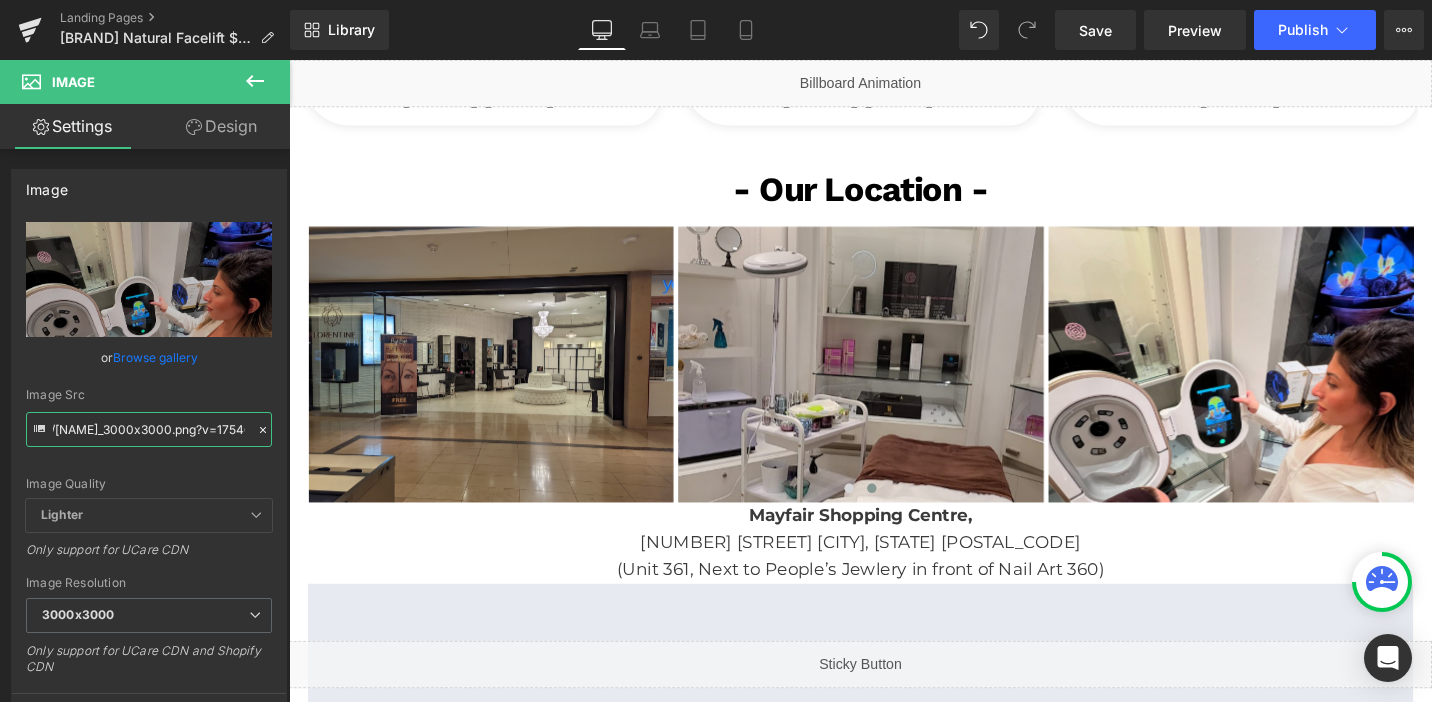 scroll, scrollTop: 0, scrollLeft: 0, axis: both 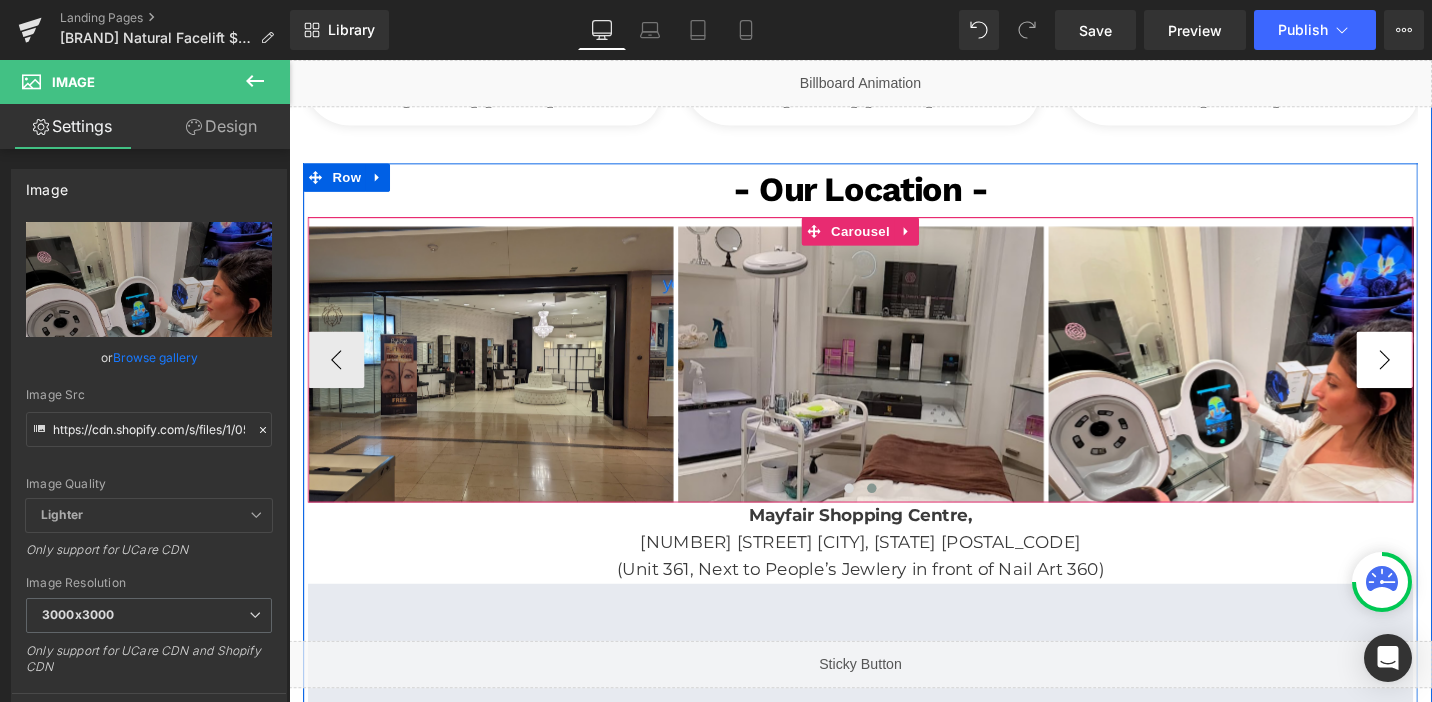 click on "›" at bounding box center [1449, 377] 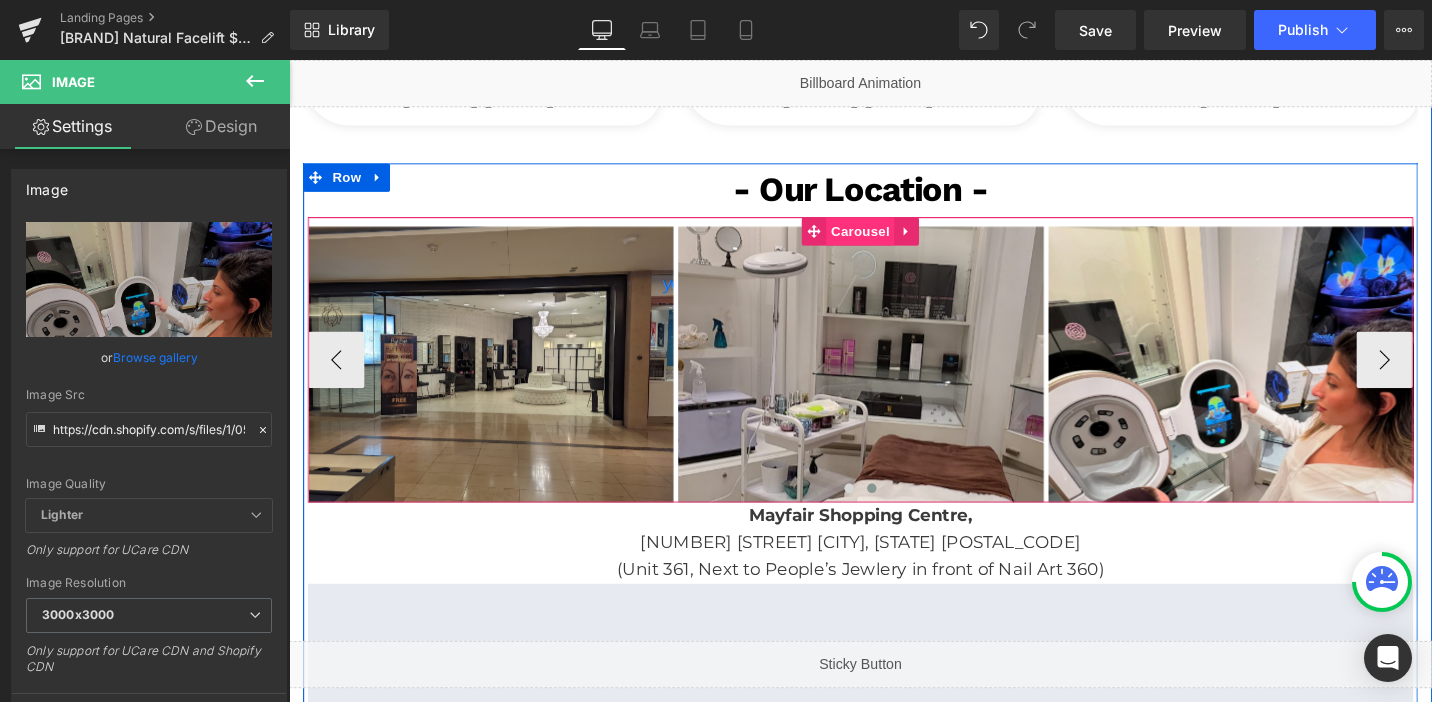 click on "Carousel" at bounding box center [894, 241] 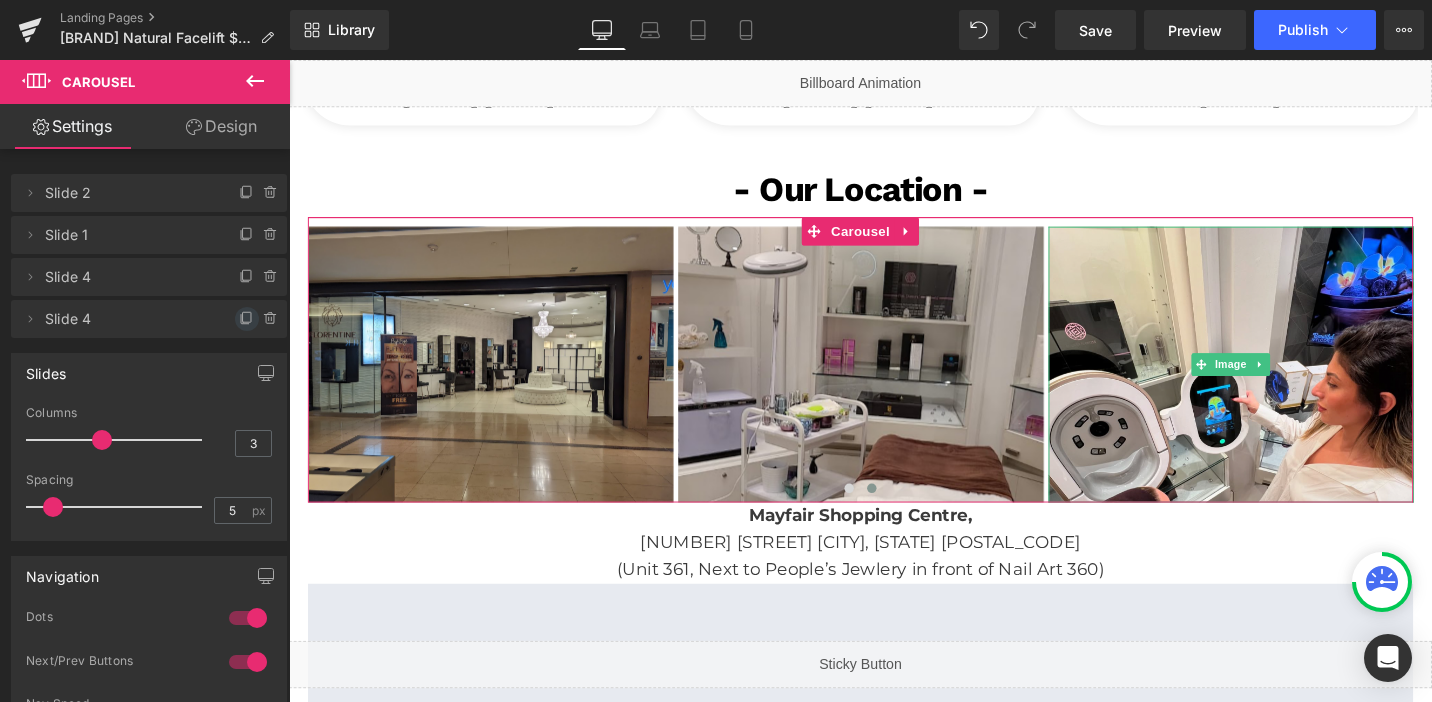 click 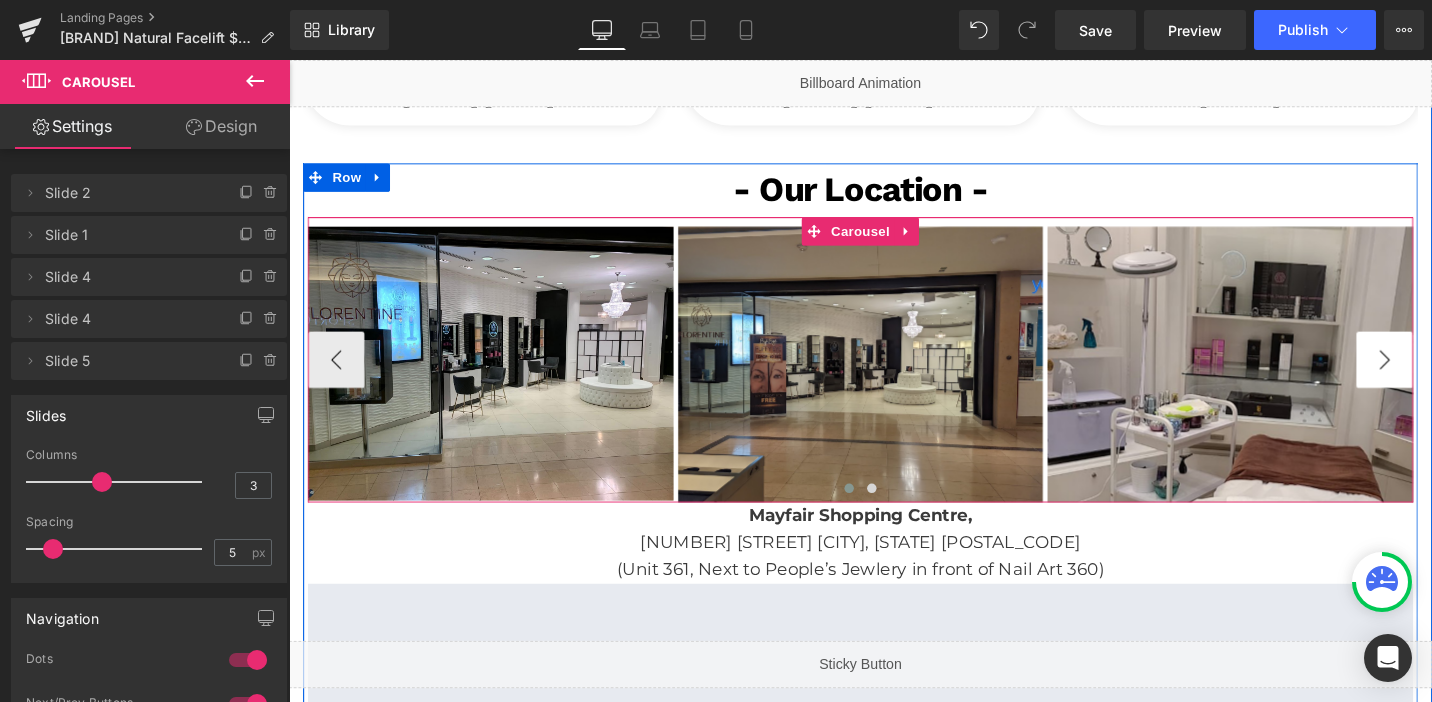 click on "›" at bounding box center (1449, 377) 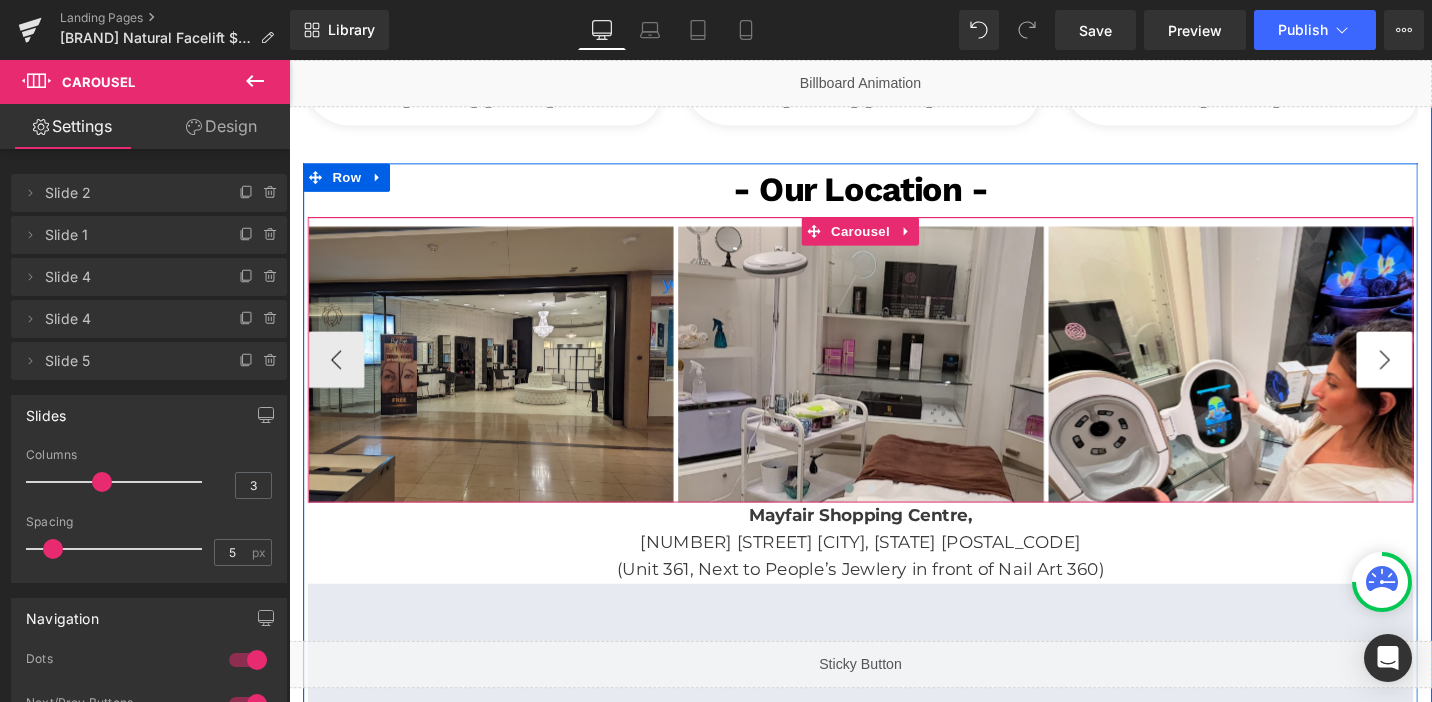 click on "›" at bounding box center [1449, 377] 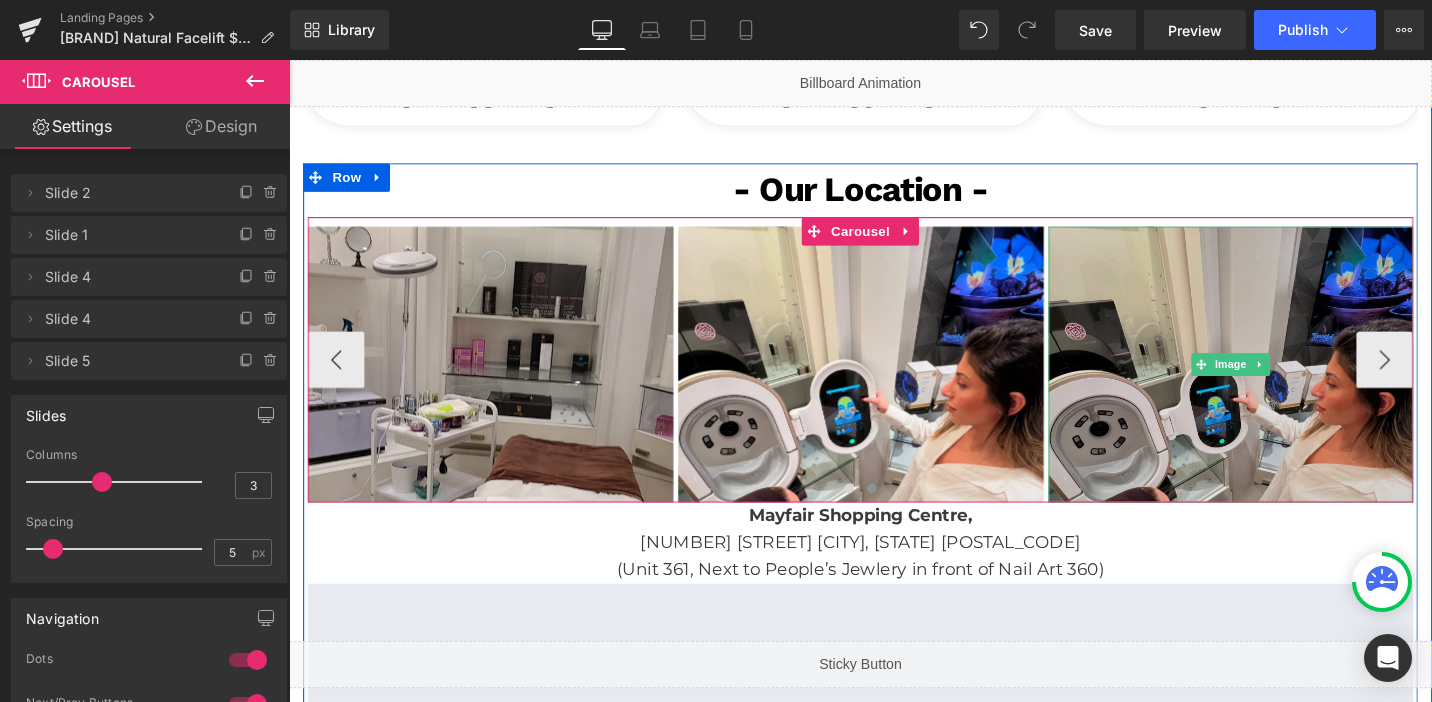 click at bounding box center [1286, 381] 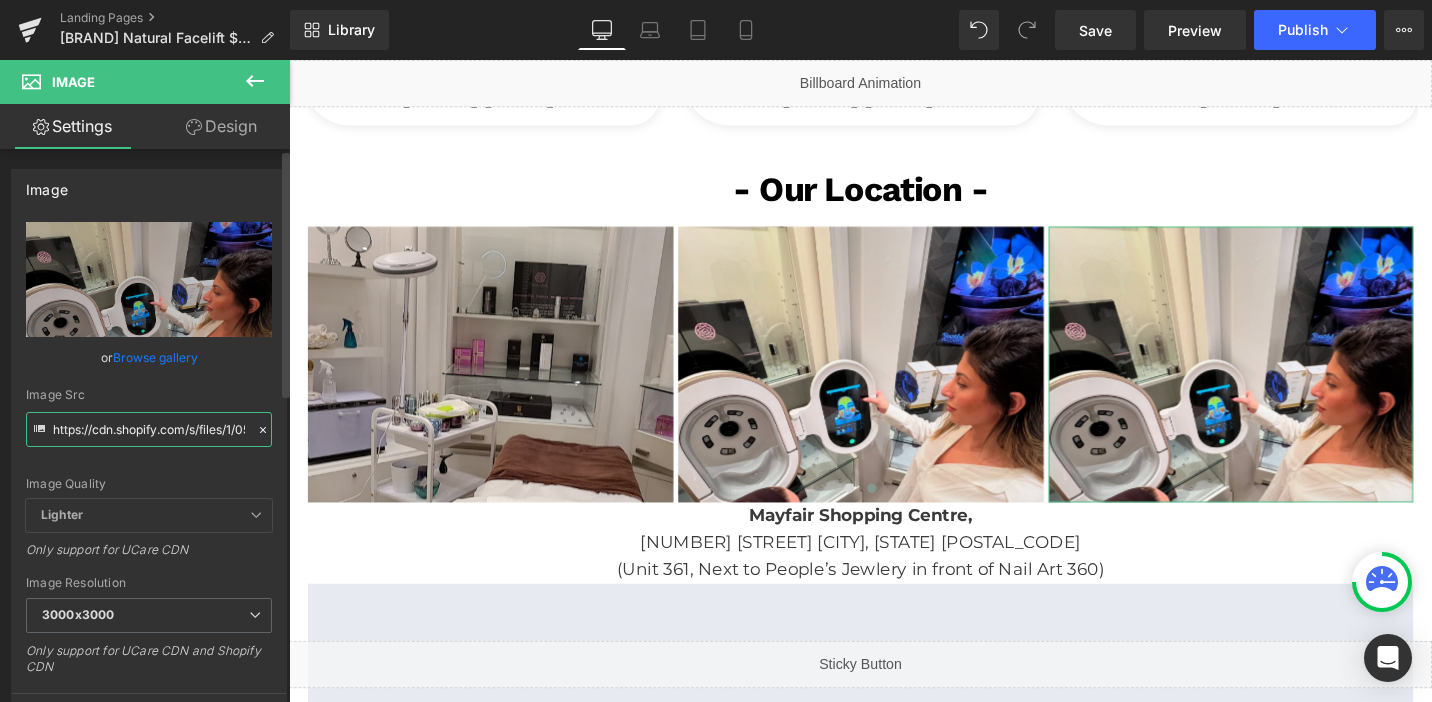 click on "https://cdn.shopify.com/s/files/1/0570/4895/7112/files/[NAME]_3000x3000.png?v=1754692718" at bounding box center [149, 429] 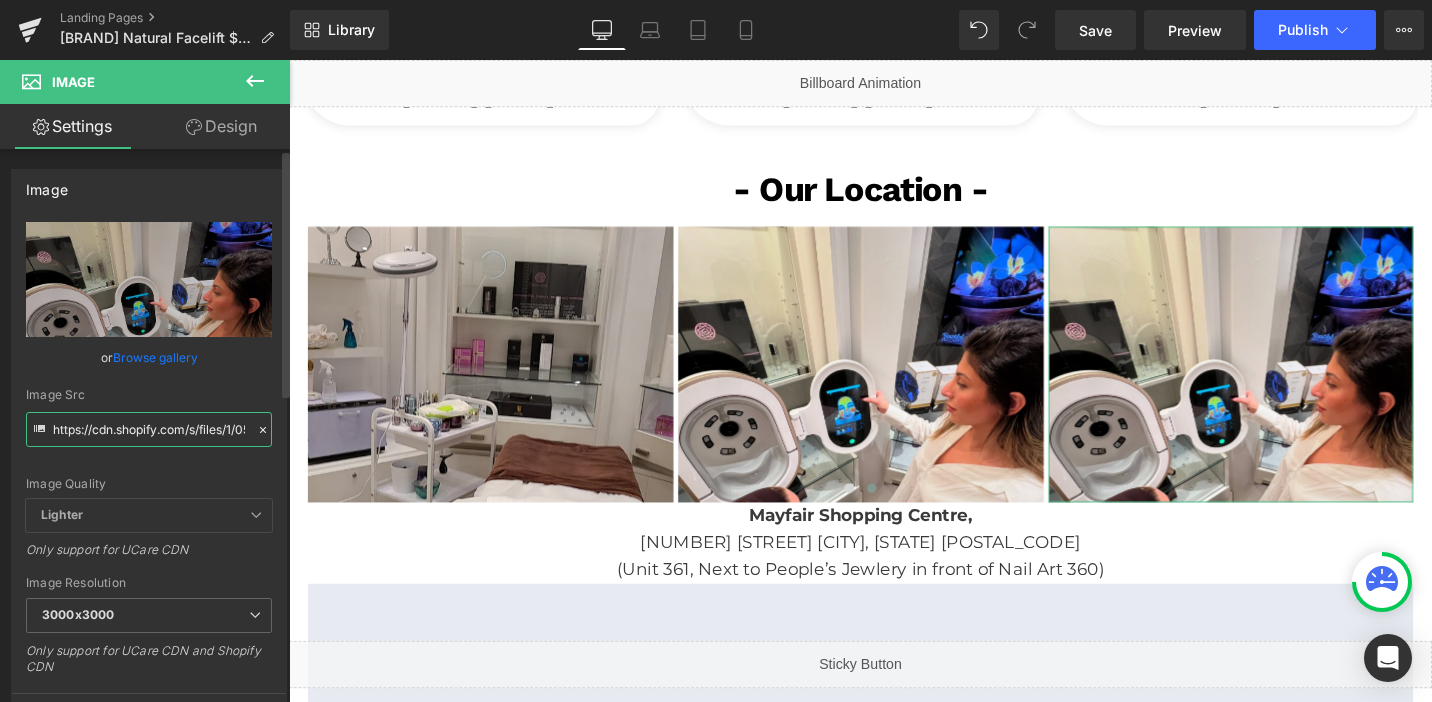 click on "https://cdn.shopify.com/s/files/1/0570/4895/7112/files/[NAME]_3000x3000.png?v=1754692718" at bounding box center (149, 429) 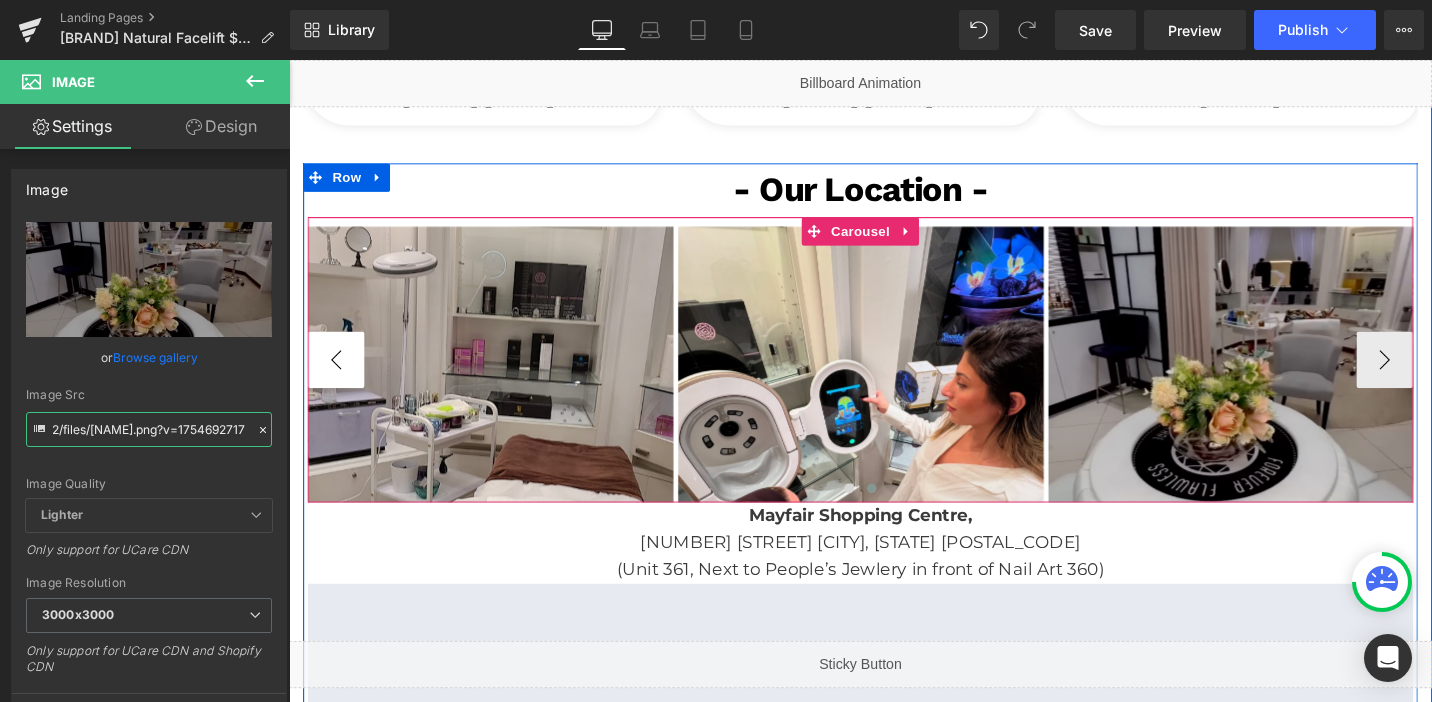 type on "https://cdn.shopify.com/s/files/1/0570/4895/7112/files/[NAME]_3000x3000.png?v=1754692717" 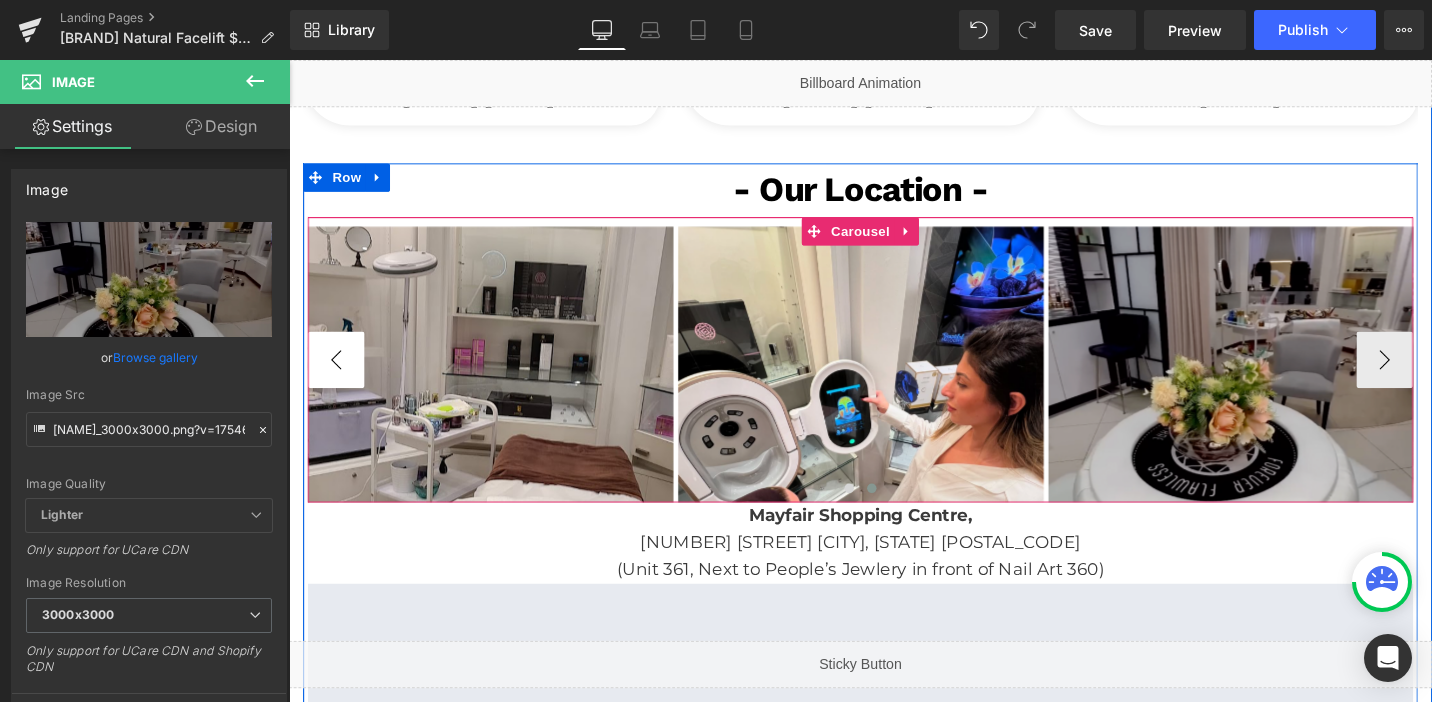 click on "‹" at bounding box center [339, 377] 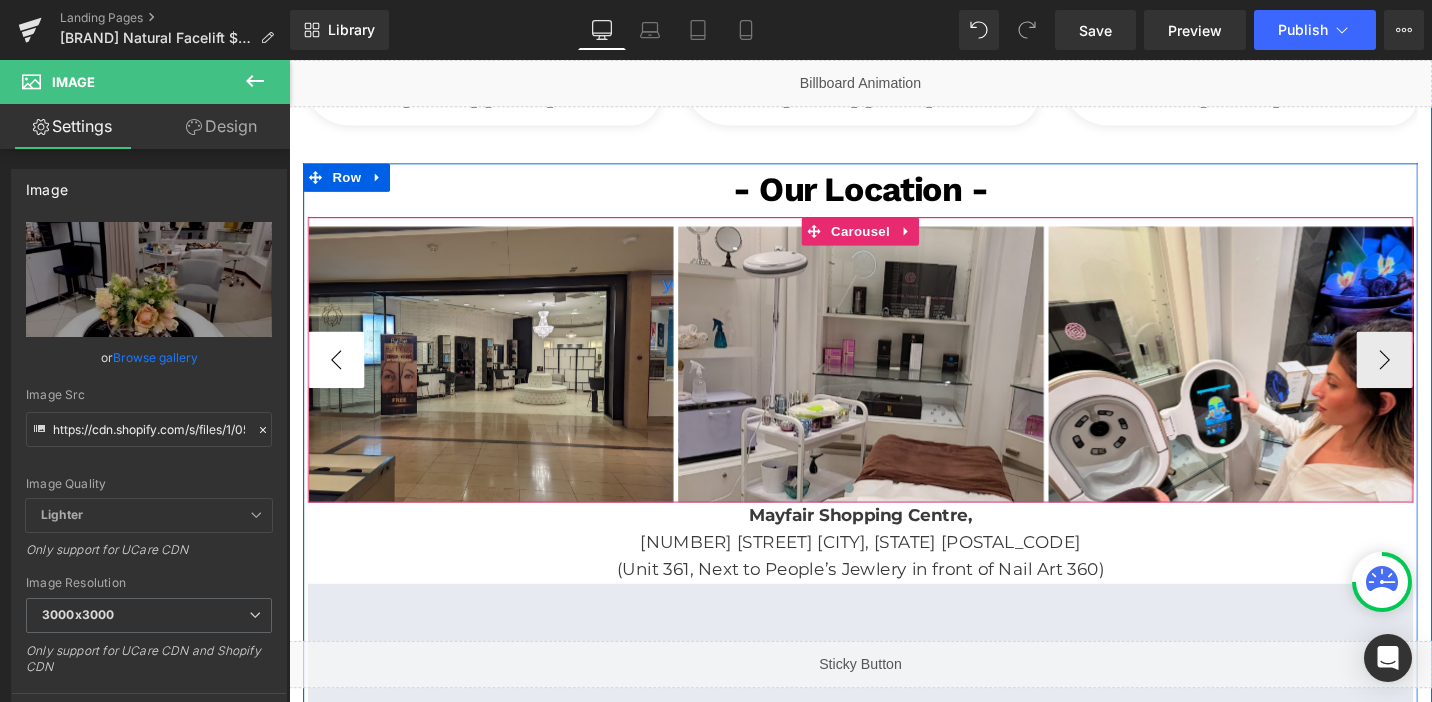 click on "‹" at bounding box center [339, 377] 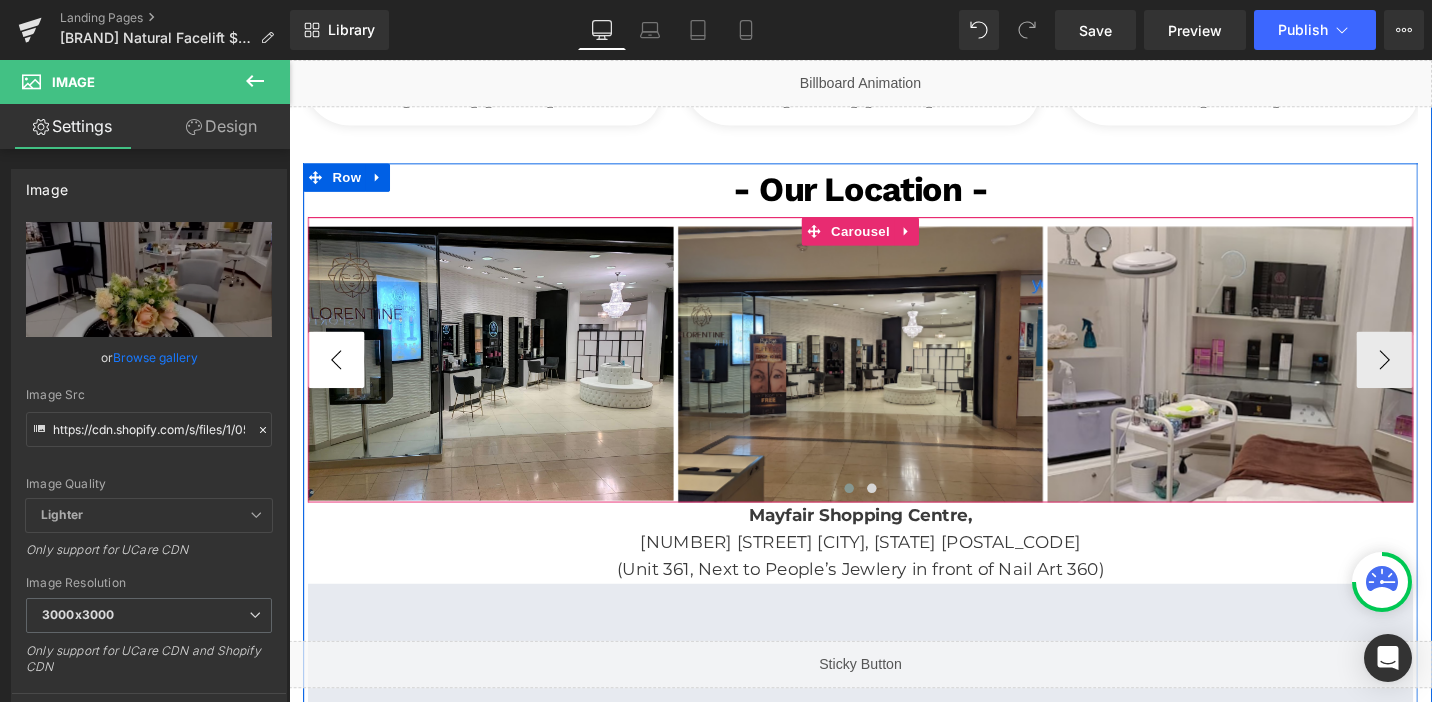 click on "‹" at bounding box center [339, 377] 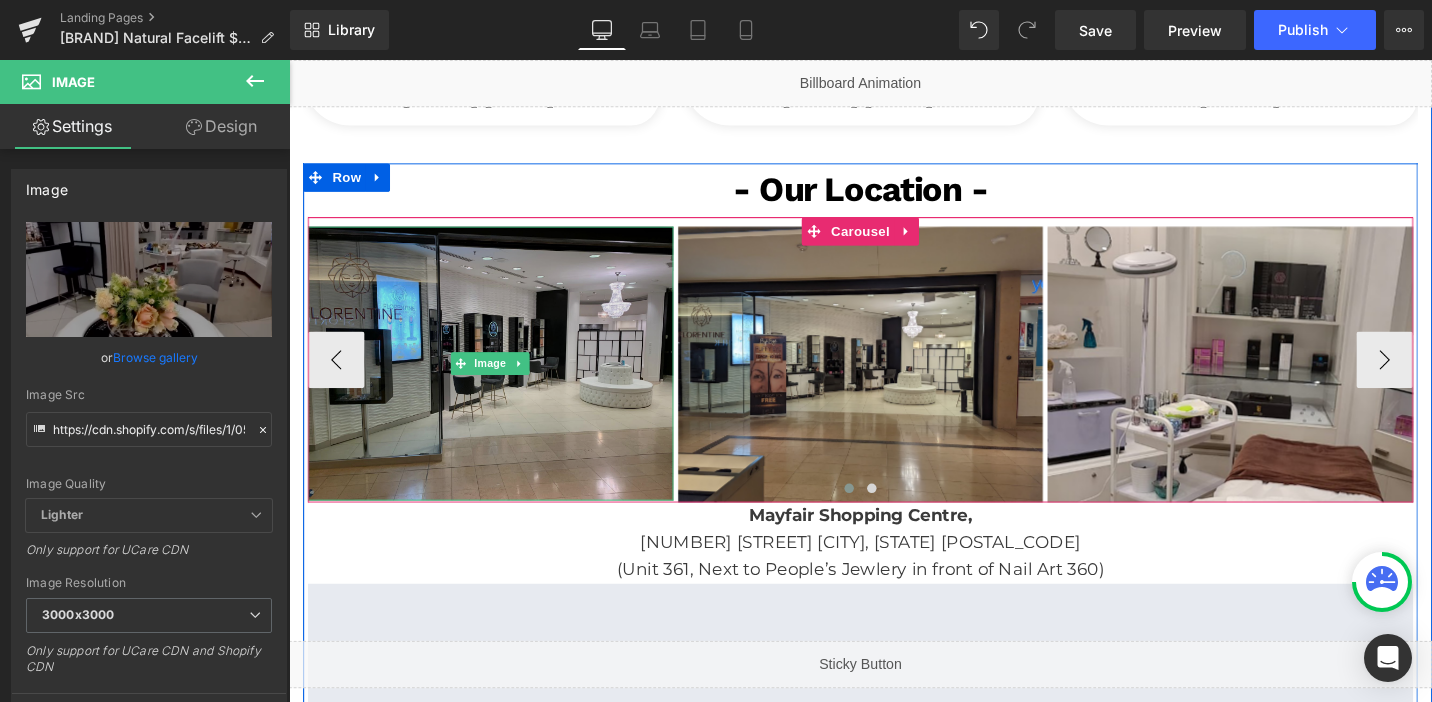 click at bounding box center (502, 381) 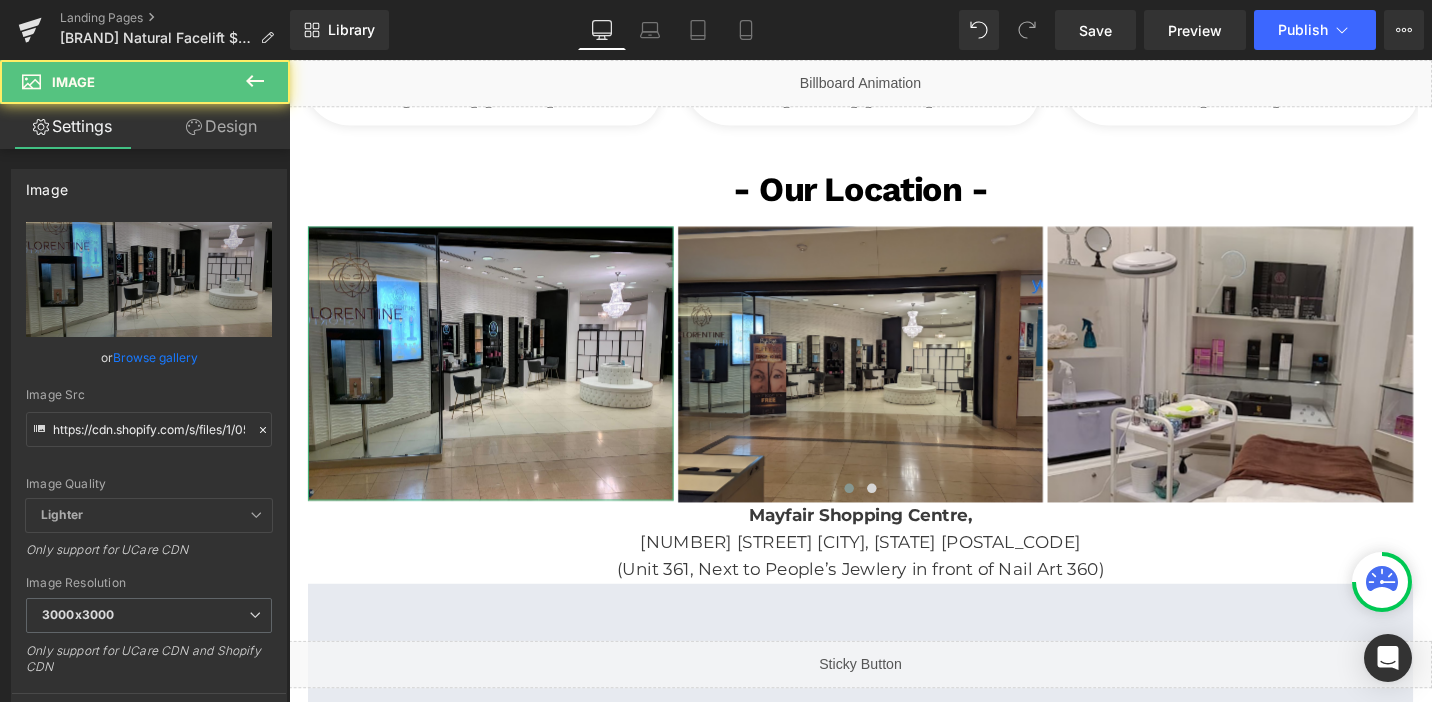 click on "Design" at bounding box center (221, 126) 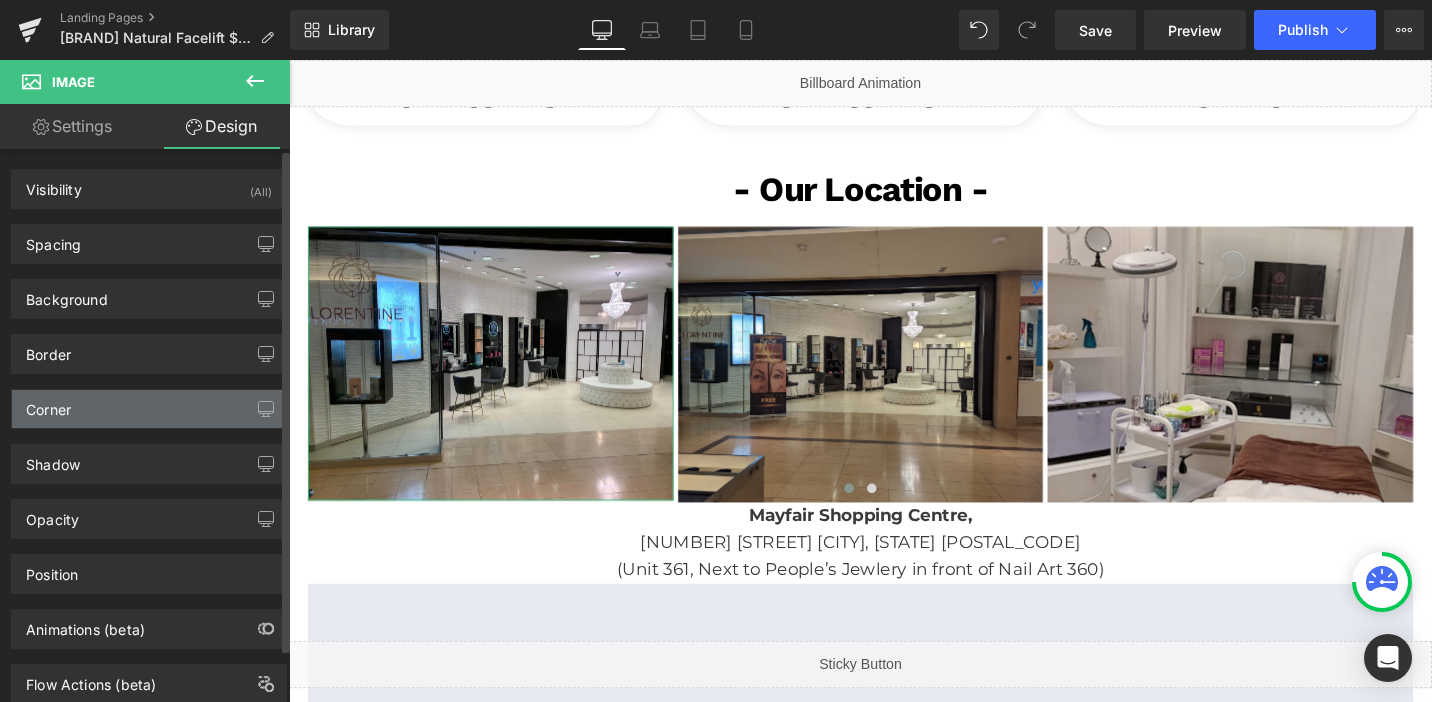 click on "Corner" at bounding box center (149, 409) 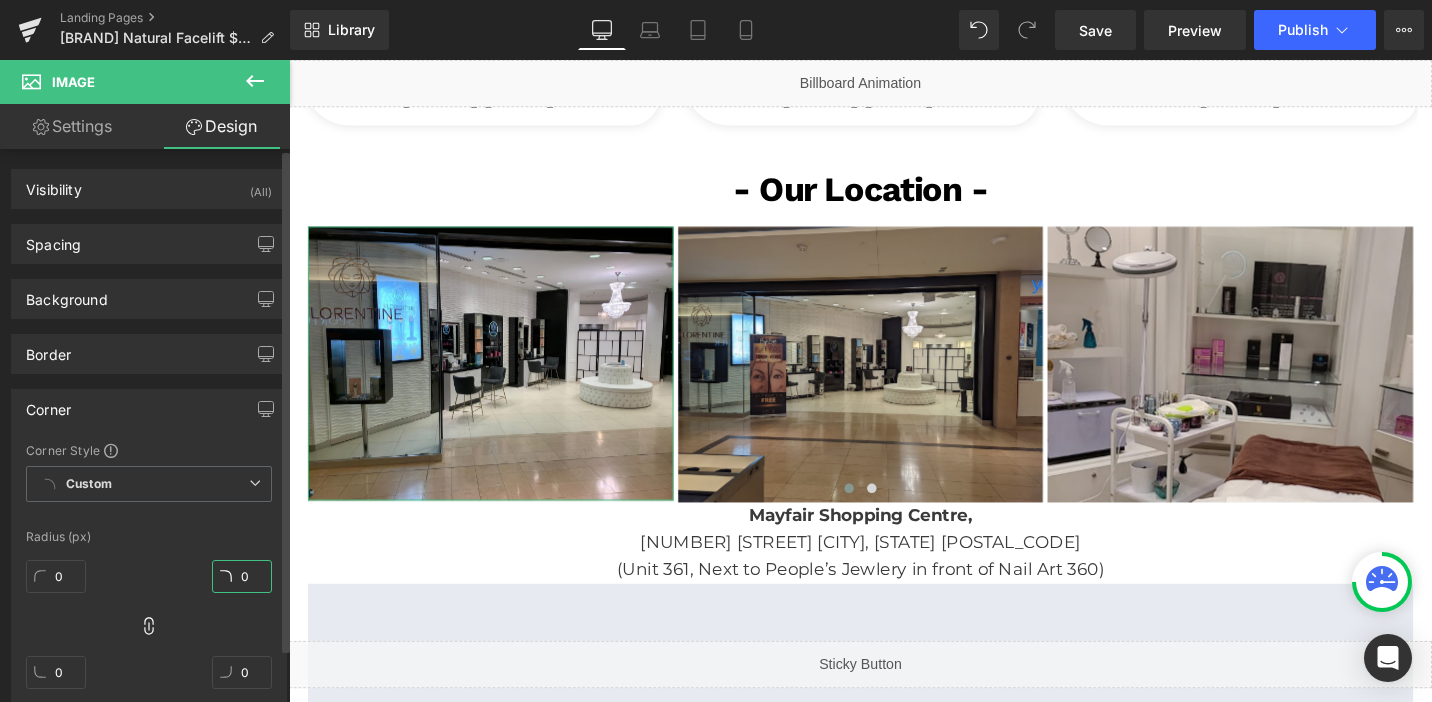 click on "0" at bounding box center [242, 576] 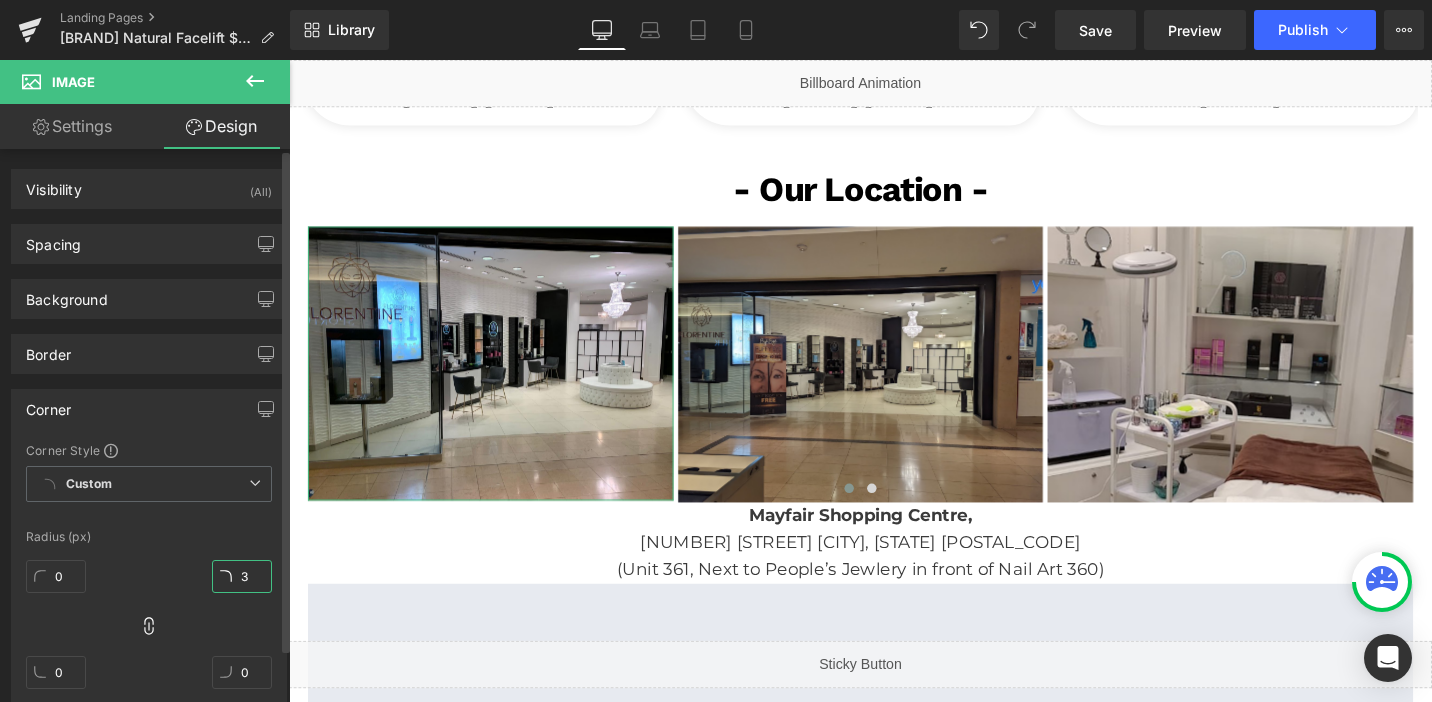 type on "32" 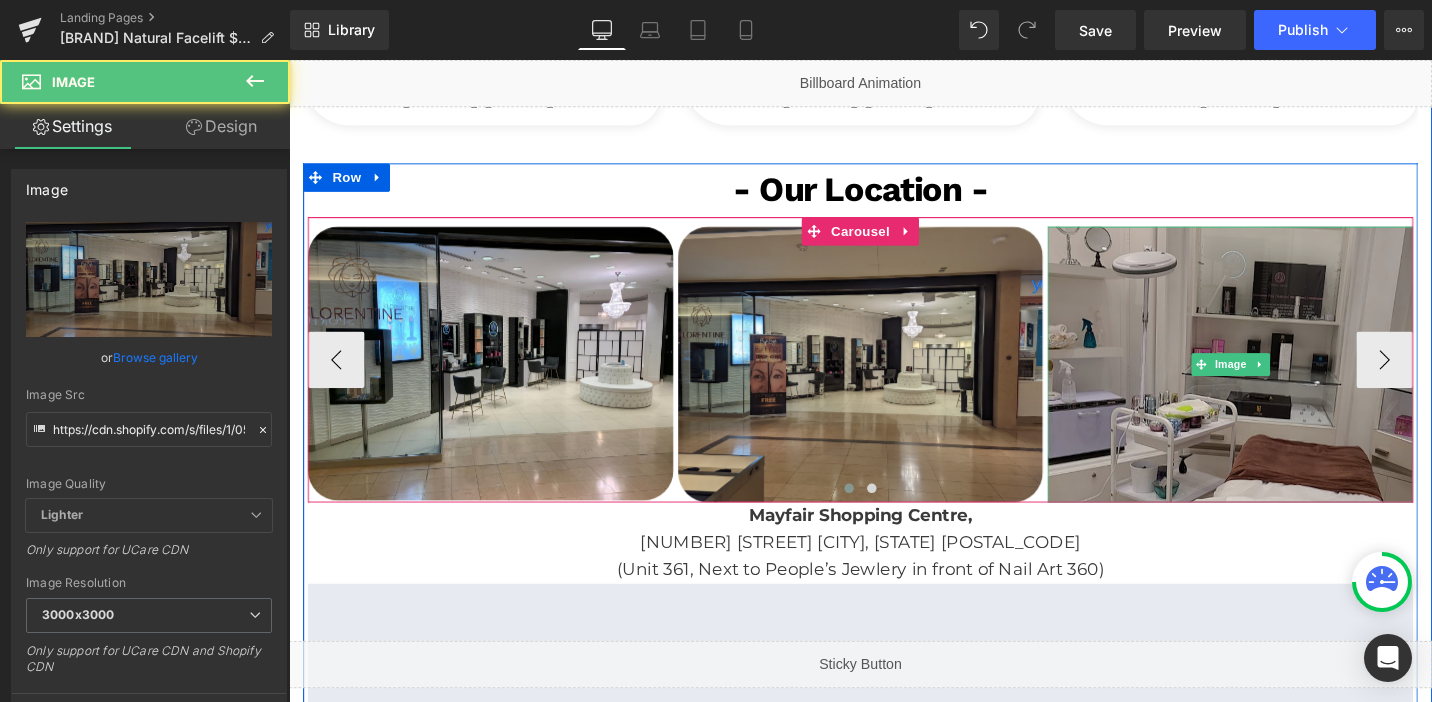 click at bounding box center (1285, 381) 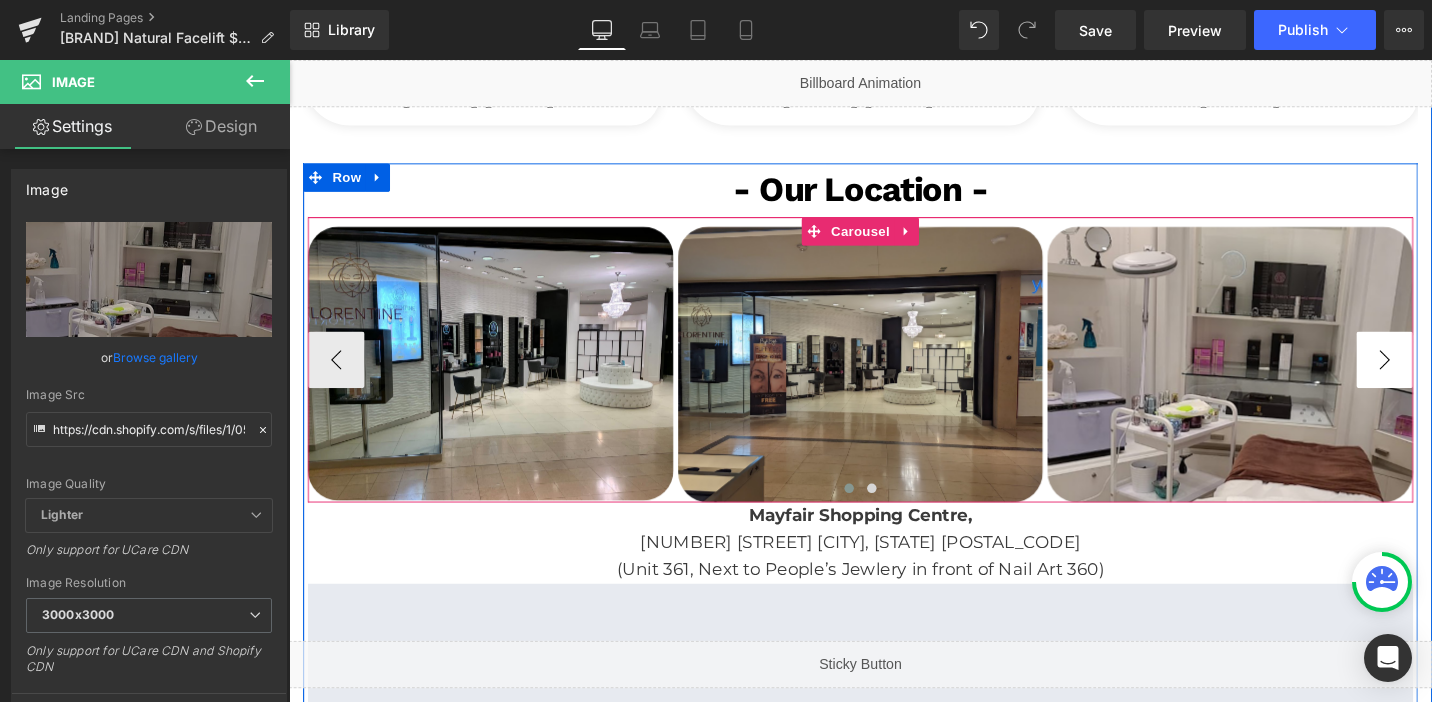 click on "›" at bounding box center (1449, 377) 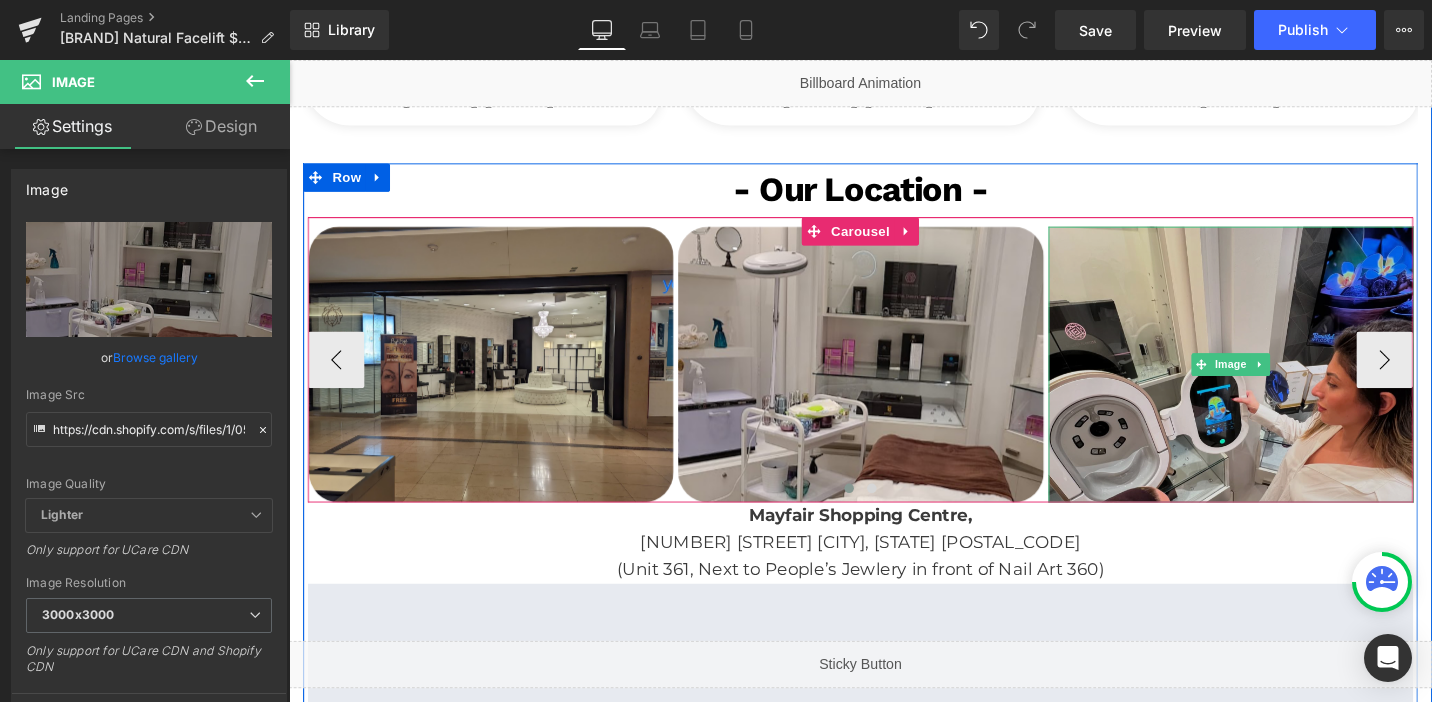 type 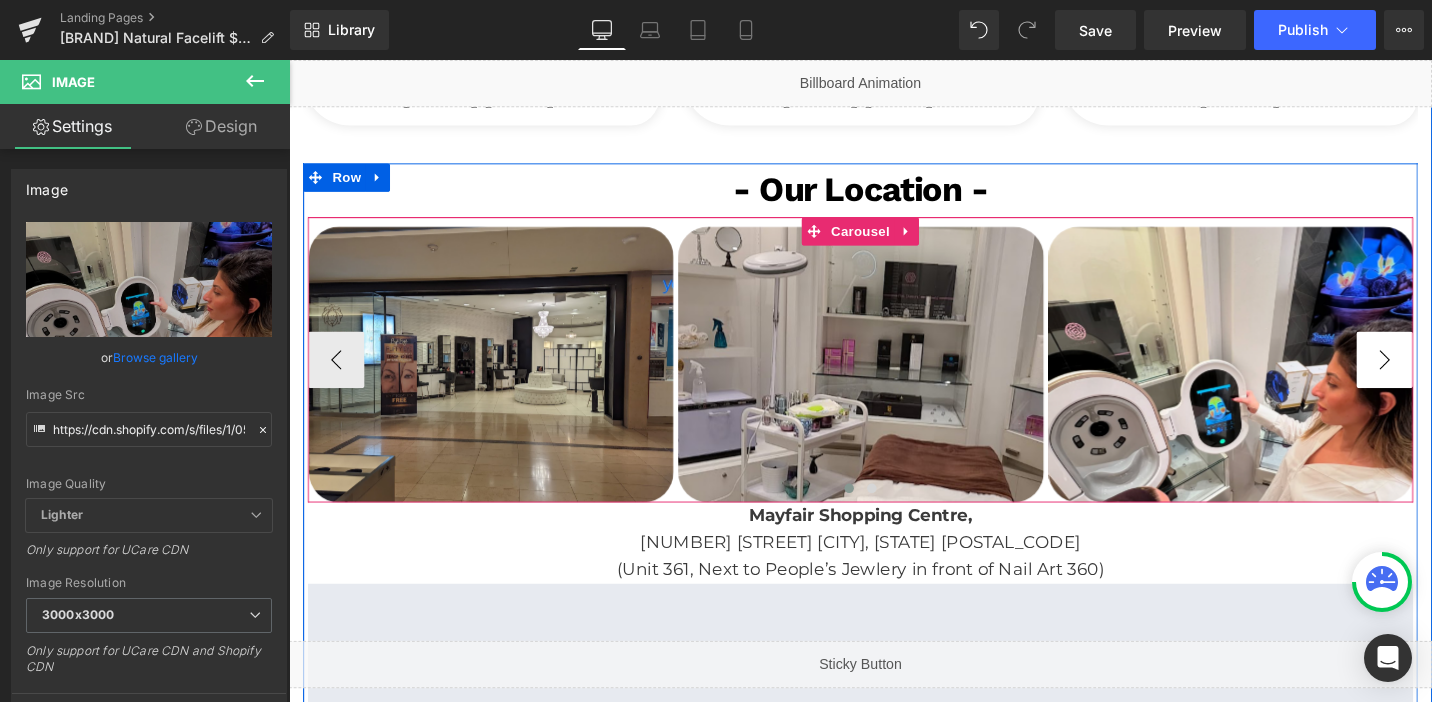 click on "›" at bounding box center (1449, 377) 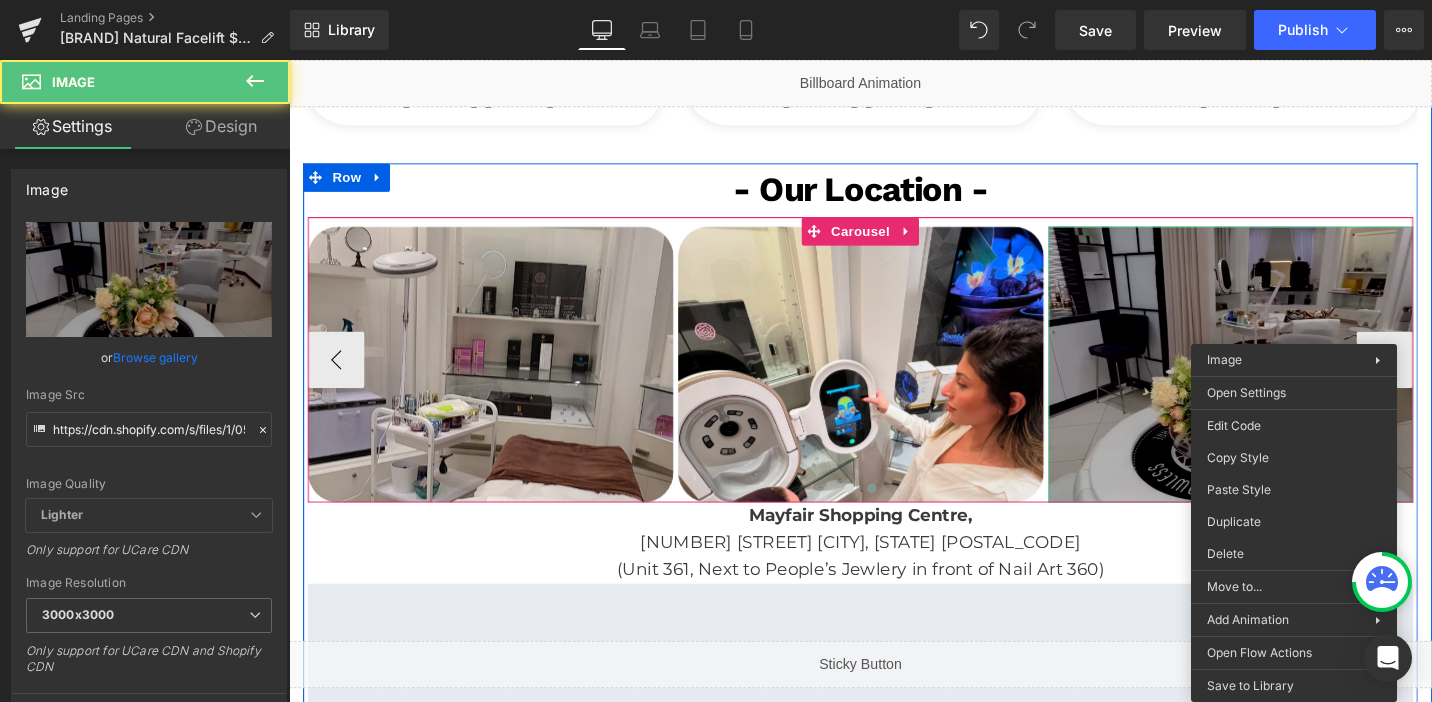 click at bounding box center (1286, 381) 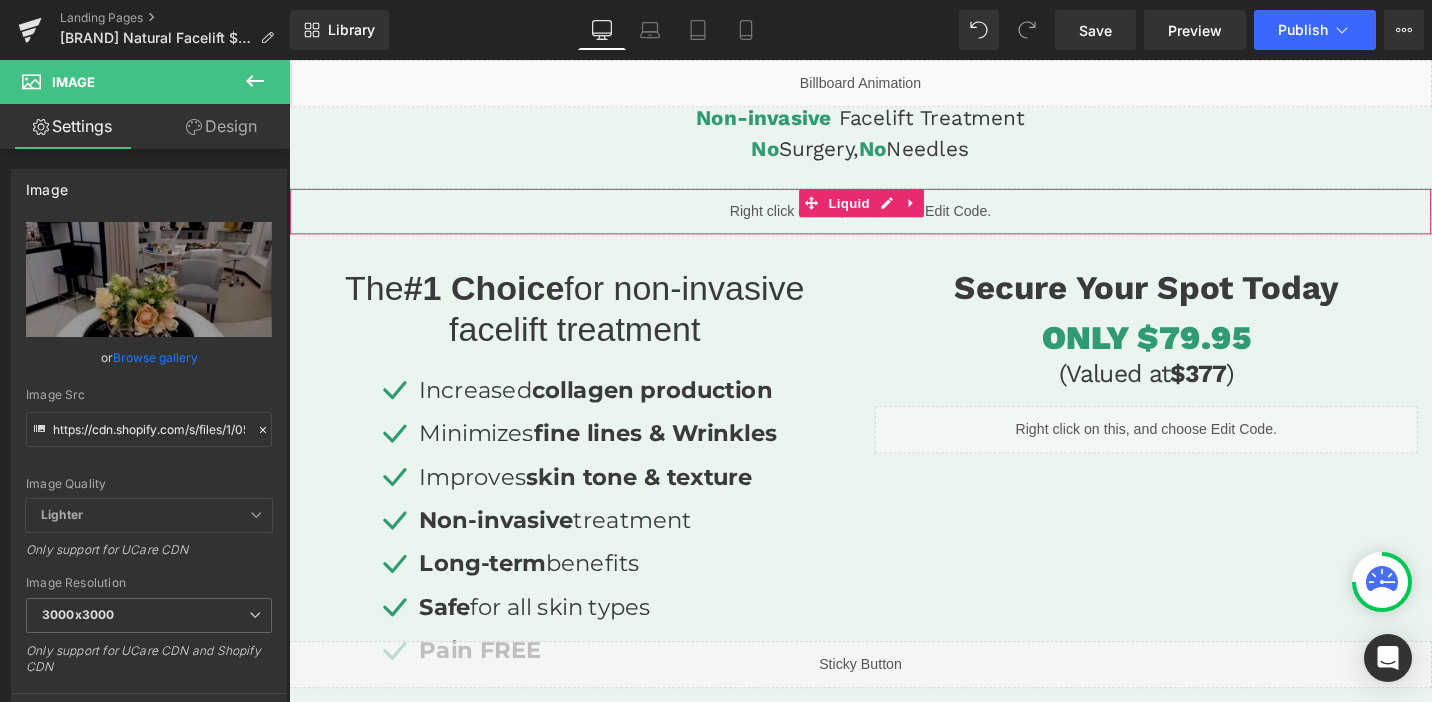 scroll, scrollTop: 0, scrollLeft: 0, axis: both 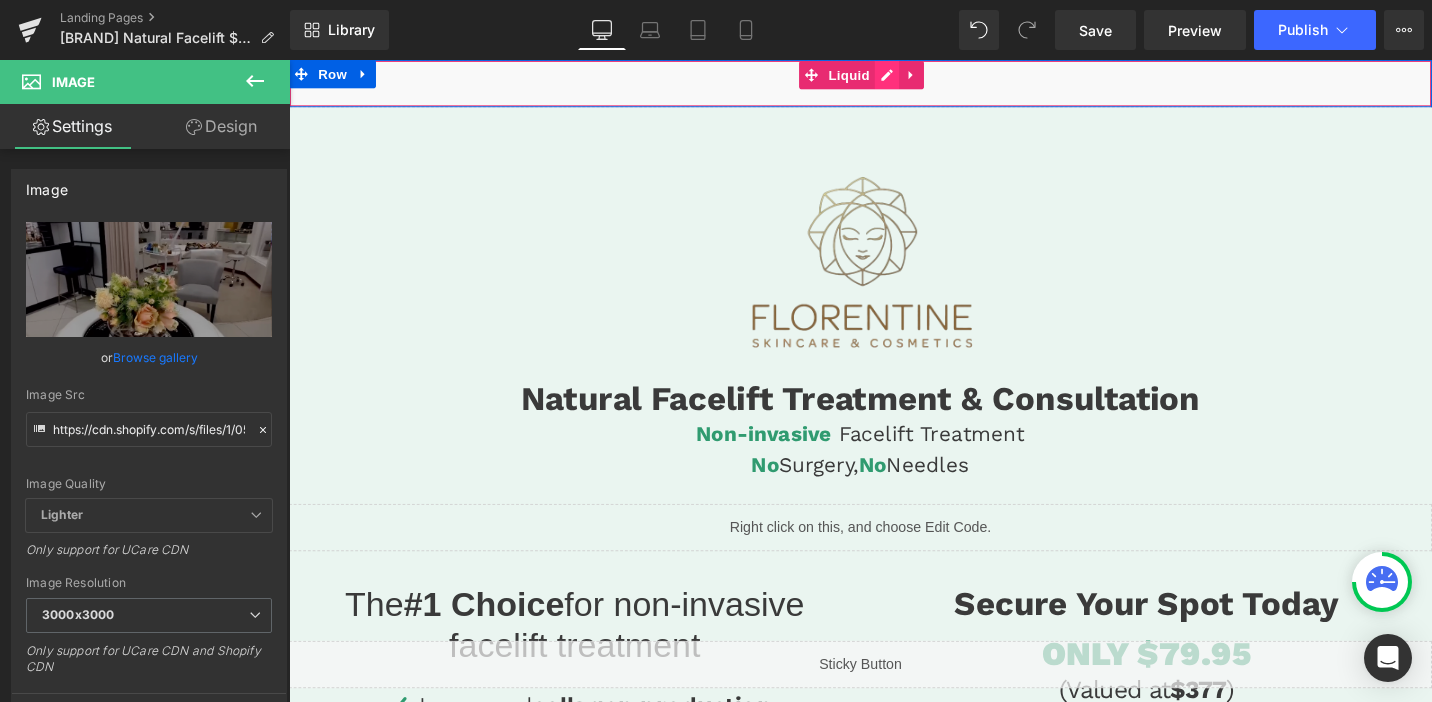 click on "Liquid" at bounding box center (894, 85) 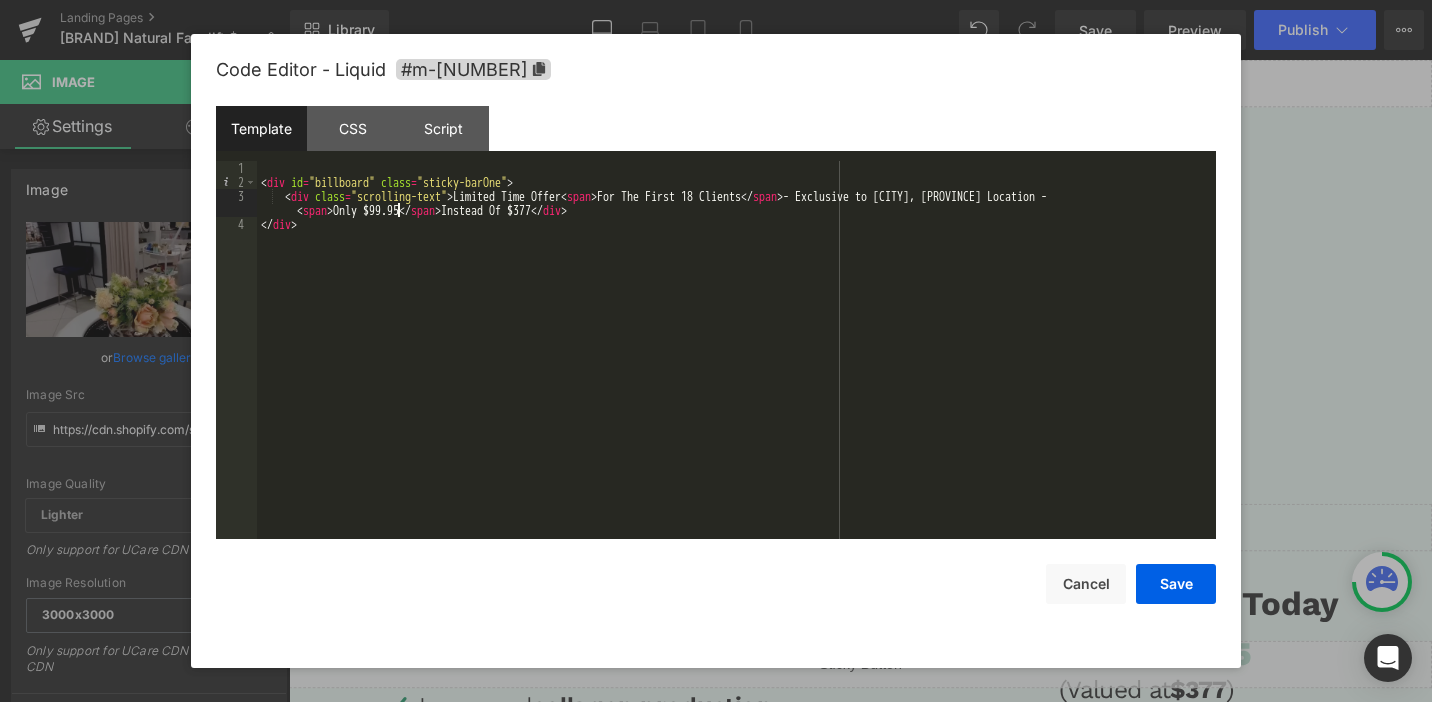 click on "Limited Time Offer Only $99.95 Instead Of $377" at bounding box center [736, 364] 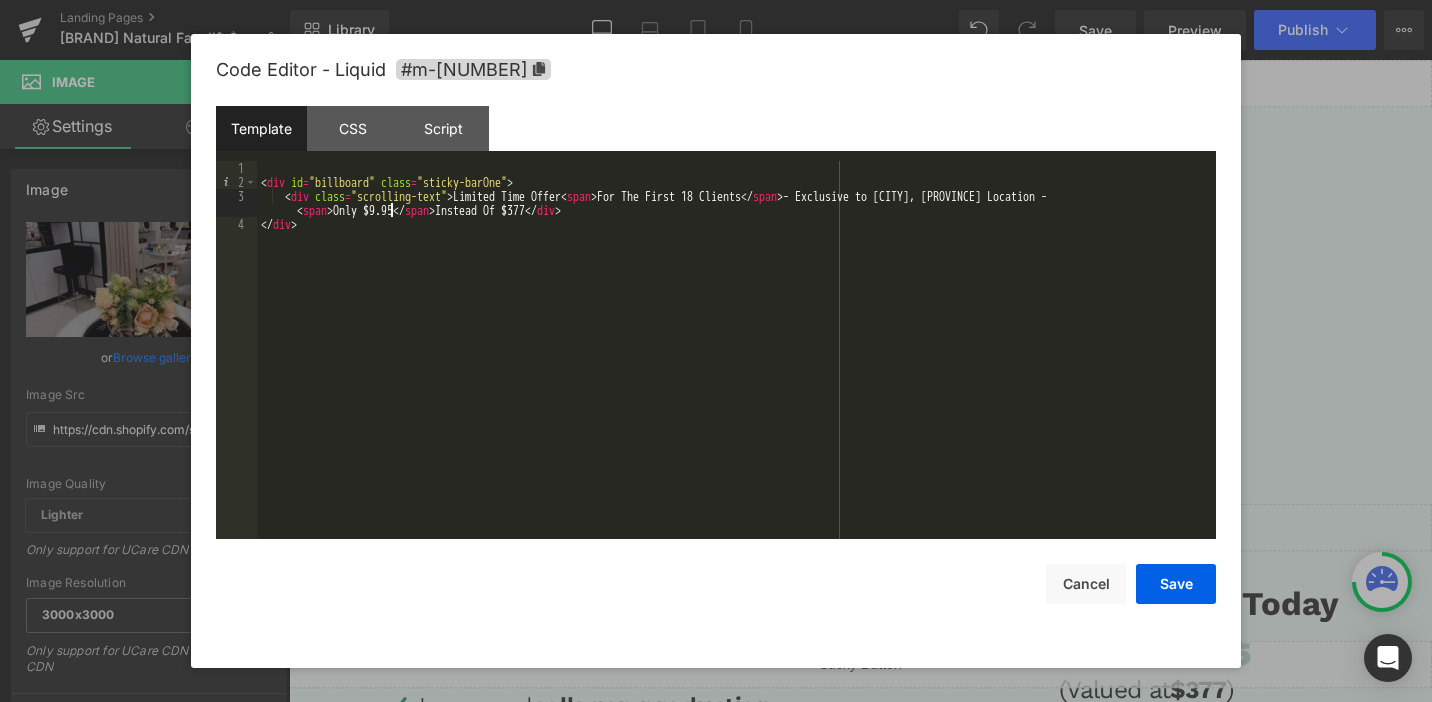 type 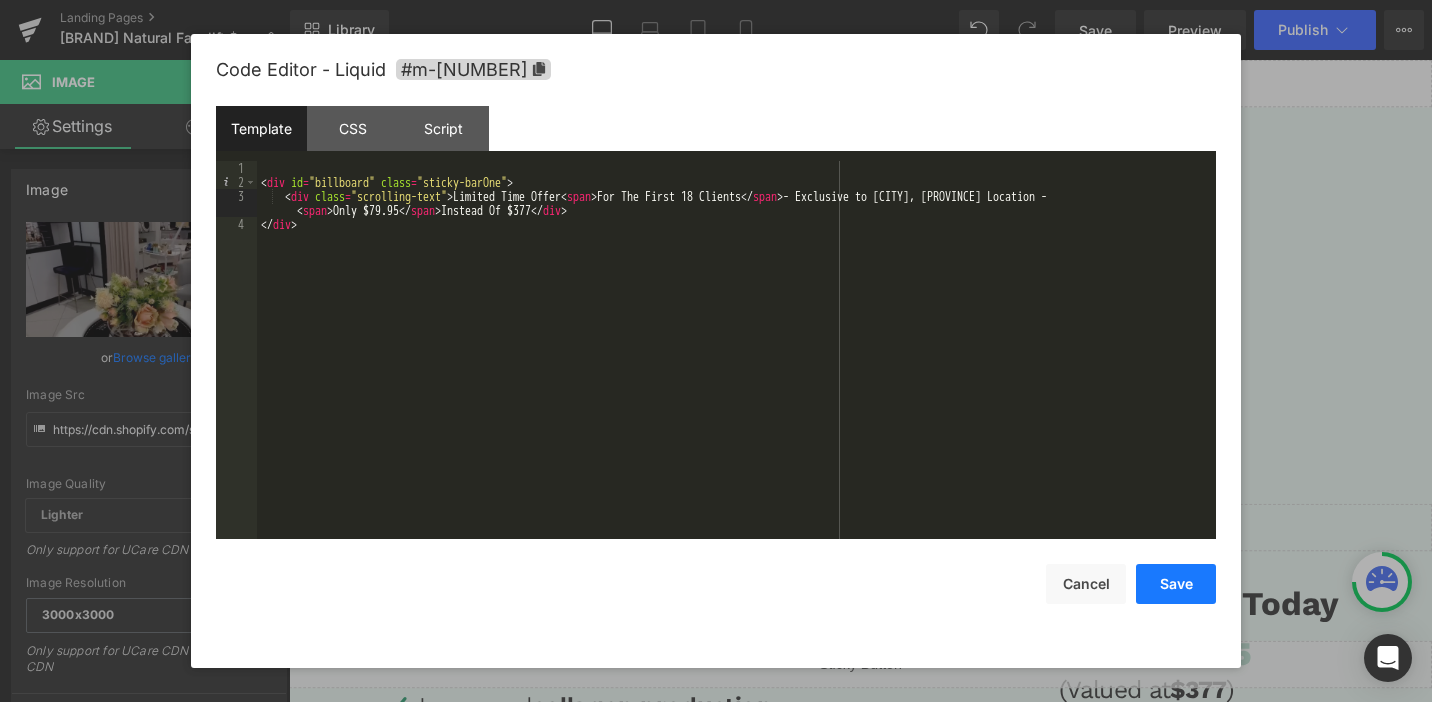 click on "Save" at bounding box center (1176, 584) 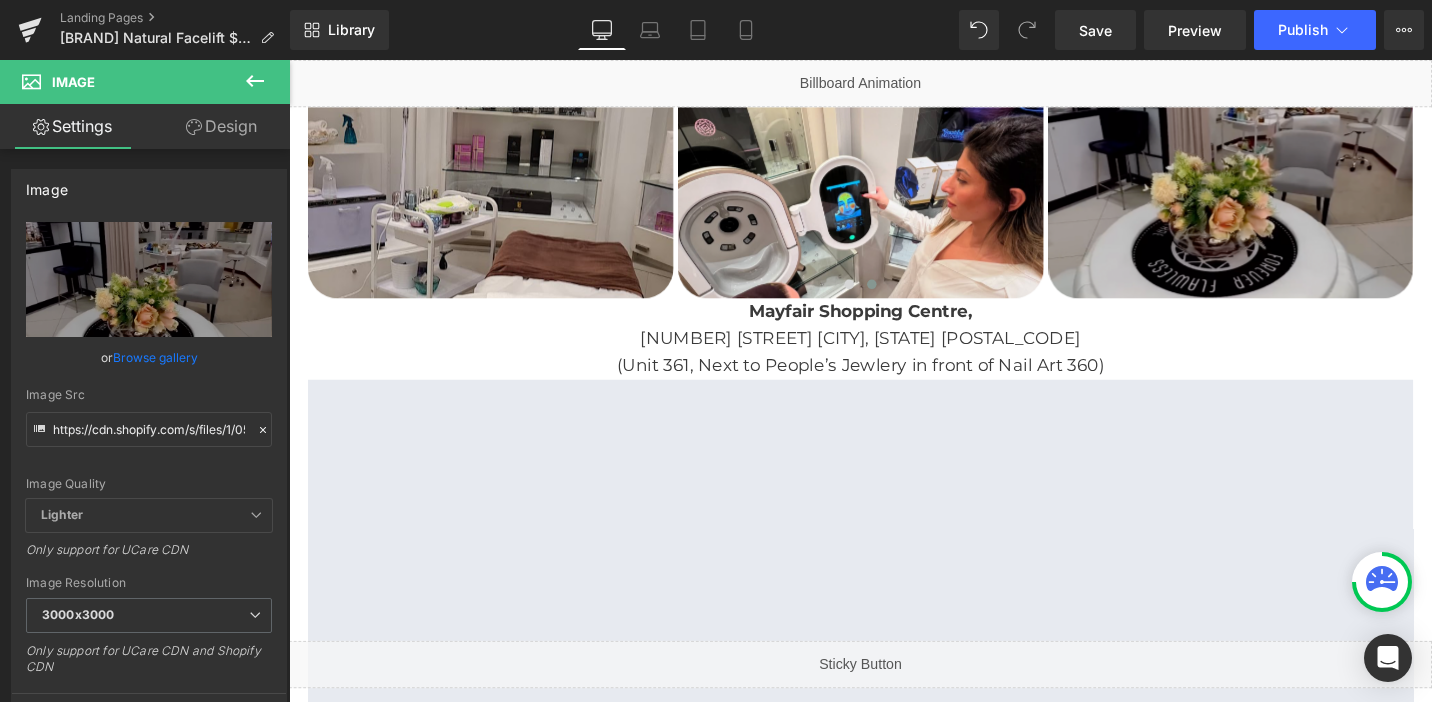 scroll, scrollTop: 3696, scrollLeft: 0, axis: vertical 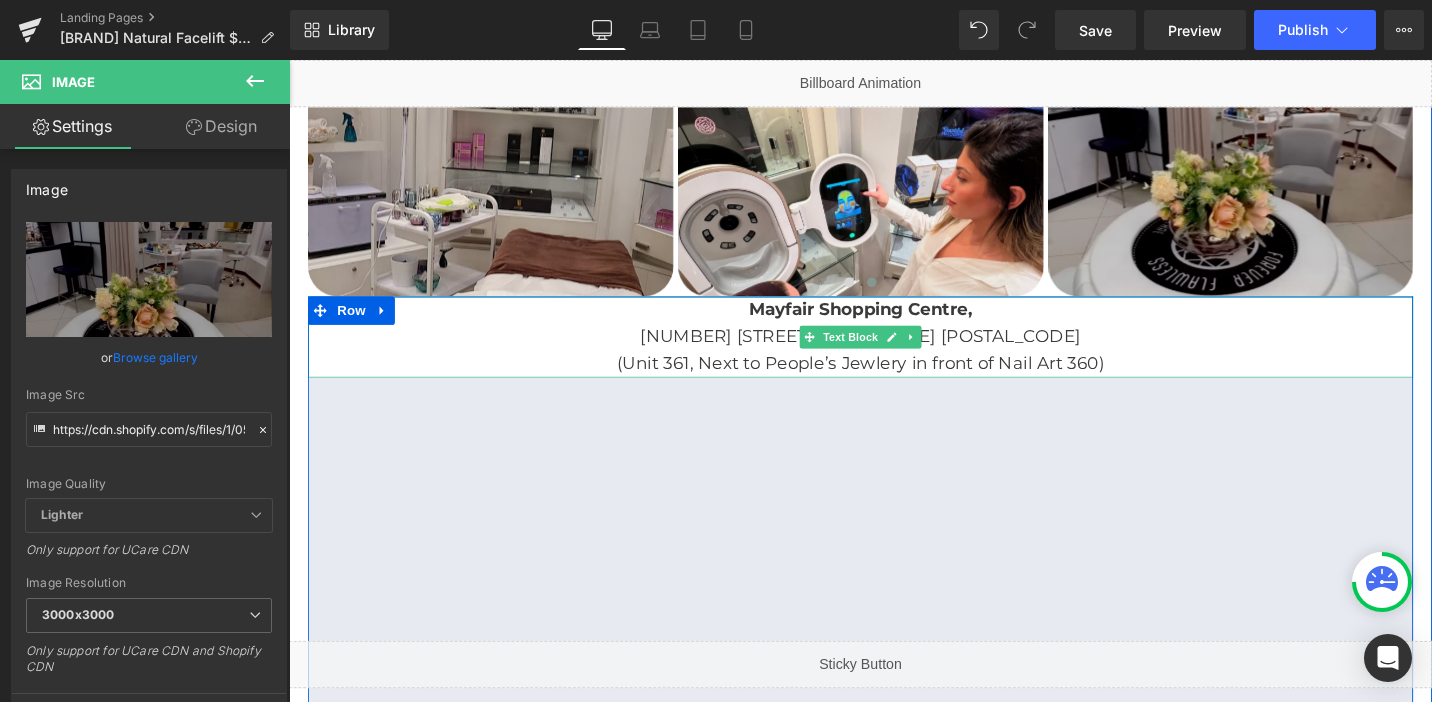 click on "[NUMBER] [STREET] [CITY], [STATE] [POSTAL_CODE]" at bounding box center [894, 352] 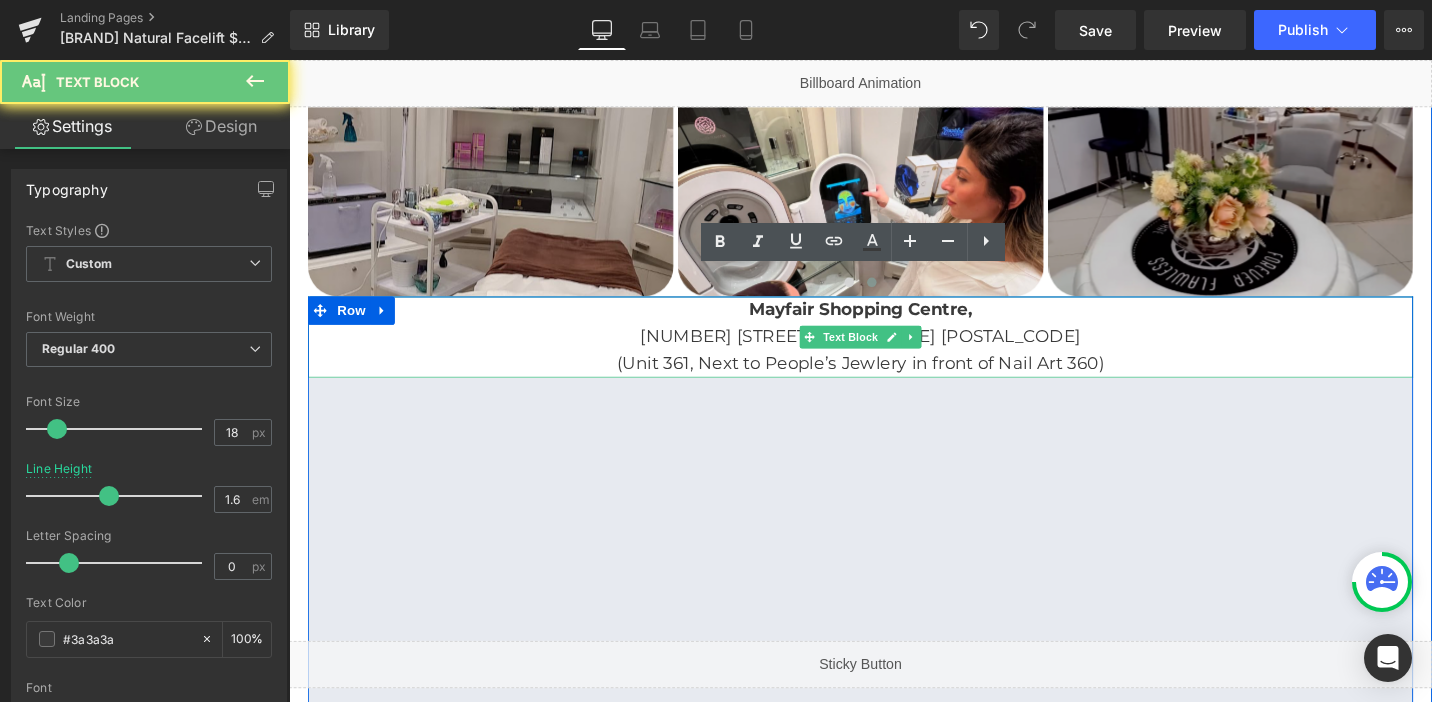 click on "[NUMBER] [STREET] [CITY], [STATE] [POSTAL_CODE]" at bounding box center [894, 352] 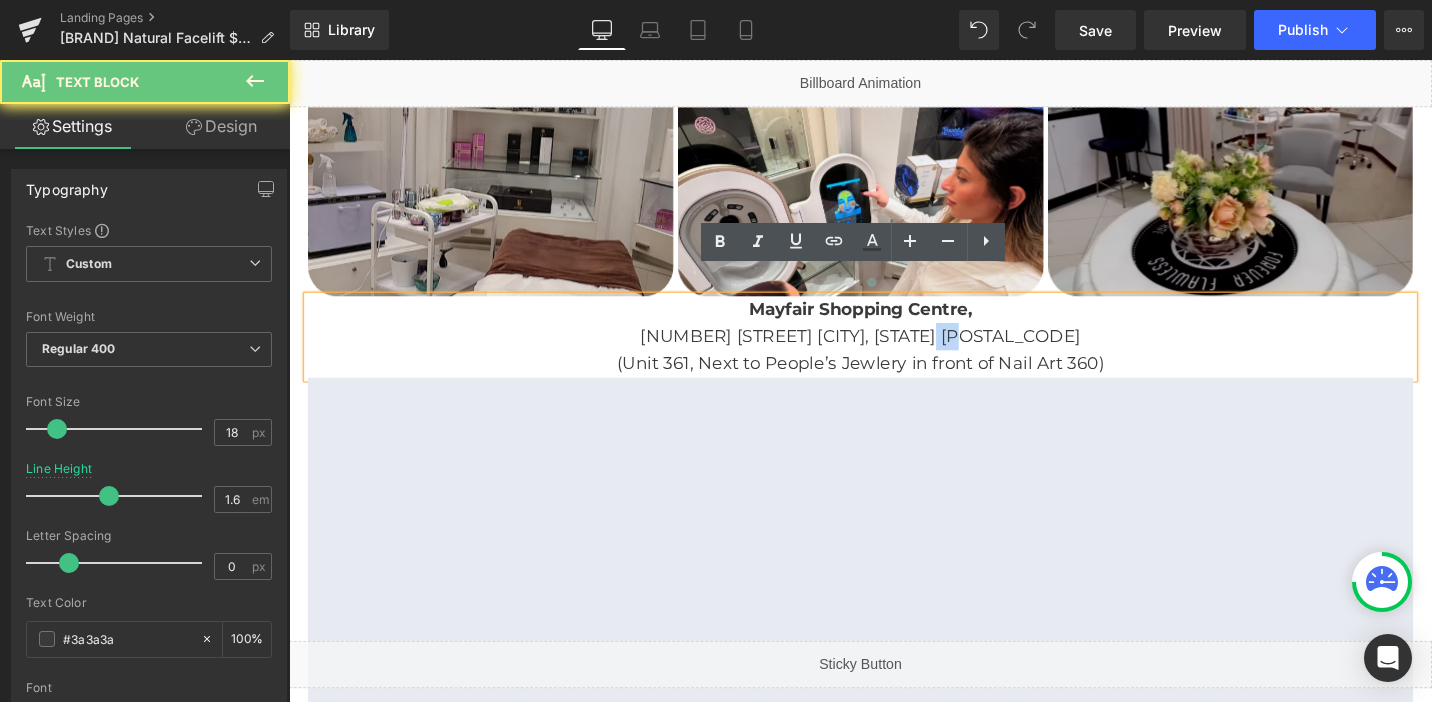 click on "[NUMBER] [STREET] [CITY], [STATE] [POSTAL_CODE]" at bounding box center (894, 352) 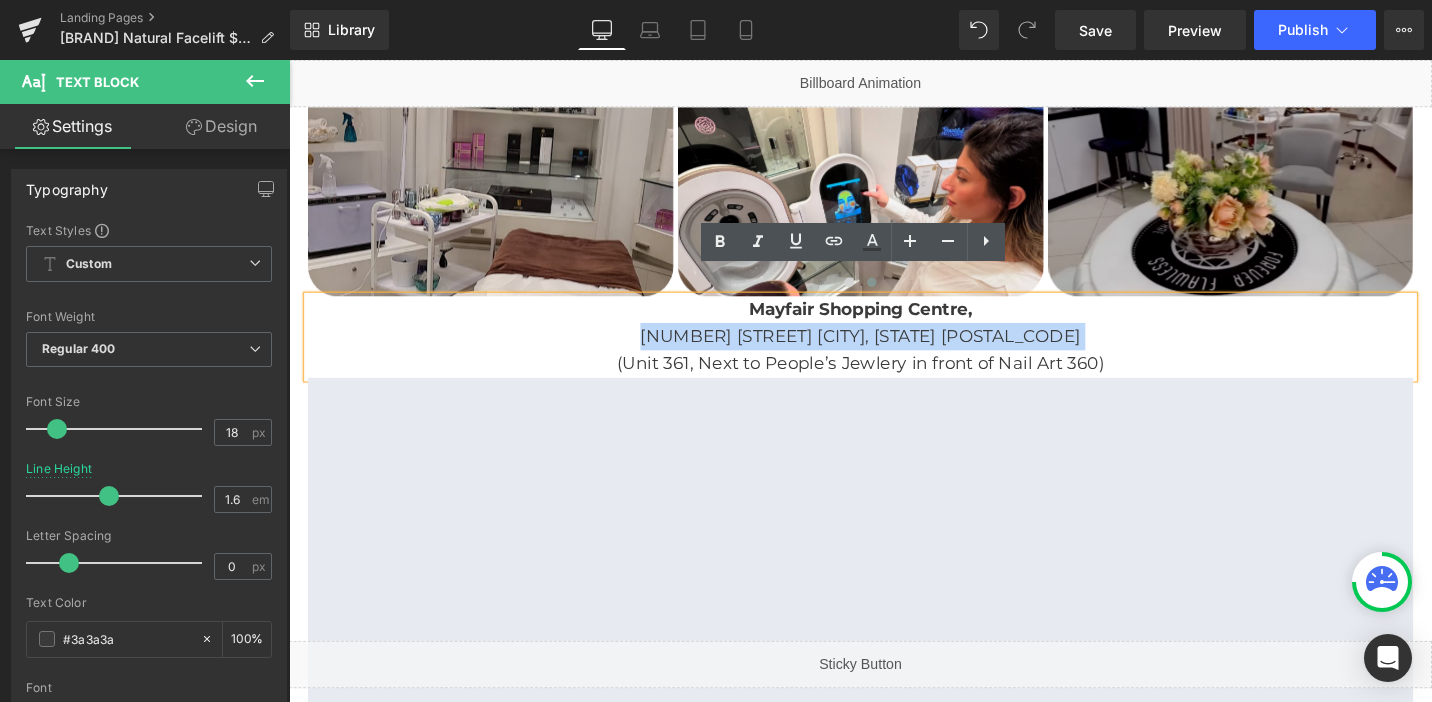 paste 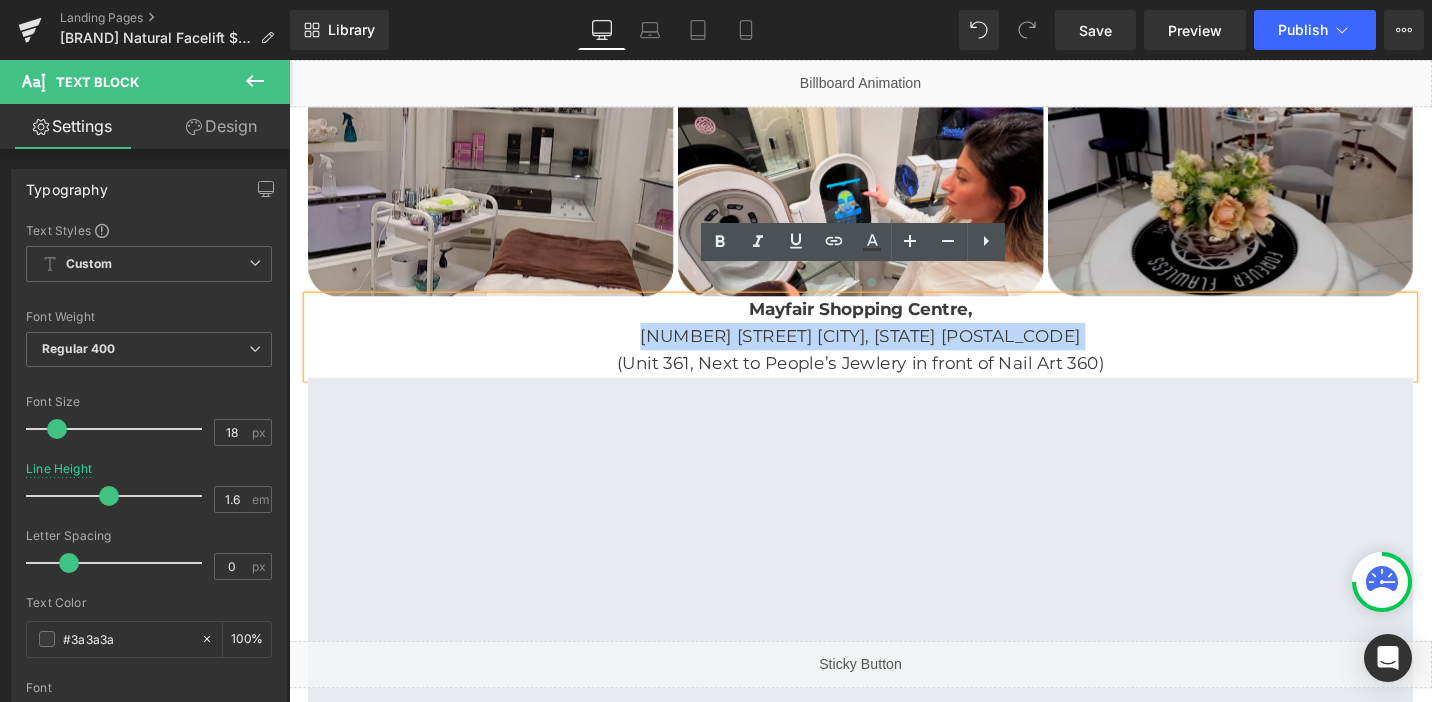 type 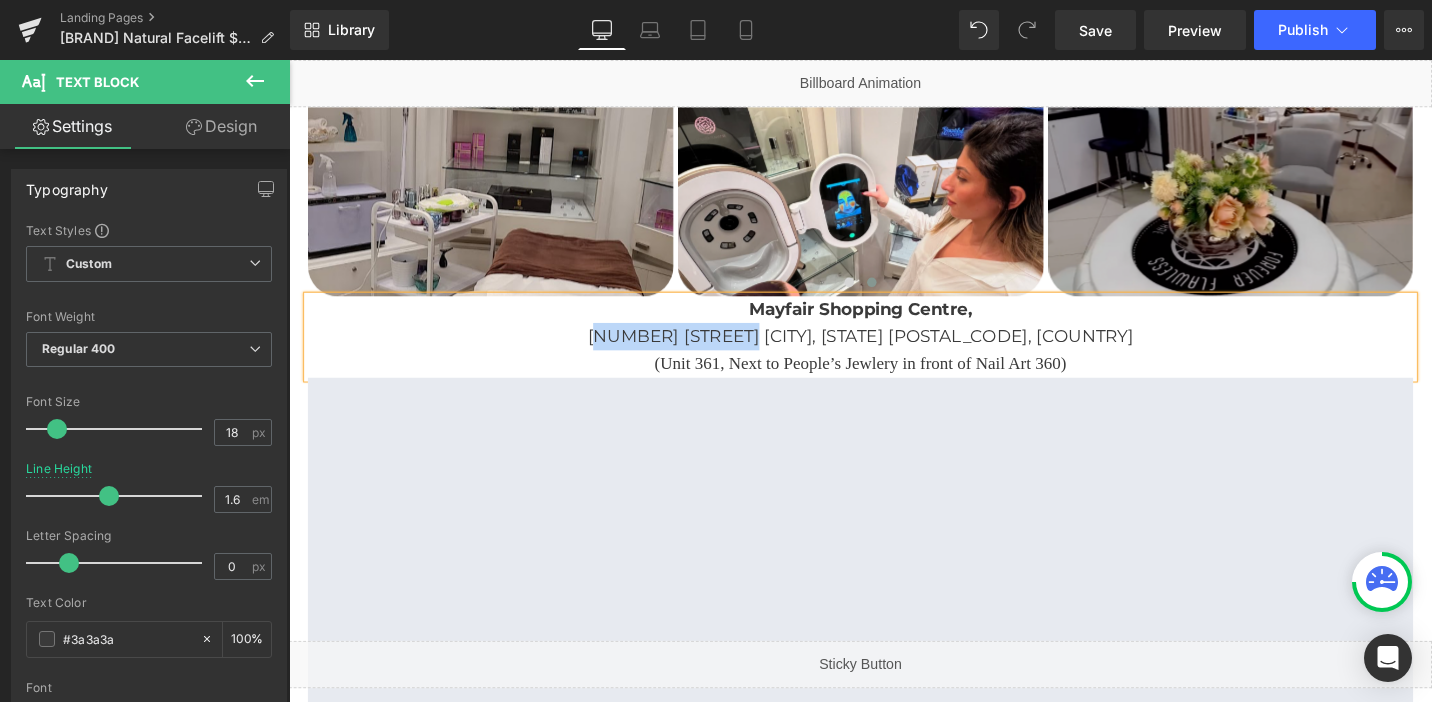 drag, startPoint x: 835, startPoint y: 321, endPoint x: 690, endPoint y: 328, distance: 145.16887 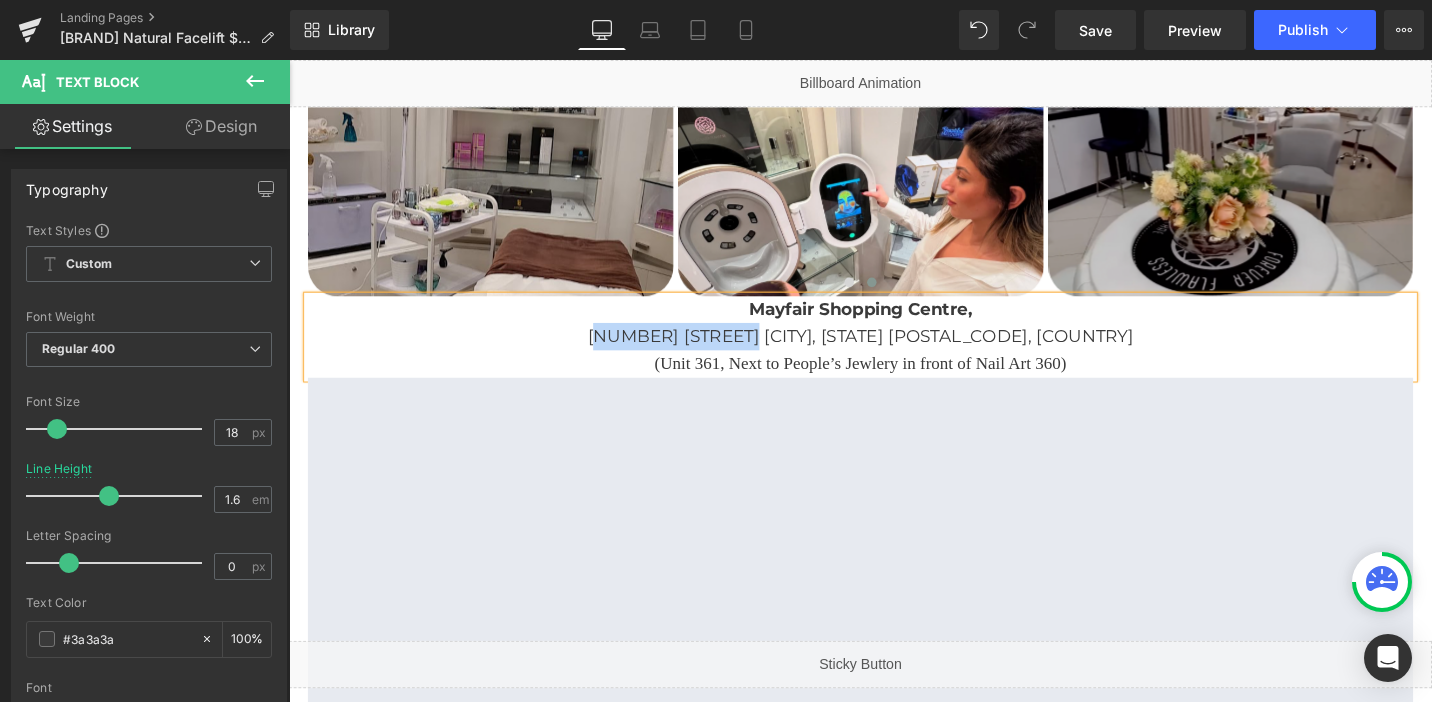 click on "[NUMBER] [STREET] [CITY], [STATE] [POSTAL_CODE], [COUNTRY]" at bounding box center (894, 352) 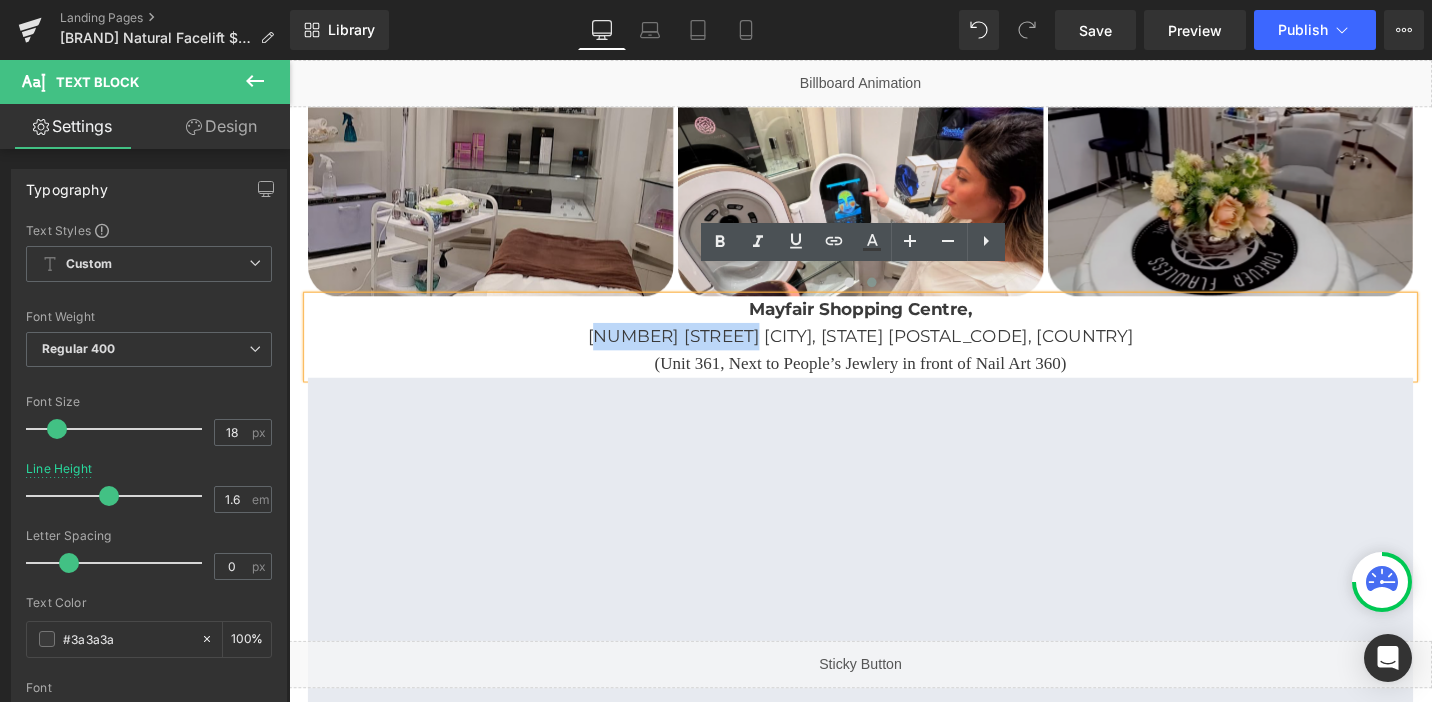 click on "Mayfair Shopping Centre," at bounding box center [894, 324] 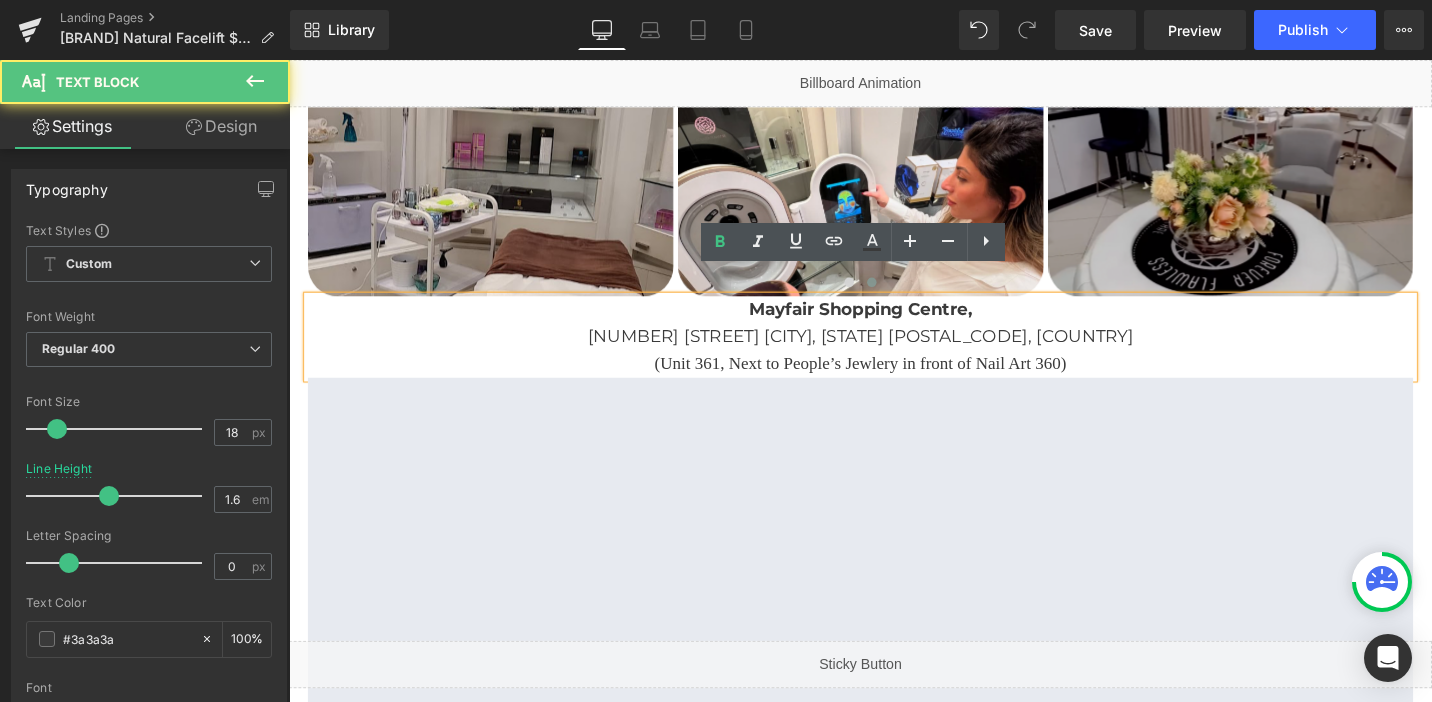 click on "Mayfair Shopping Centre," at bounding box center [894, 324] 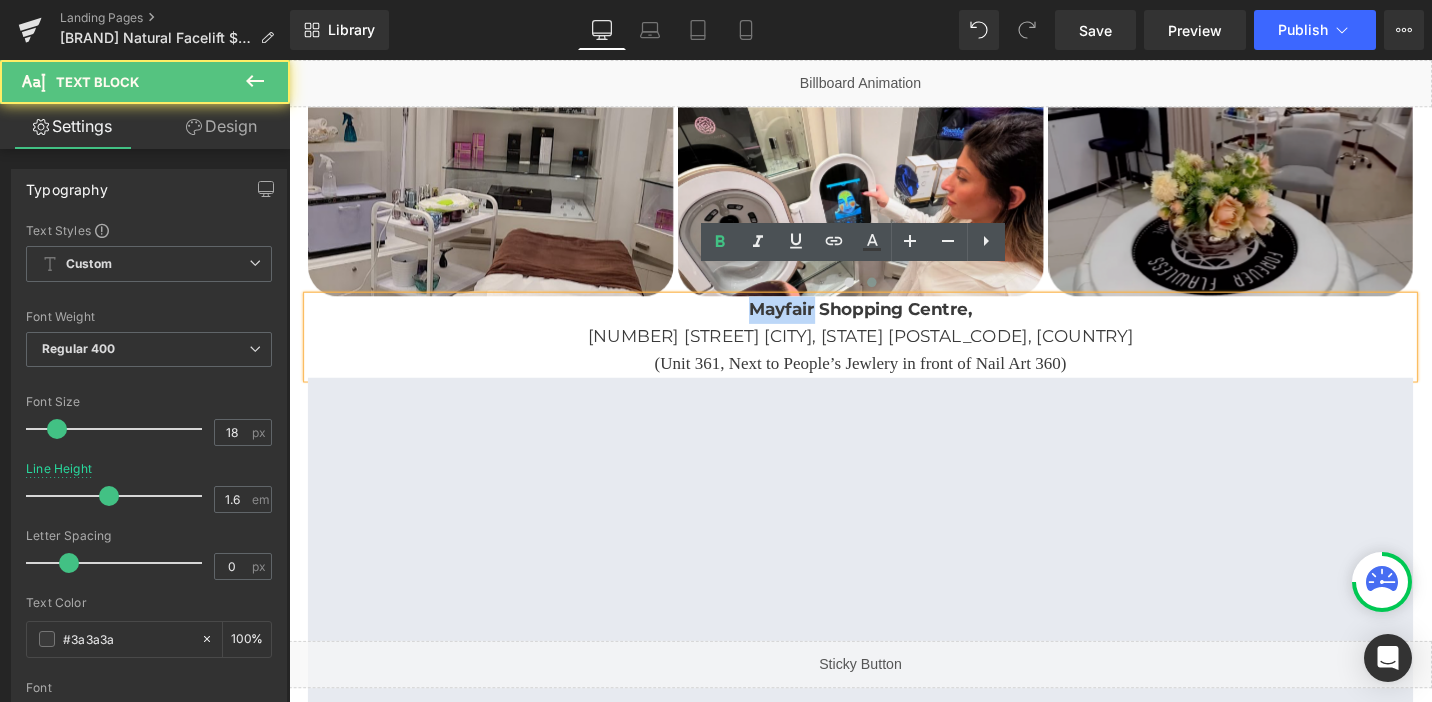 click on "Mayfair Shopping Centre," at bounding box center (894, 324) 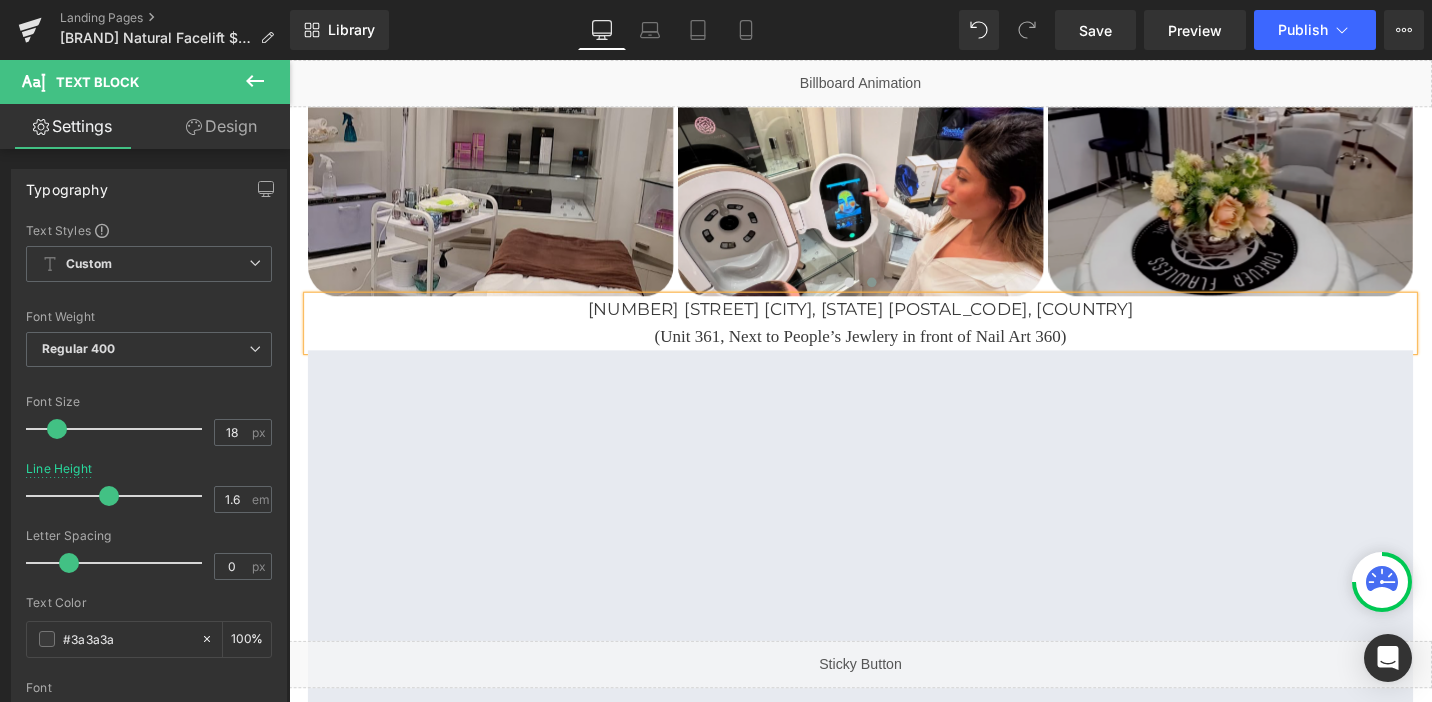 click on "[NUMBER] [STREET] [CITY], [STATE] [POSTAL_CODE], [COUNTRY]" at bounding box center (894, 324) 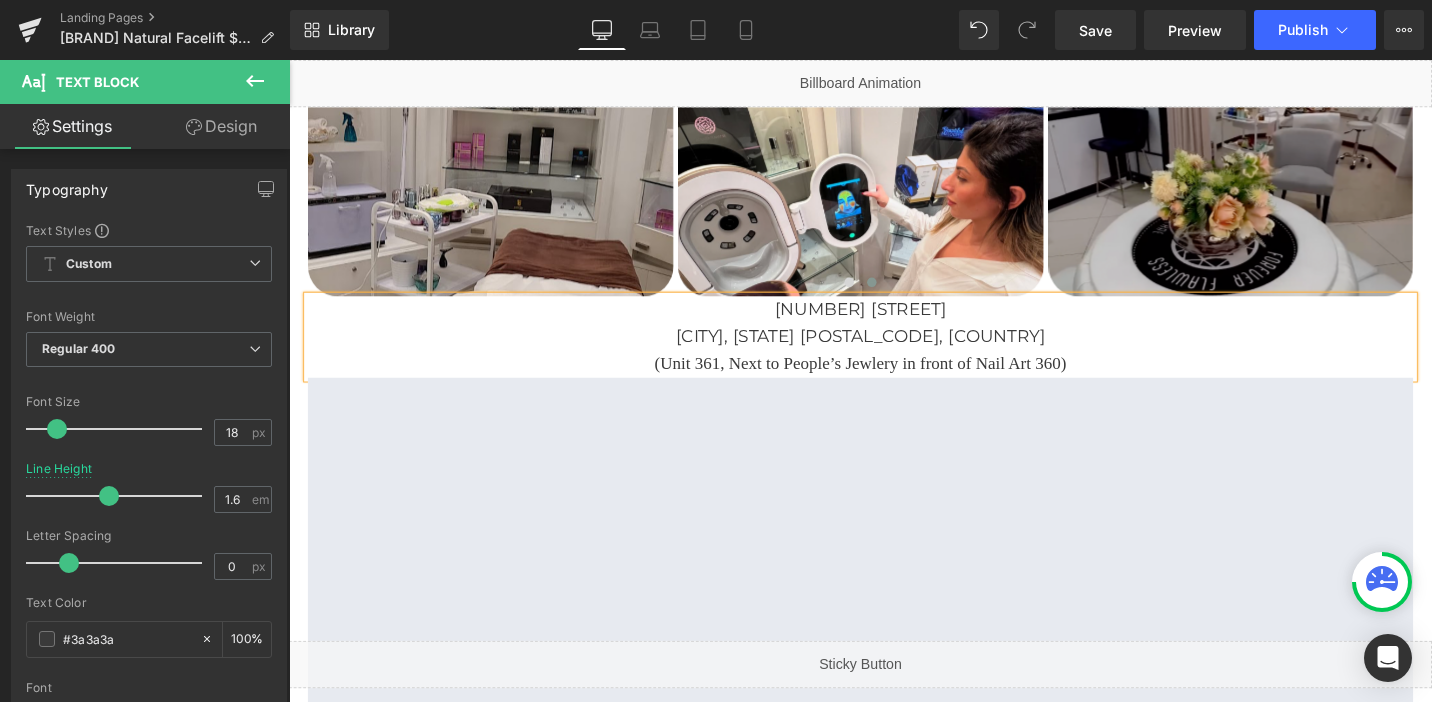click on "[NUMBER] [STREET]" at bounding box center (894, 324) 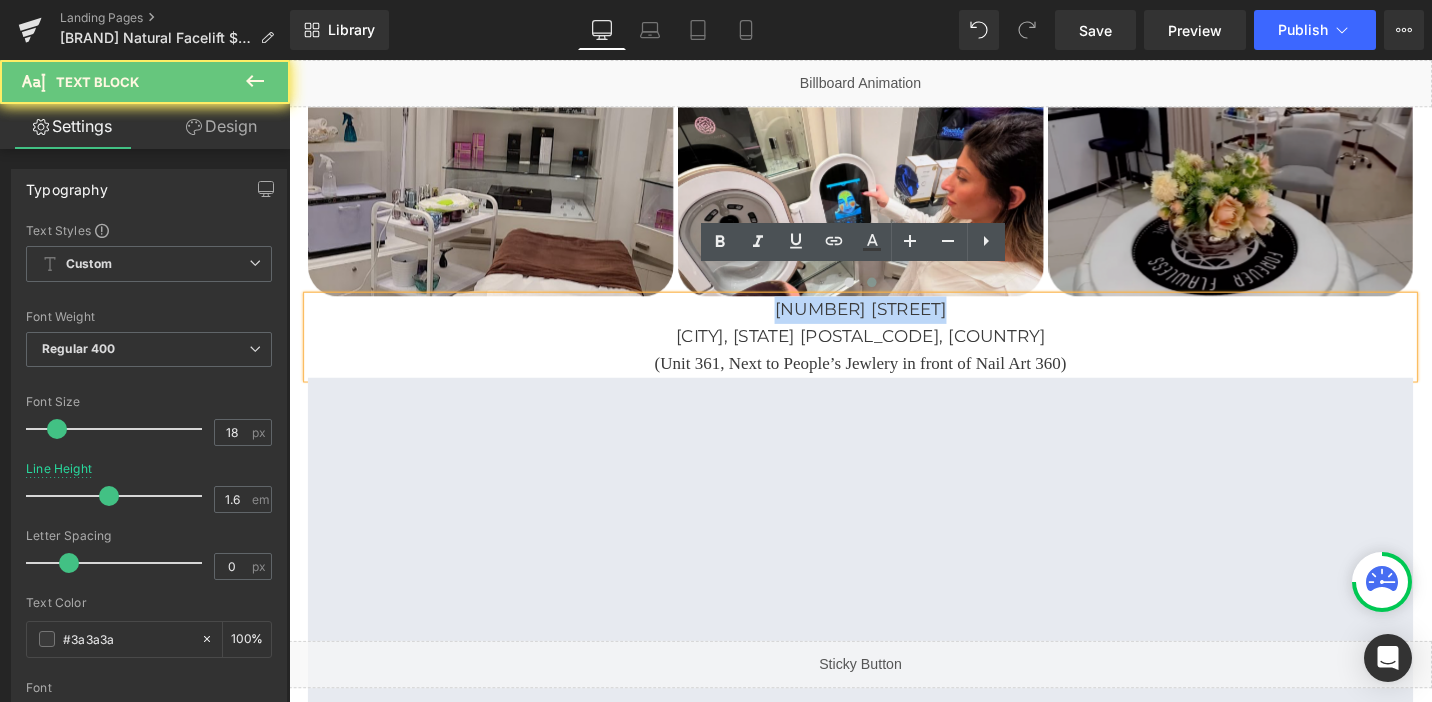click on "[NUMBER] [STREET]" at bounding box center (894, 324) 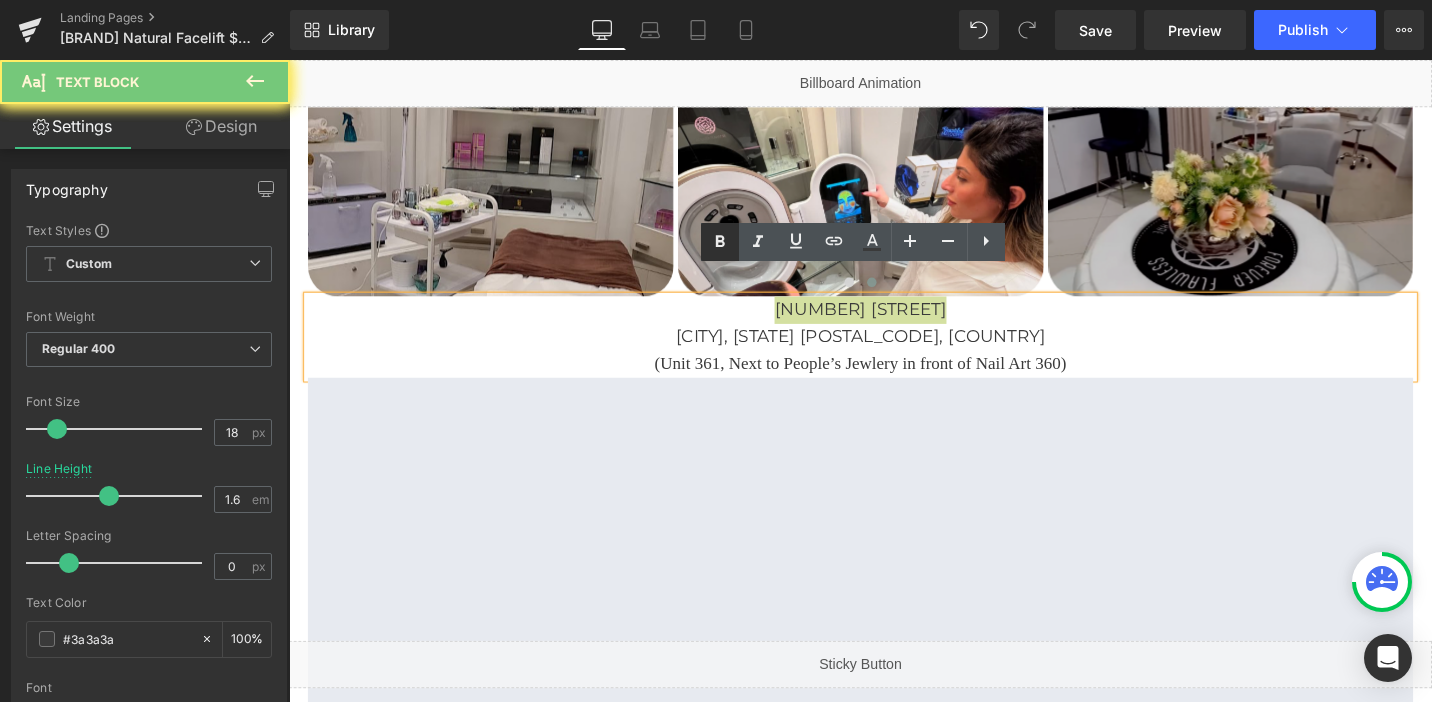 click 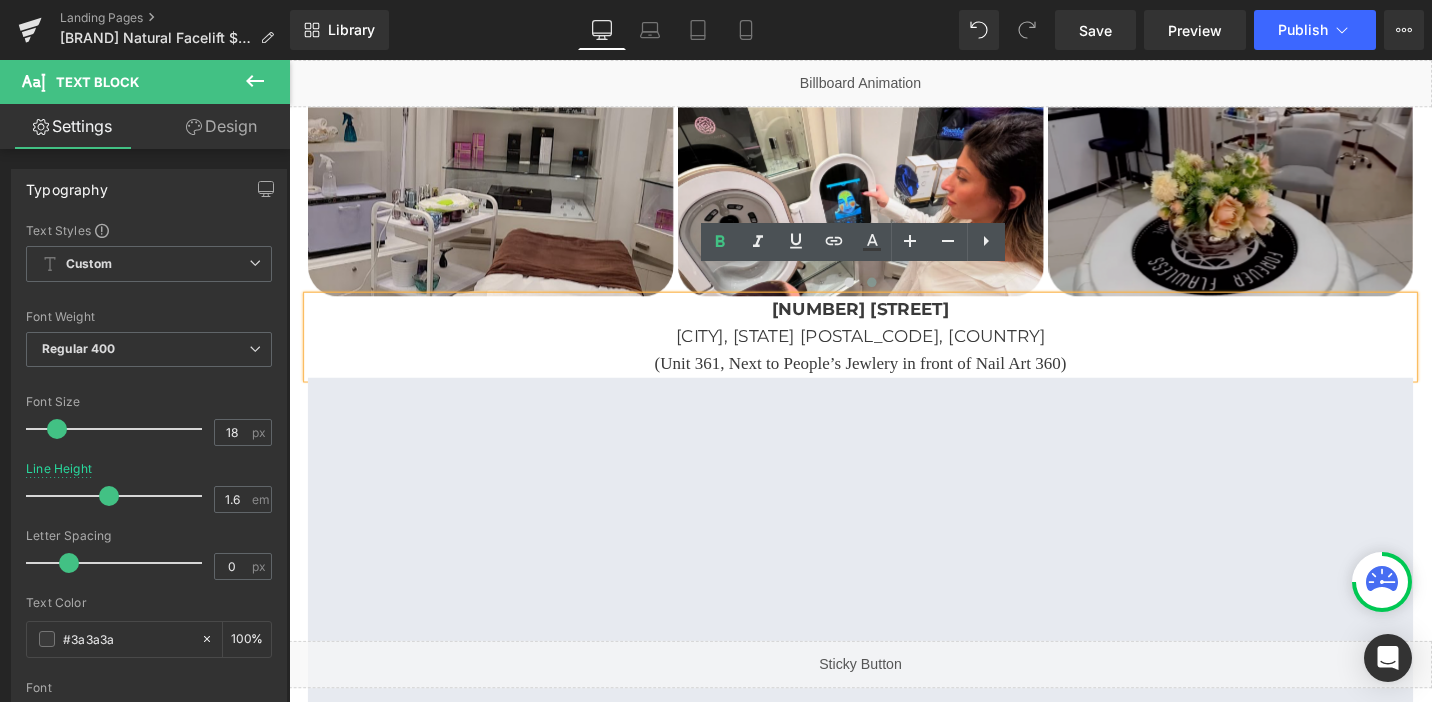 click on "[CITY], [STATE] [POSTAL_CODE], [COUNTRY]" at bounding box center (894, 352) 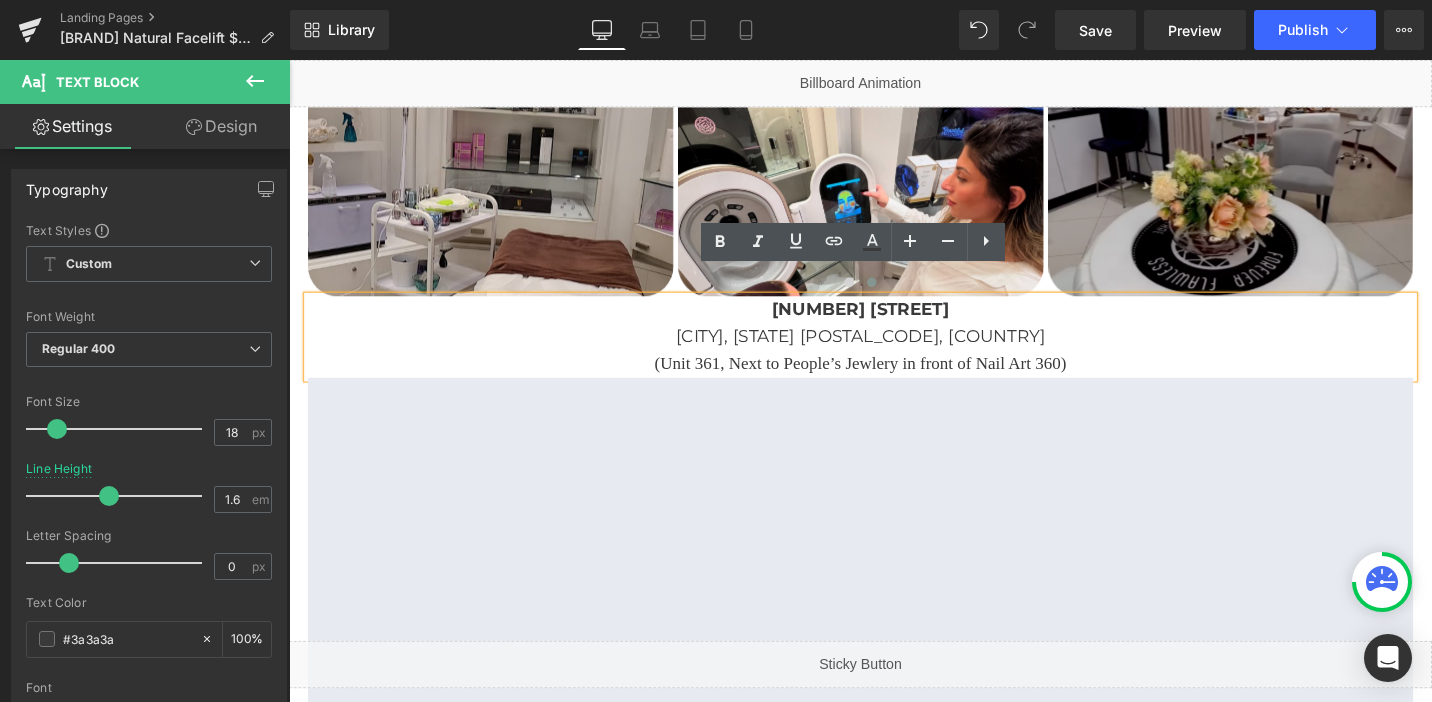 click on "[CITY], [STATE] [POSTAL_CODE], [COUNTRY]" at bounding box center (894, 352) 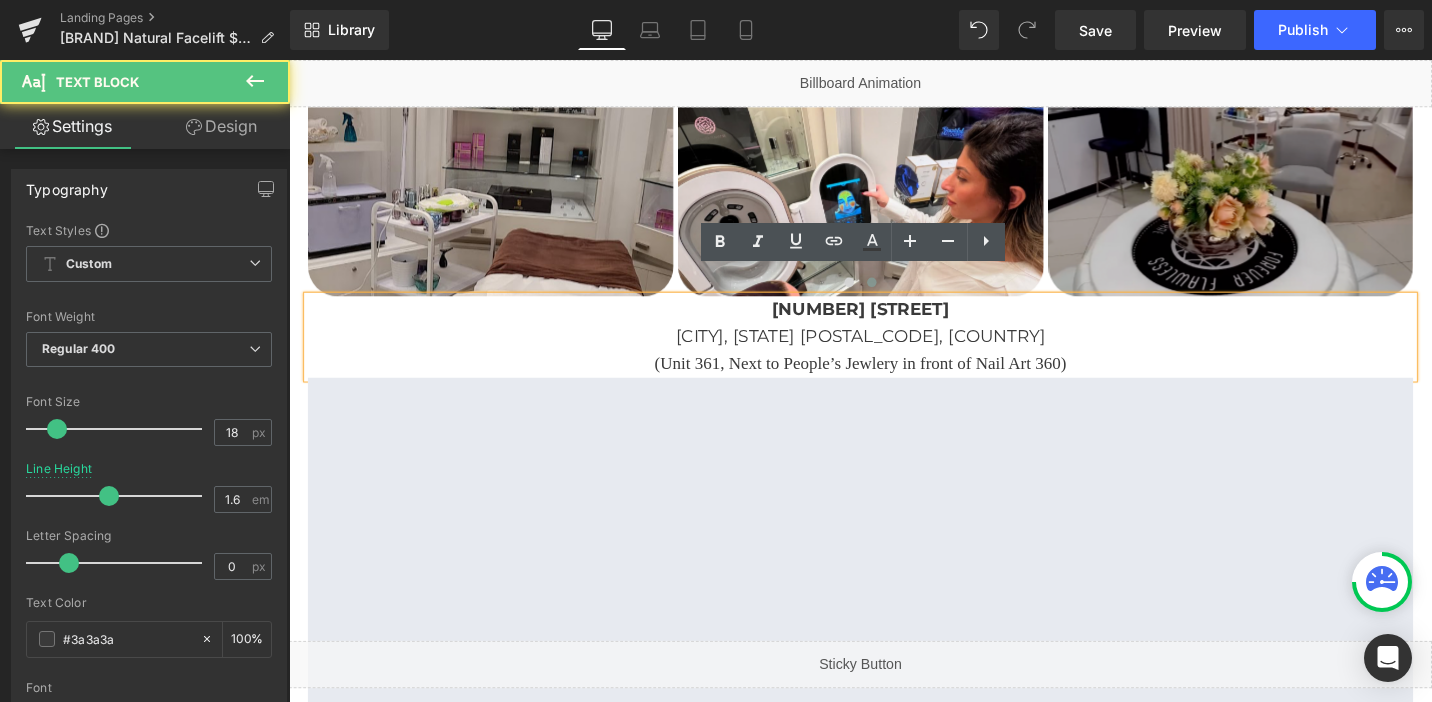 type 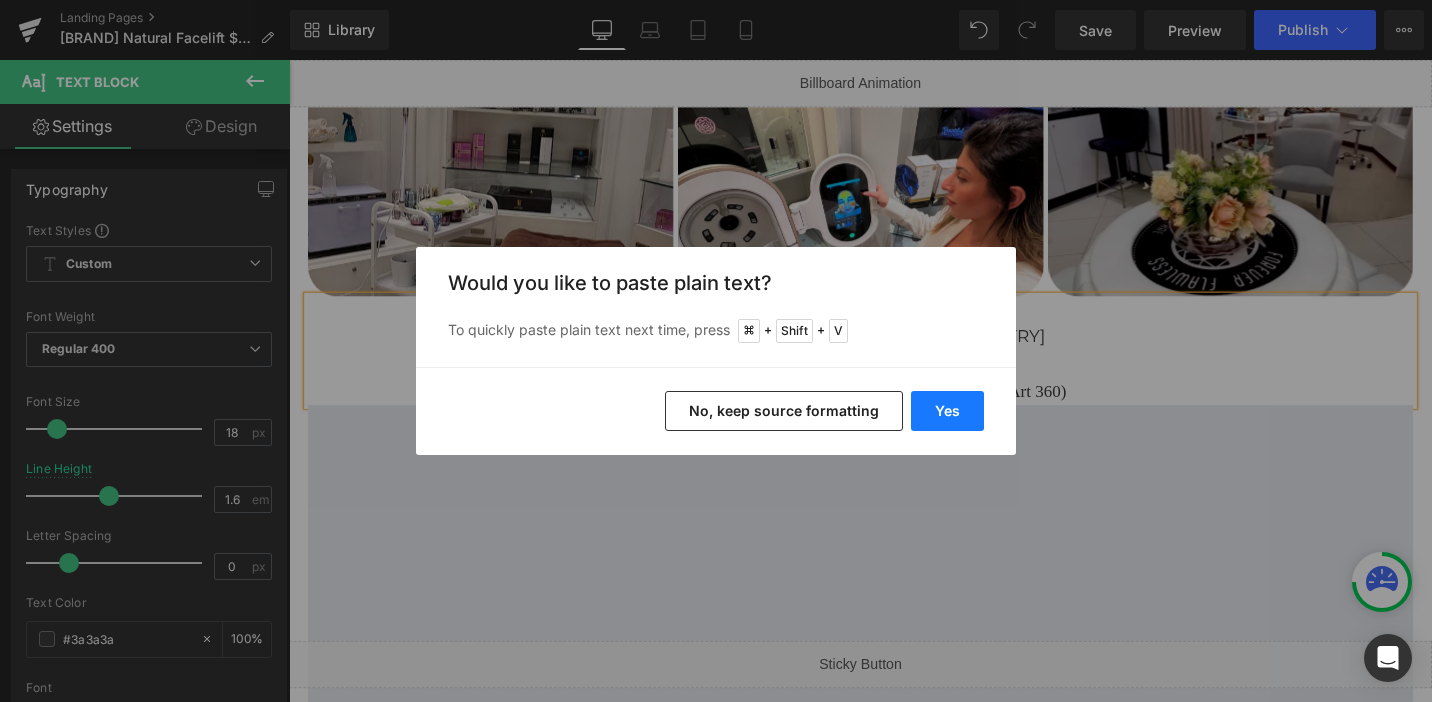 click on "Yes" at bounding box center [947, 411] 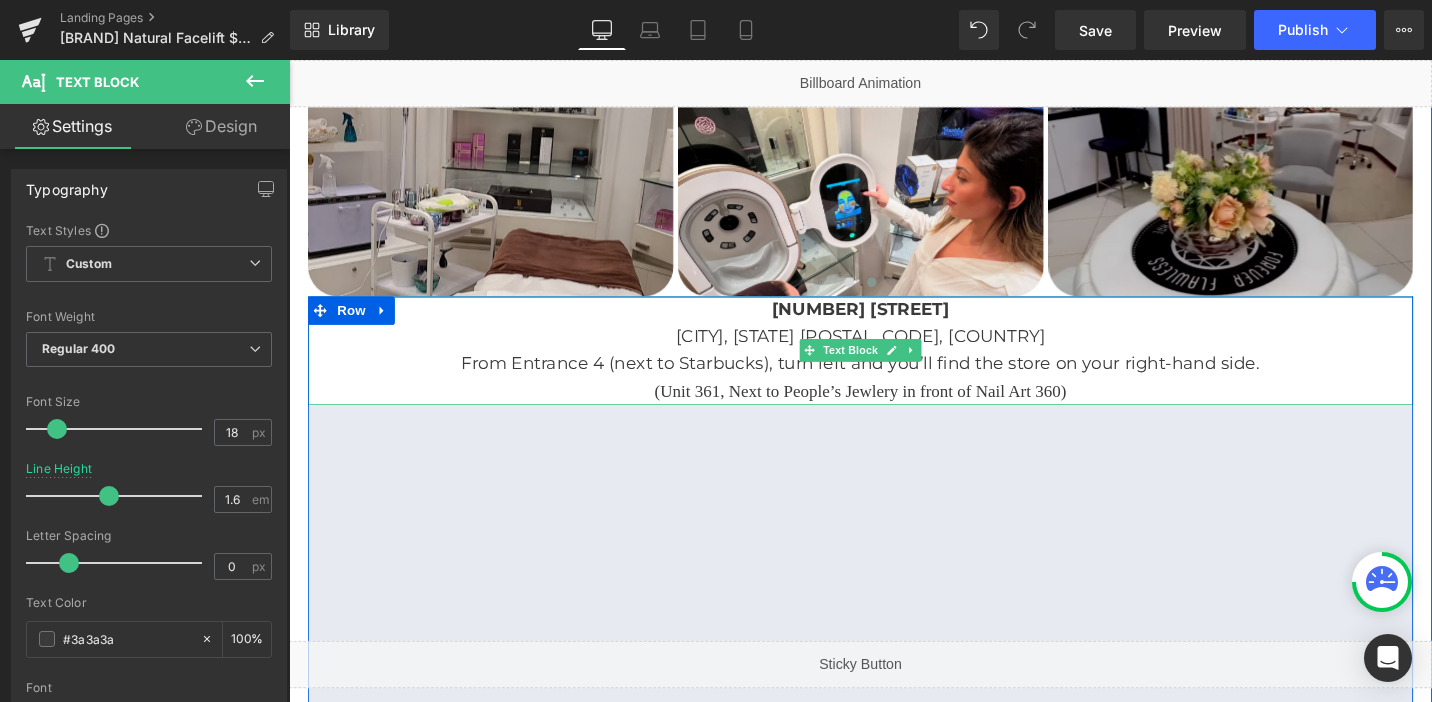 click on "(Unit 361, Next to People’s Jewlery in front of Nail Art 360)" at bounding box center (894, 410) 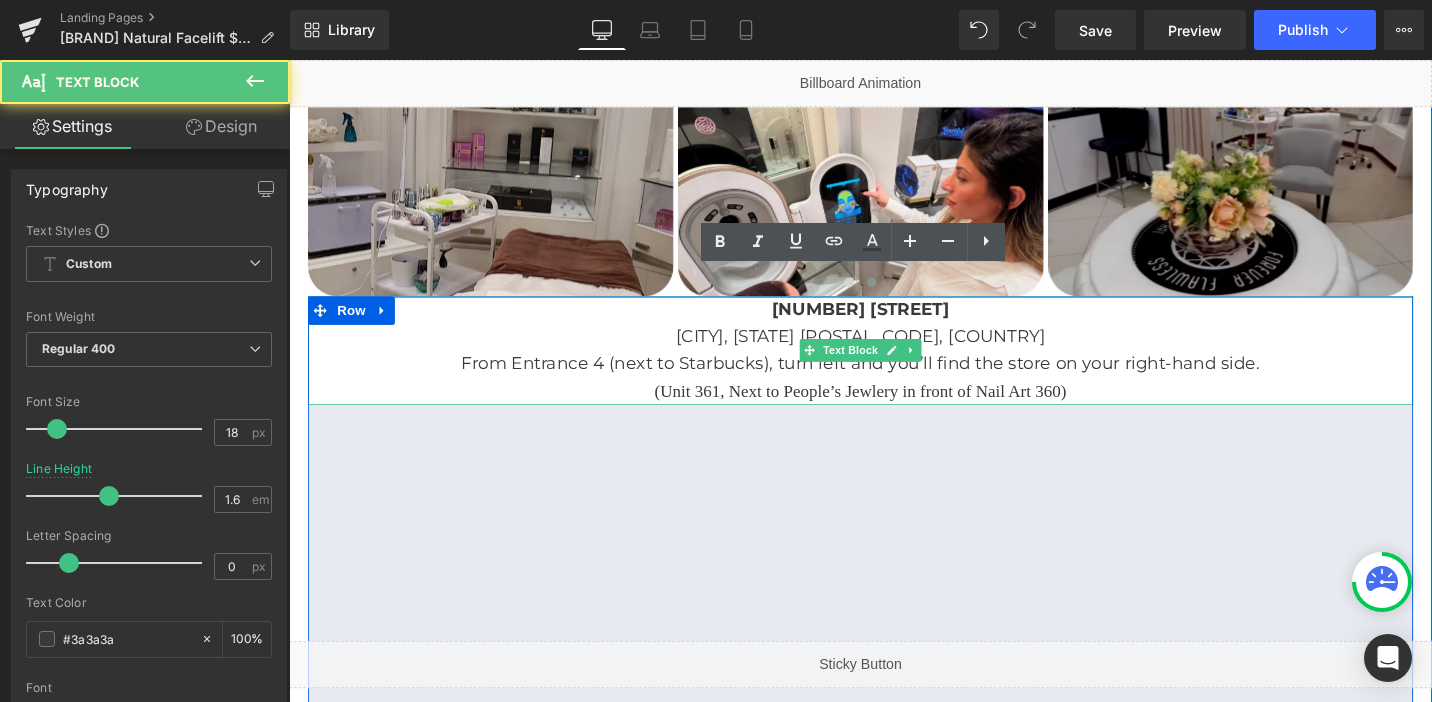 click on "(Unit 361, Next to People’s Jewlery in front of Nail Art 360)" at bounding box center [894, 410] 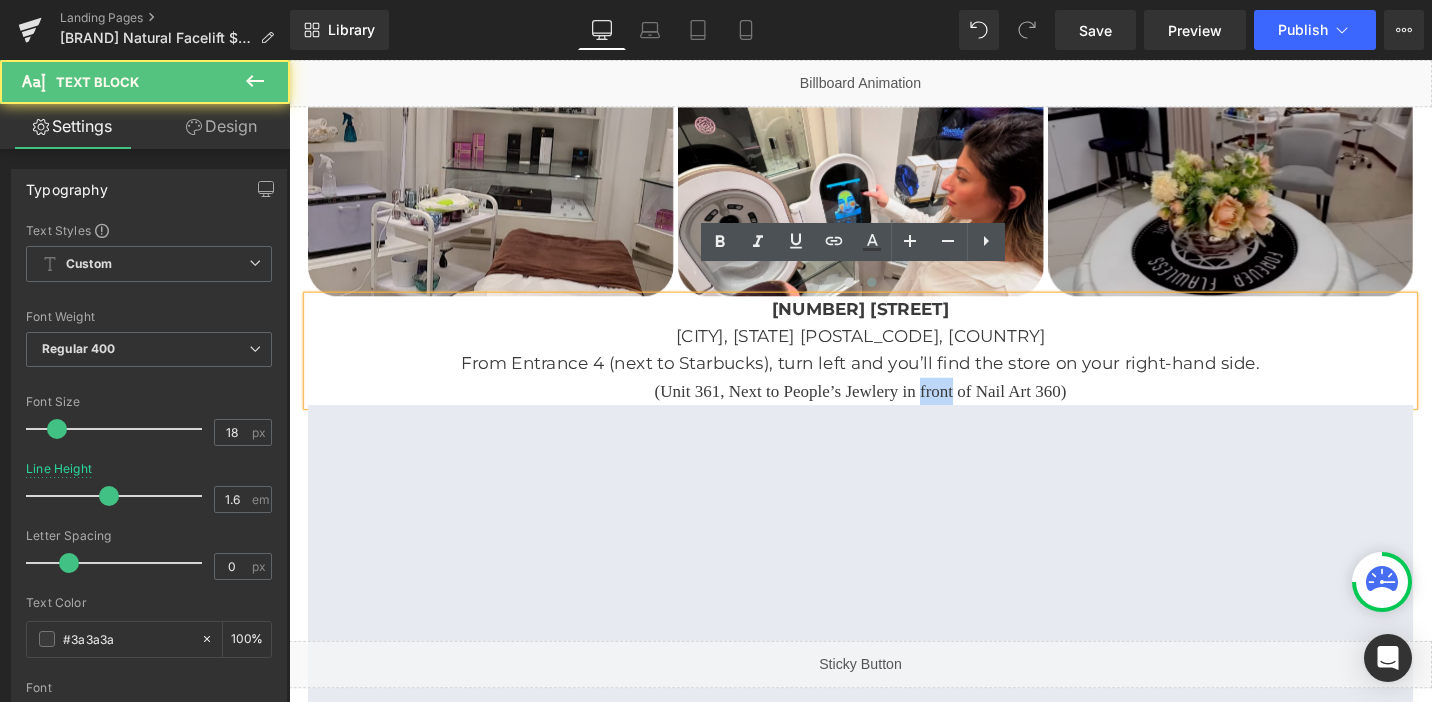 click on "(Unit 361, Next to People’s Jewlery in front of Nail Art 360)" at bounding box center [894, 410] 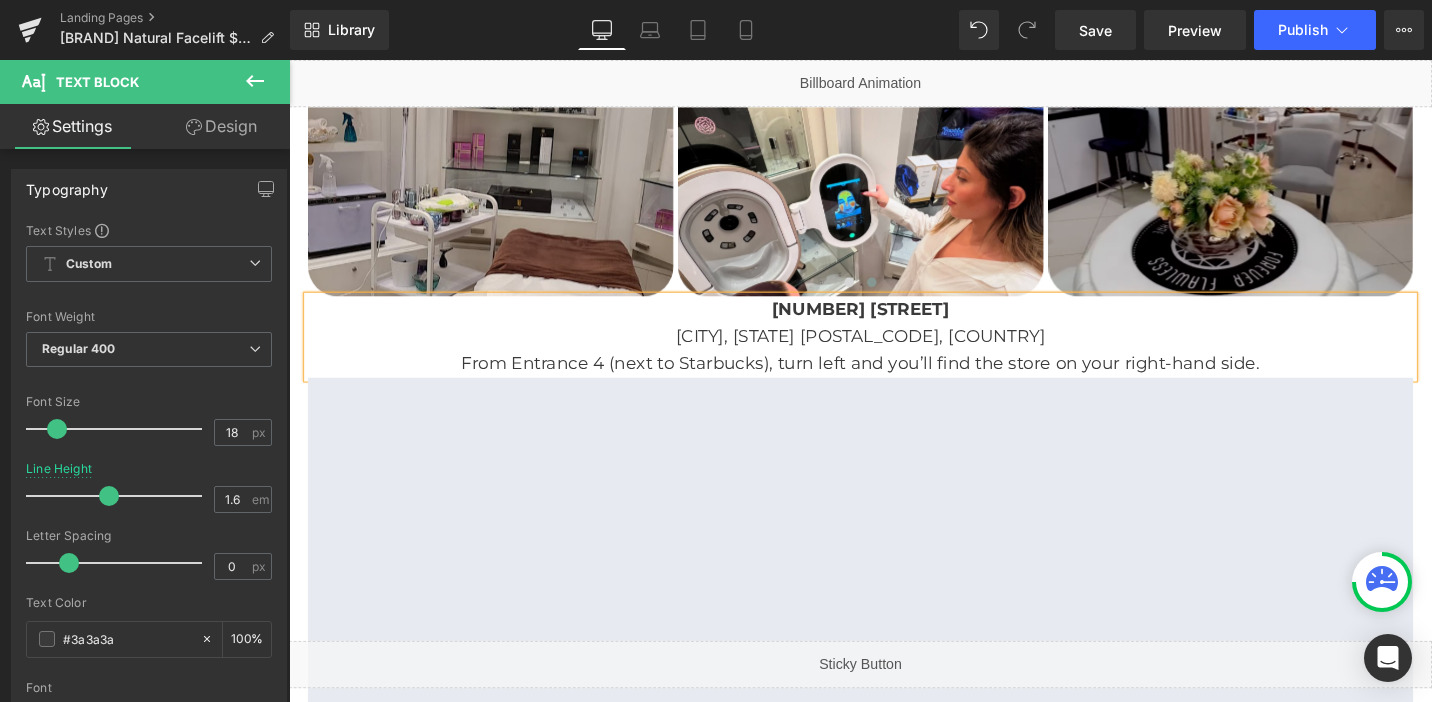 click on "From Entrance 4 (next to Starbucks), turn left and you’ll find the store on your right-hand side." at bounding box center [894, 381] 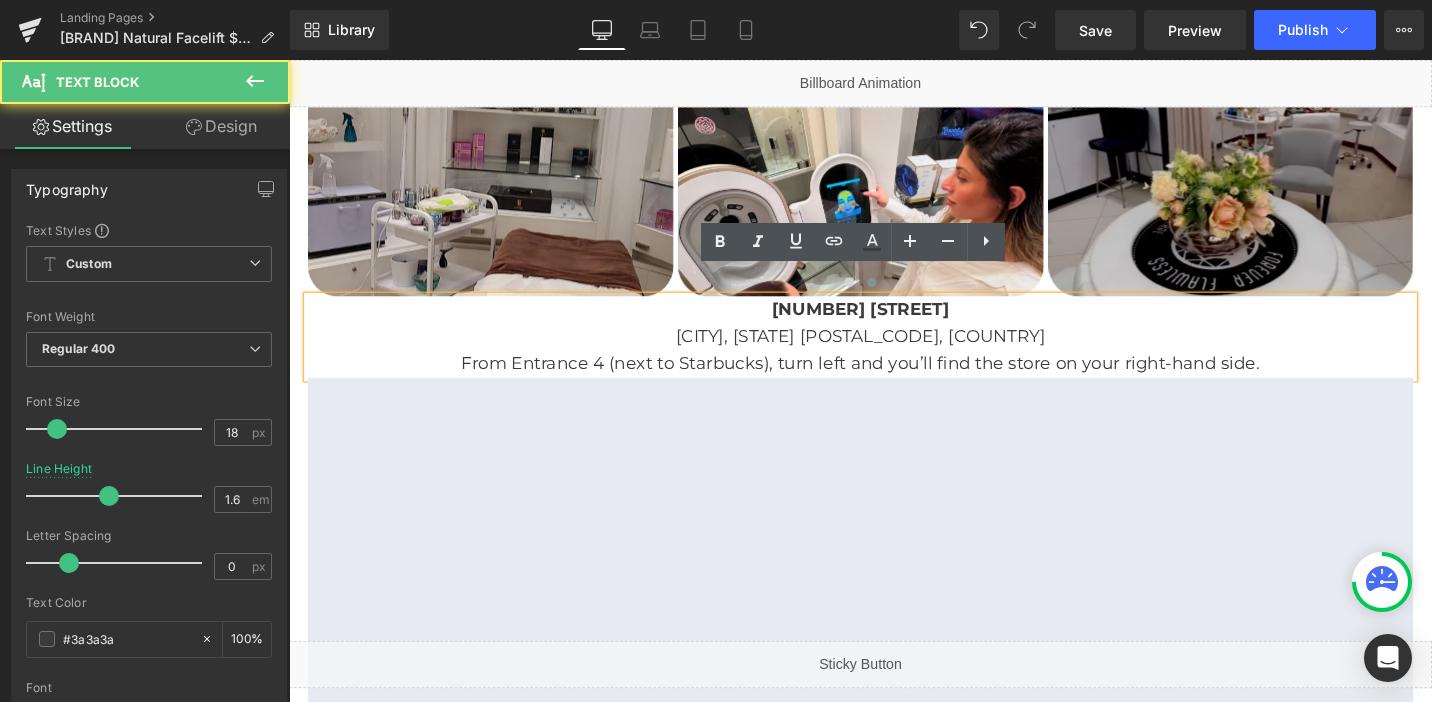 click on "From Entrance 4 (next to Starbucks), turn left and you’ll find the store on your right-hand side." at bounding box center [894, 381] 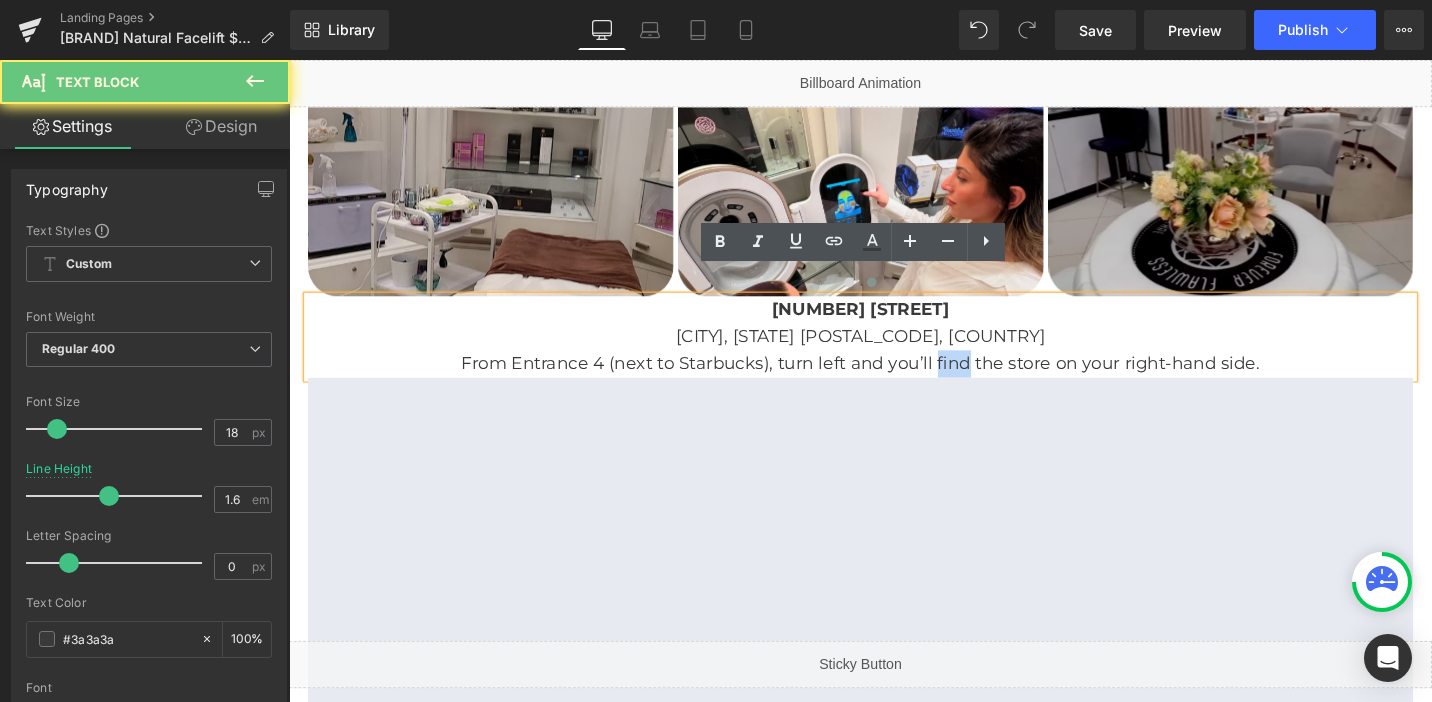 click on "From Entrance 4 (next to Starbucks), turn left and you’ll find the store on your right-hand side." at bounding box center (894, 381) 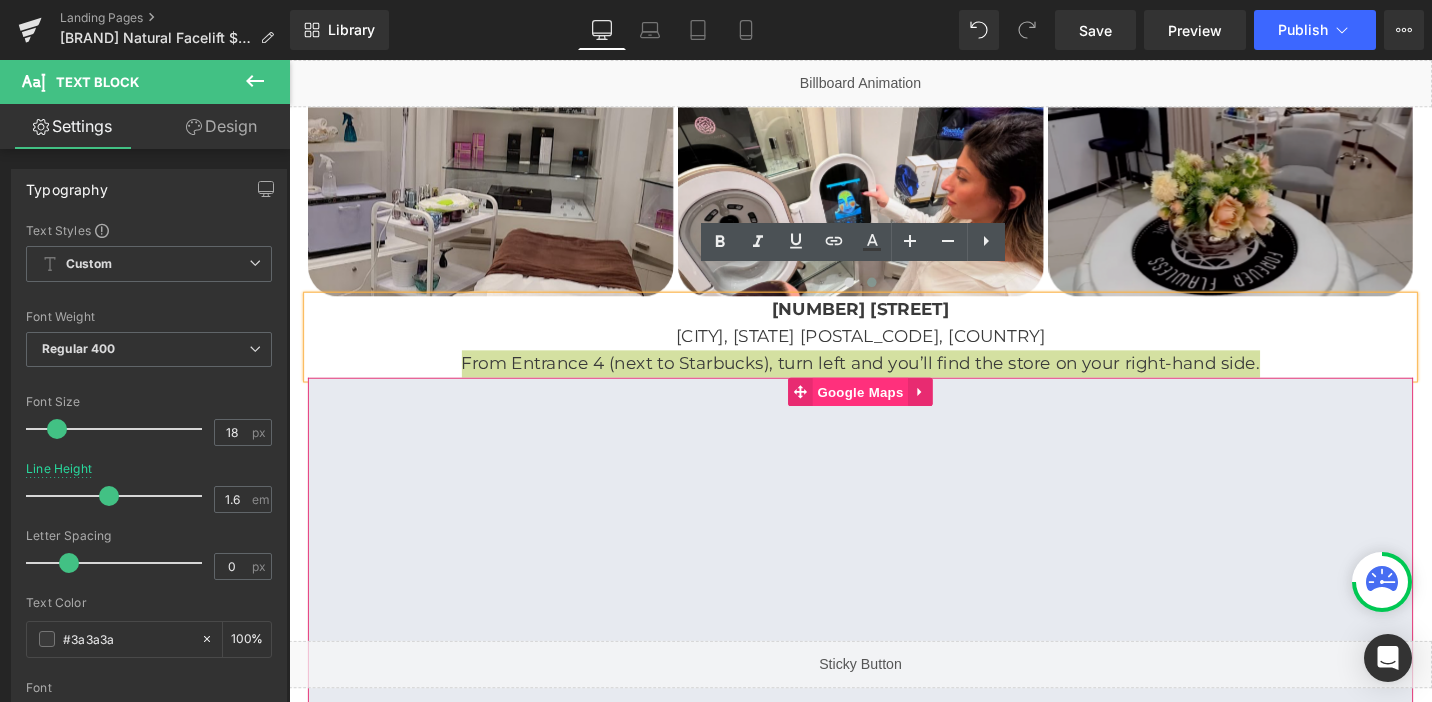 click on "Google Maps" at bounding box center [893, 411] 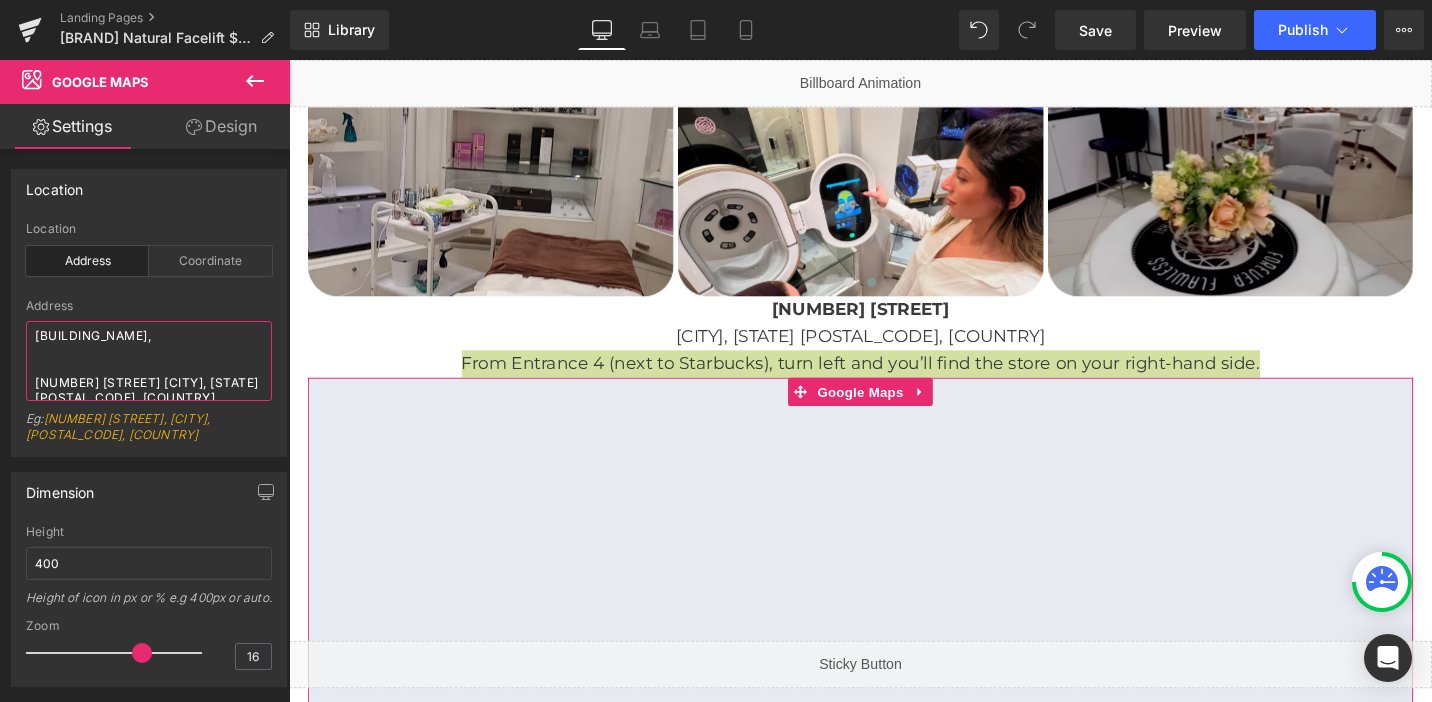 click on "[BUILDING_NAME],
[NUMBER] [STREET] [CITY], [STATE] [POSTAL_CODE], [COUNTRY]" at bounding box center [149, 361] 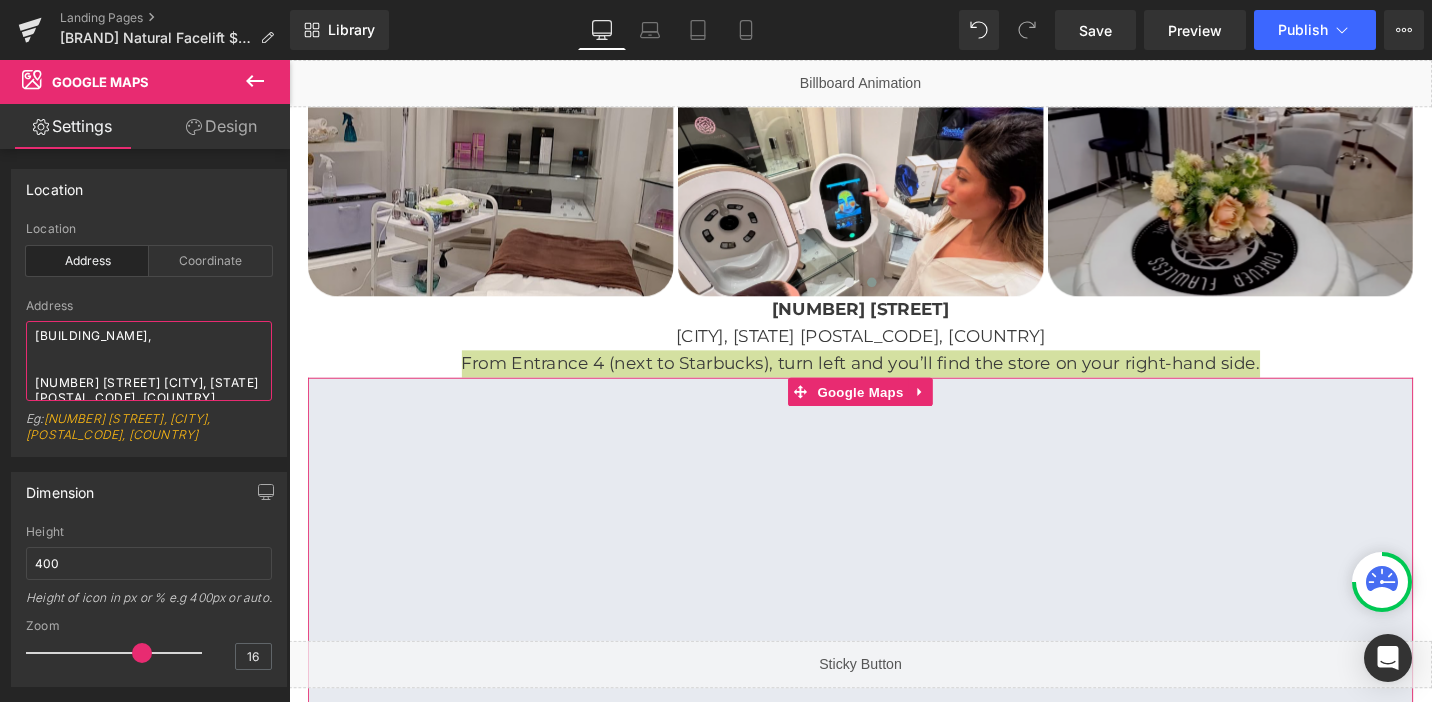click on "[BUILDING_NAME],
[NUMBER] [STREET] [CITY], [STATE] [POSTAL_CODE], [COUNTRY]" at bounding box center (149, 361) 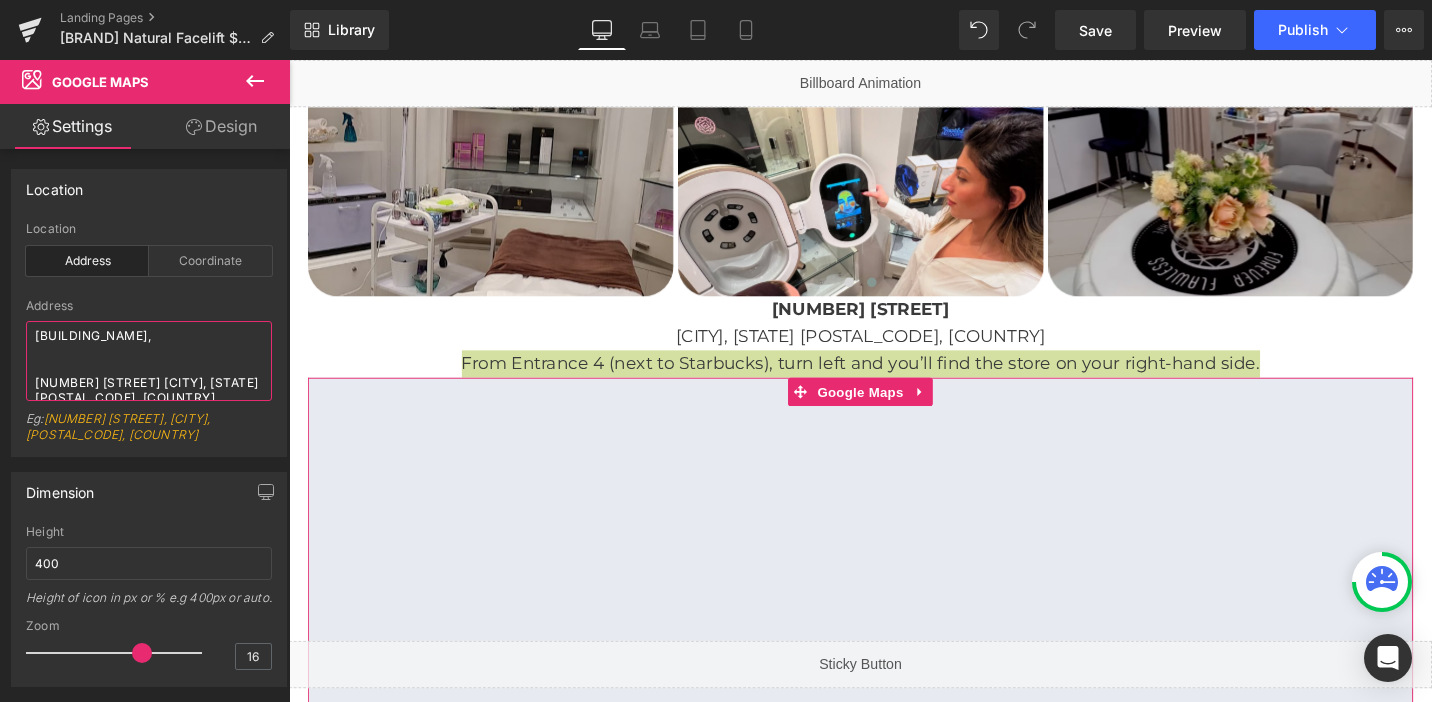 drag, startPoint x: 34, startPoint y: 330, endPoint x: 155, endPoint y: 470, distance: 185.04324 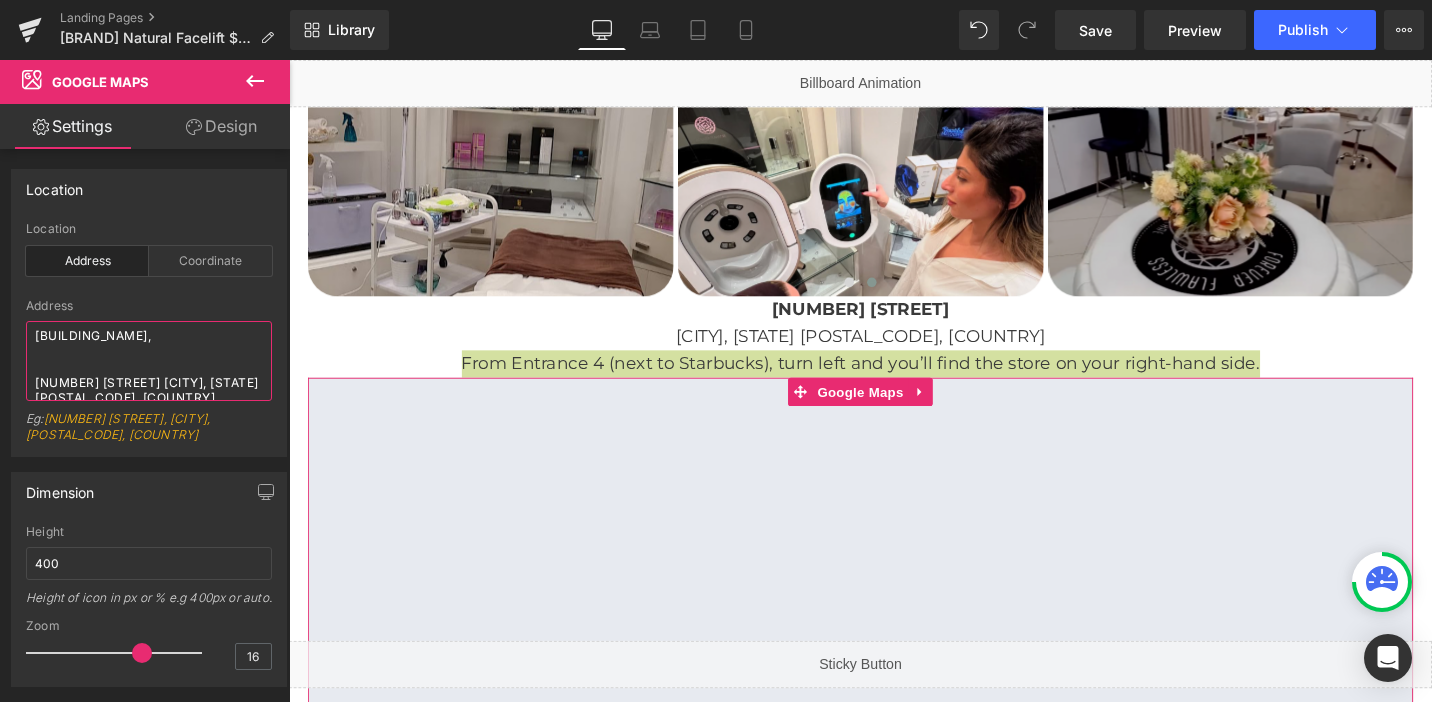 paste on "[NUMBER] [STREET] [CITY], [STATE] [POSTAL_CODE], [COUNTRY]" 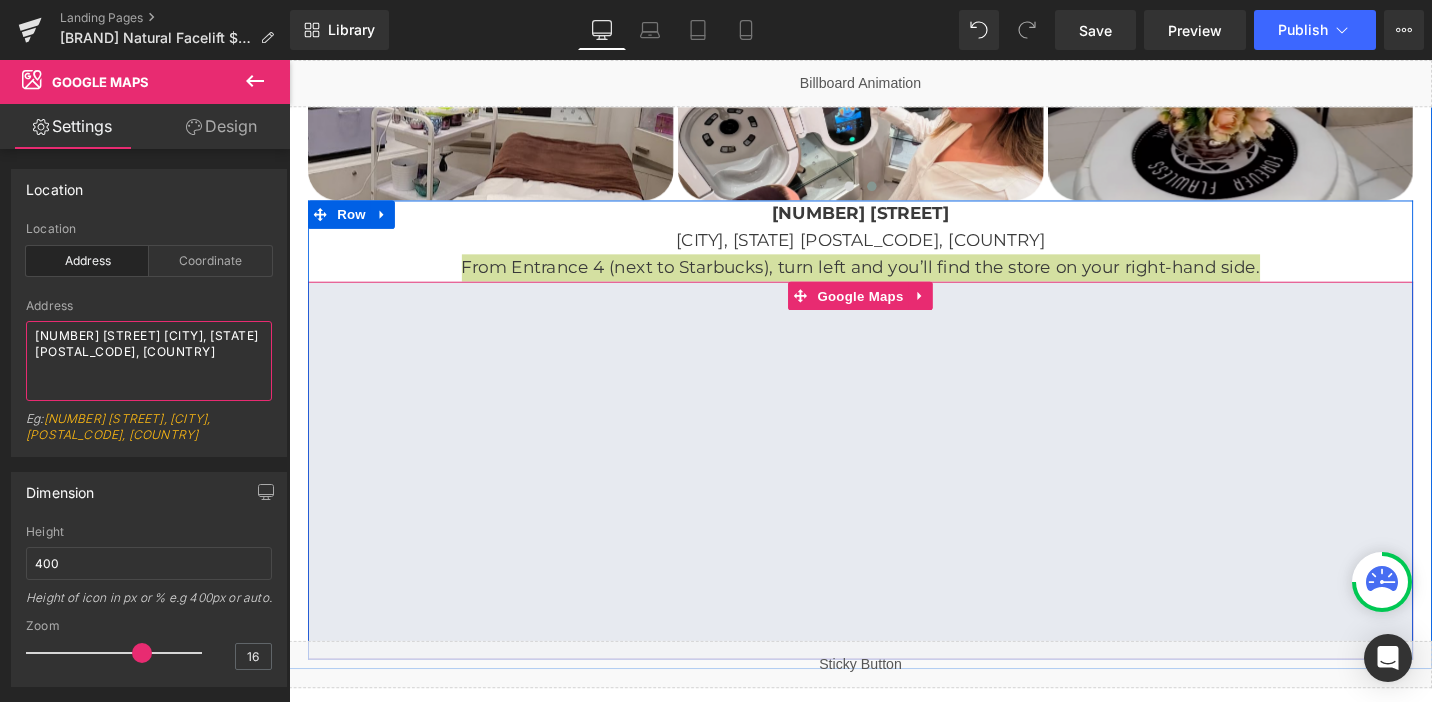 scroll, scrollTop: 3718, scrollLeft: 0, axis: vertical 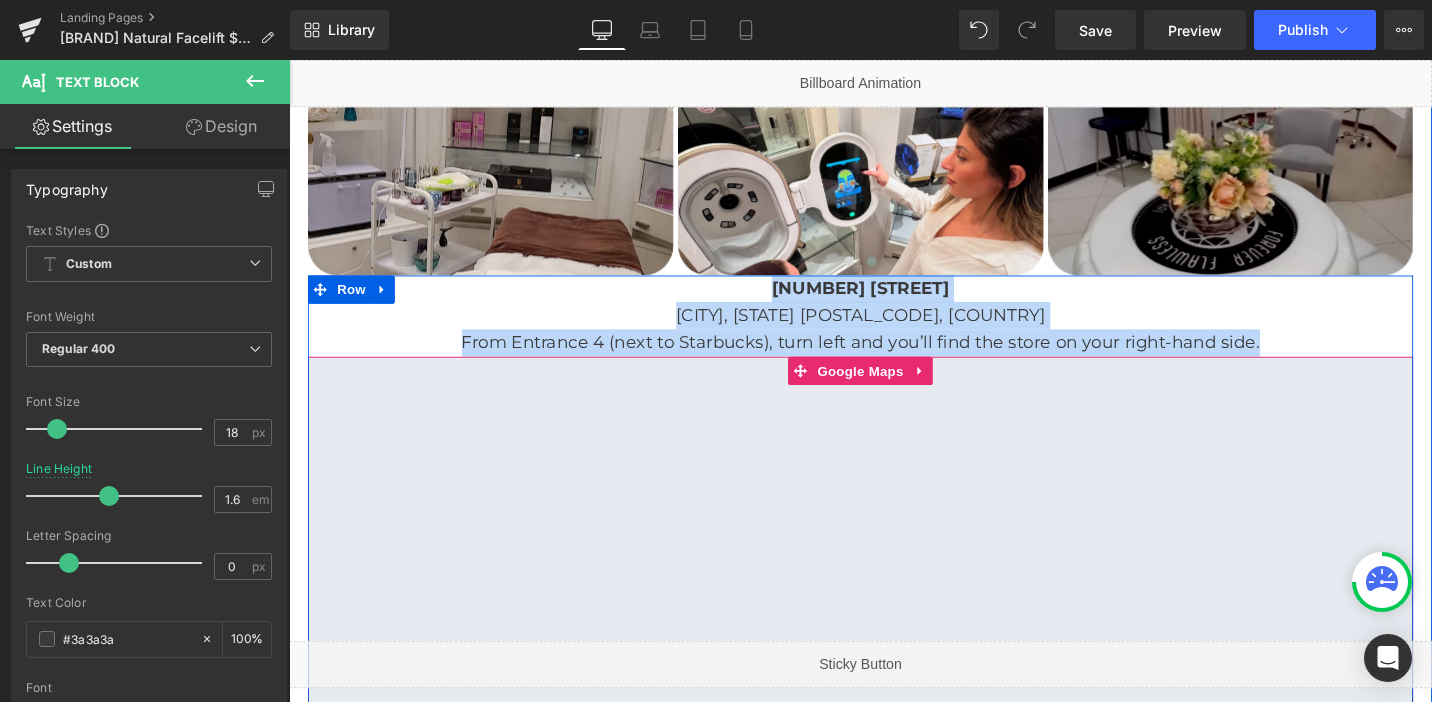 drag, startPoint x: 802, startPoint y: 277, endPoint x: 1307, endPoint y: 363, distance: 512.27045 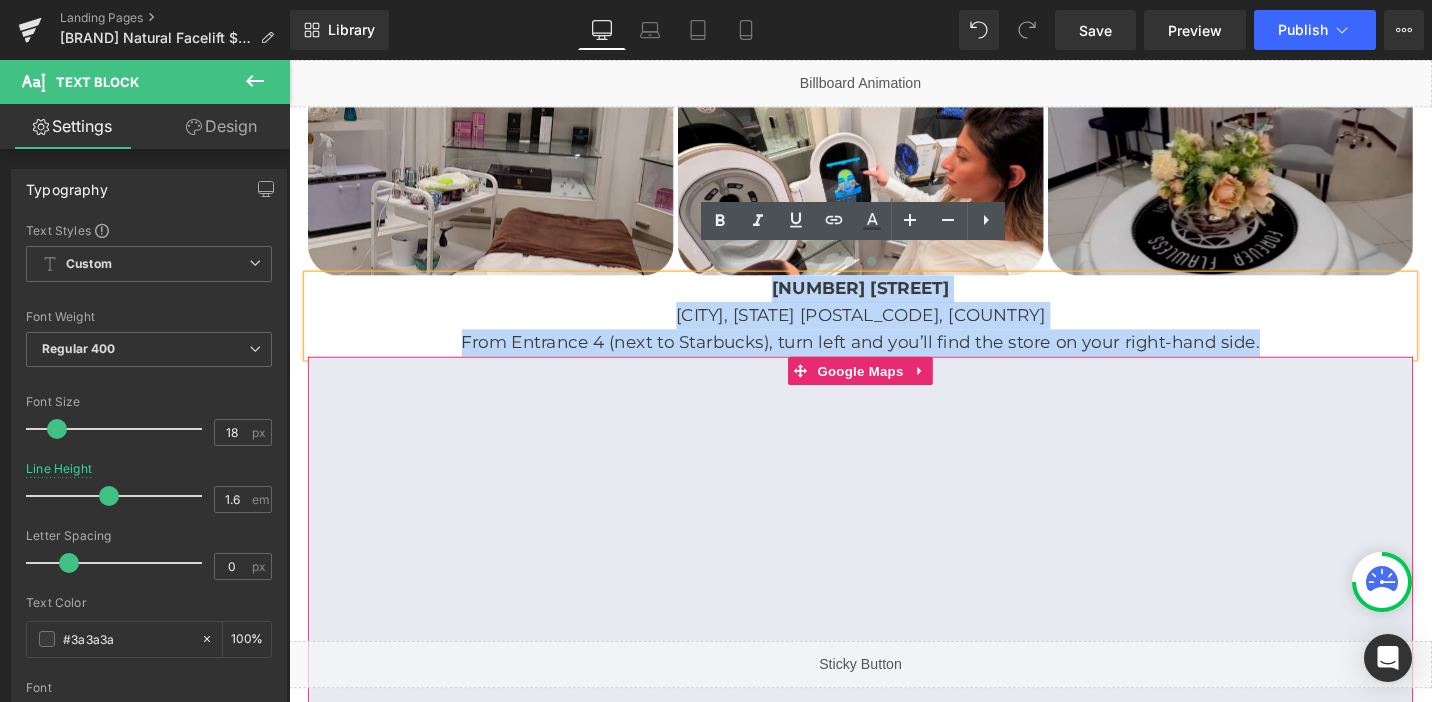 copy on "[NUMBER] [STREET] [CITY], [STATE] [POSTAL_CODE], [COUNTRY] From Entrance 4 (next to Starbucks), turn left and you’ll find the store on your right-hand side." 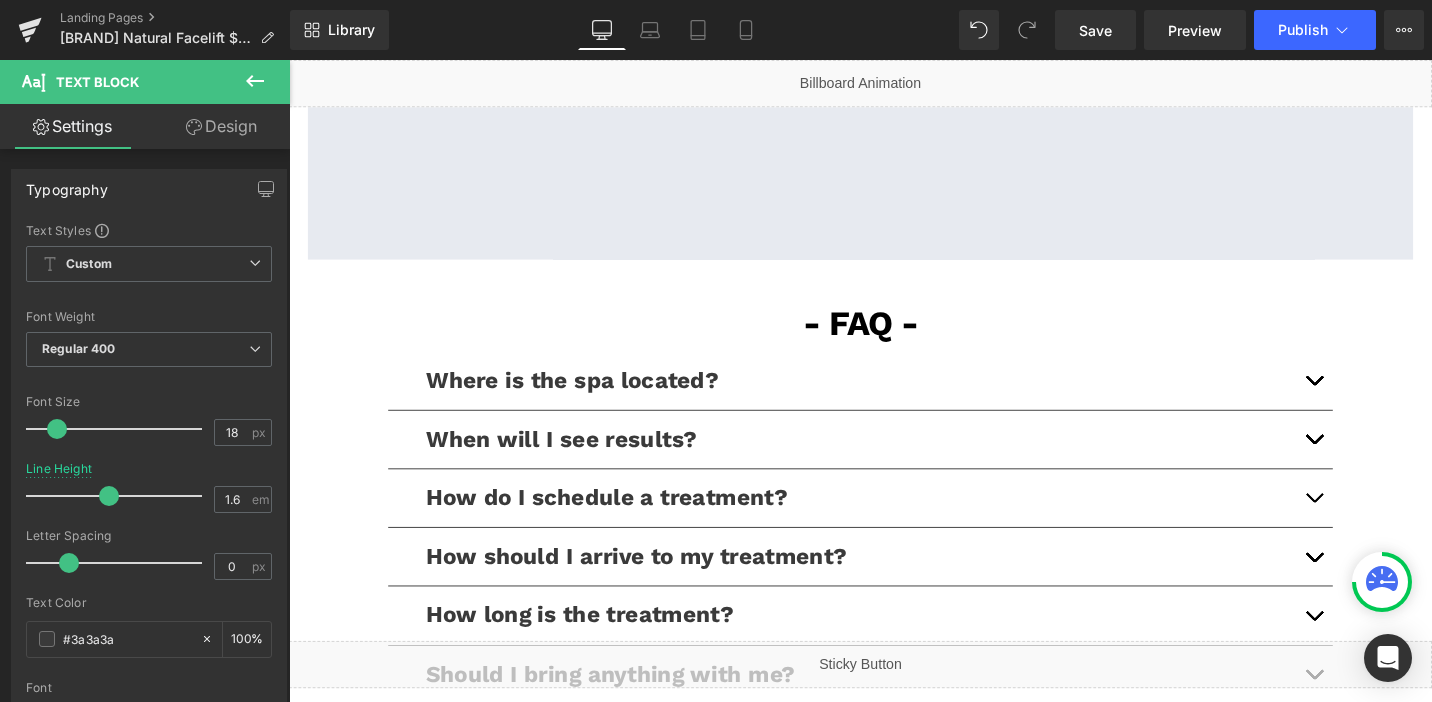 scroll, scrollTop: 4226, scrollLeft: 0, axis: vertical 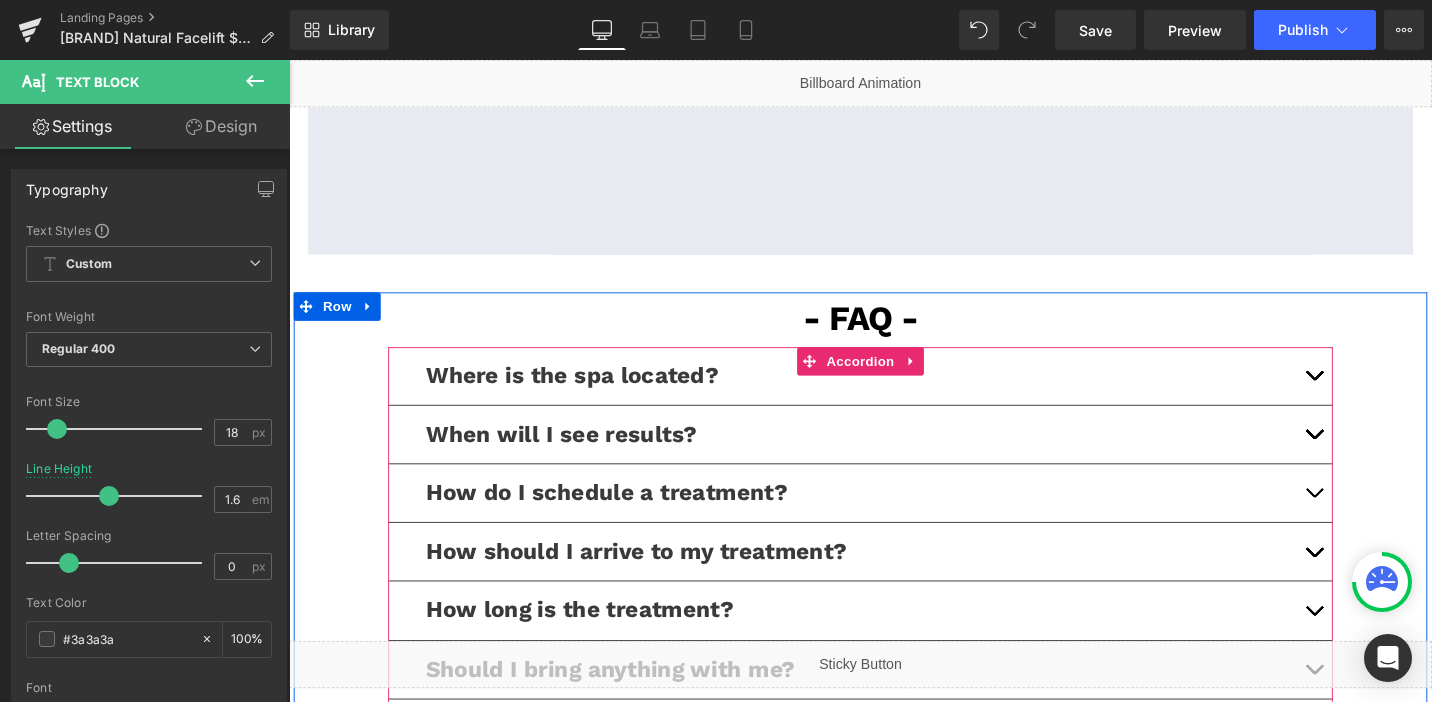 click at bounding box center (1374, 399) 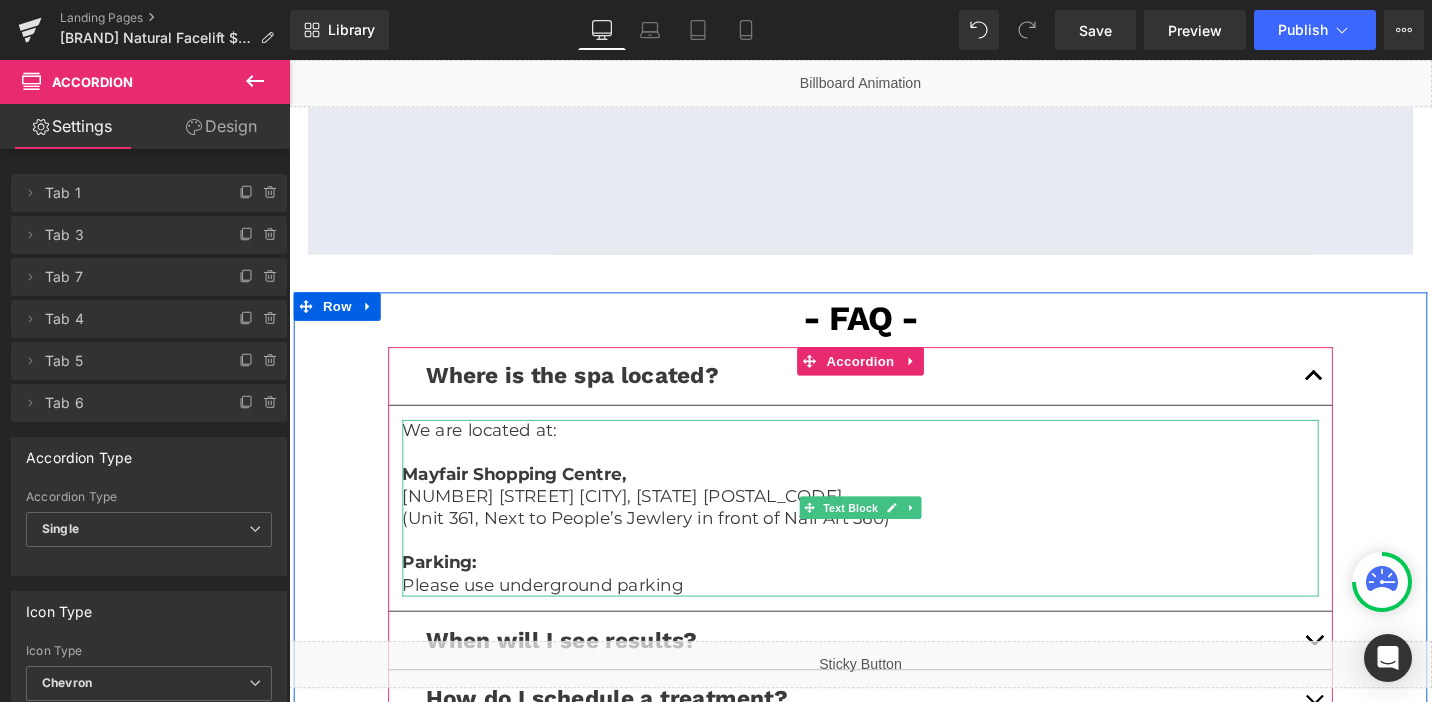 click on "(Unit 361, Next to People’s Jewlery in front of Nail Art 360)" at bounding box center (894, 545) 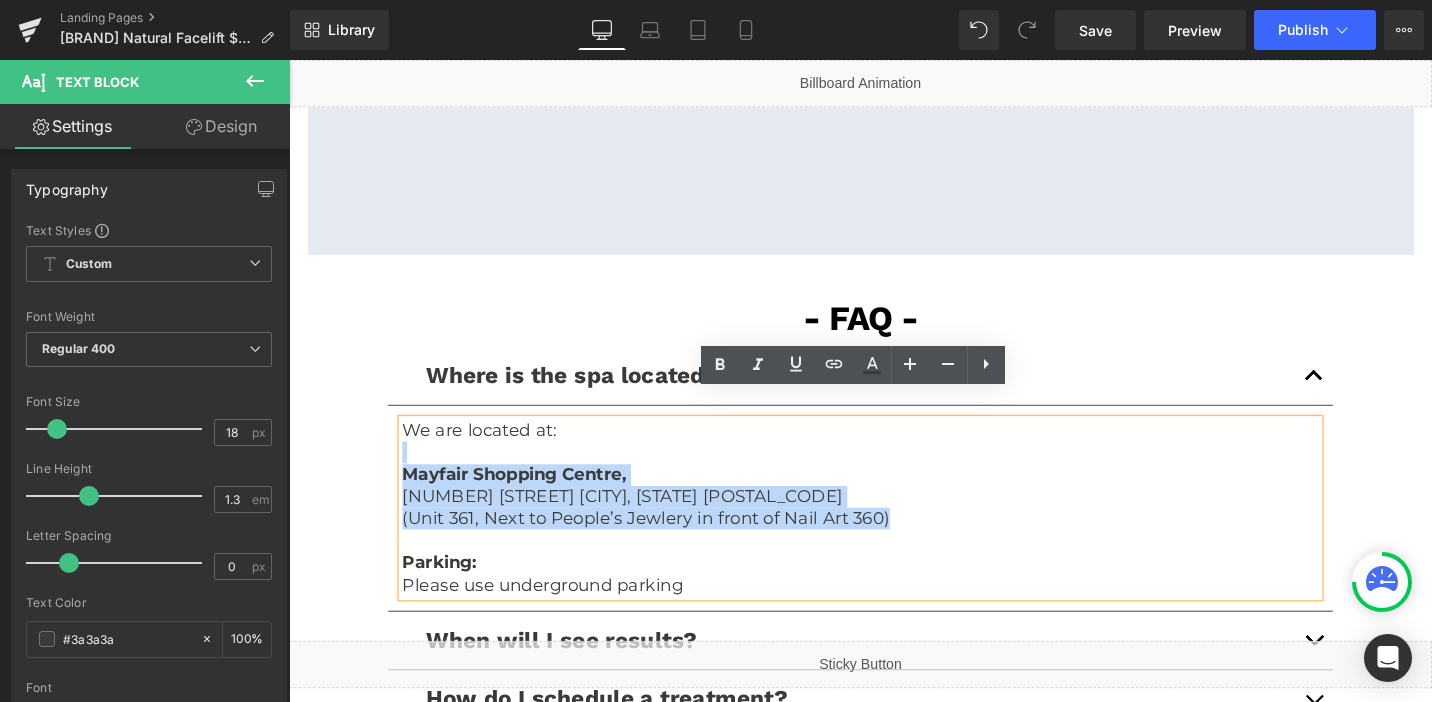 drag, startPoint x: 937, startPoint y: 524, endPoint x: 414, endPoint y: 447, distance: 528.6379 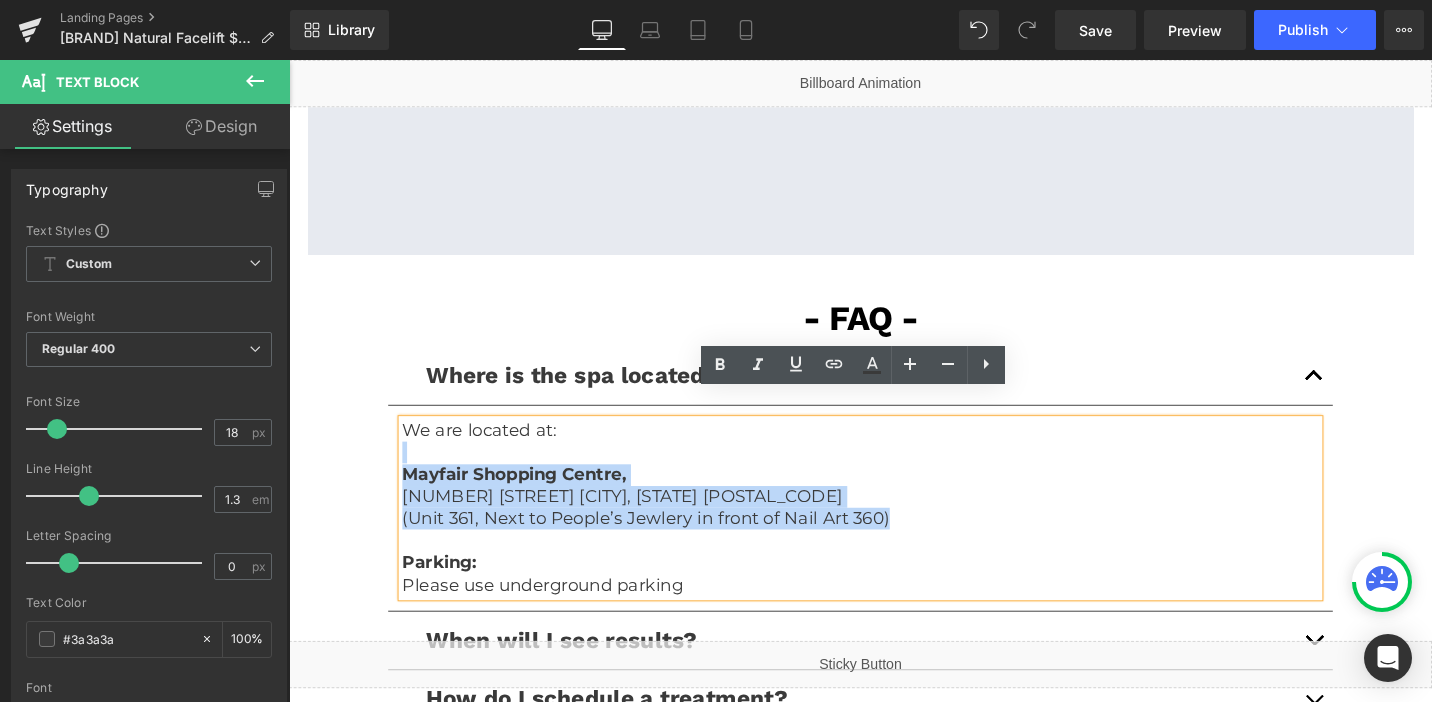 click on "We are located at: [BUILDING_NAME], [NUMBER] [STREET] [CITY], [STATE] [POSTAL_CODE], [COUNTRY] (Unit 361, Next to People’s Jewlery in front of Nail Art 360) Parking: Please use underground parking" at bounding box center (894, 534) 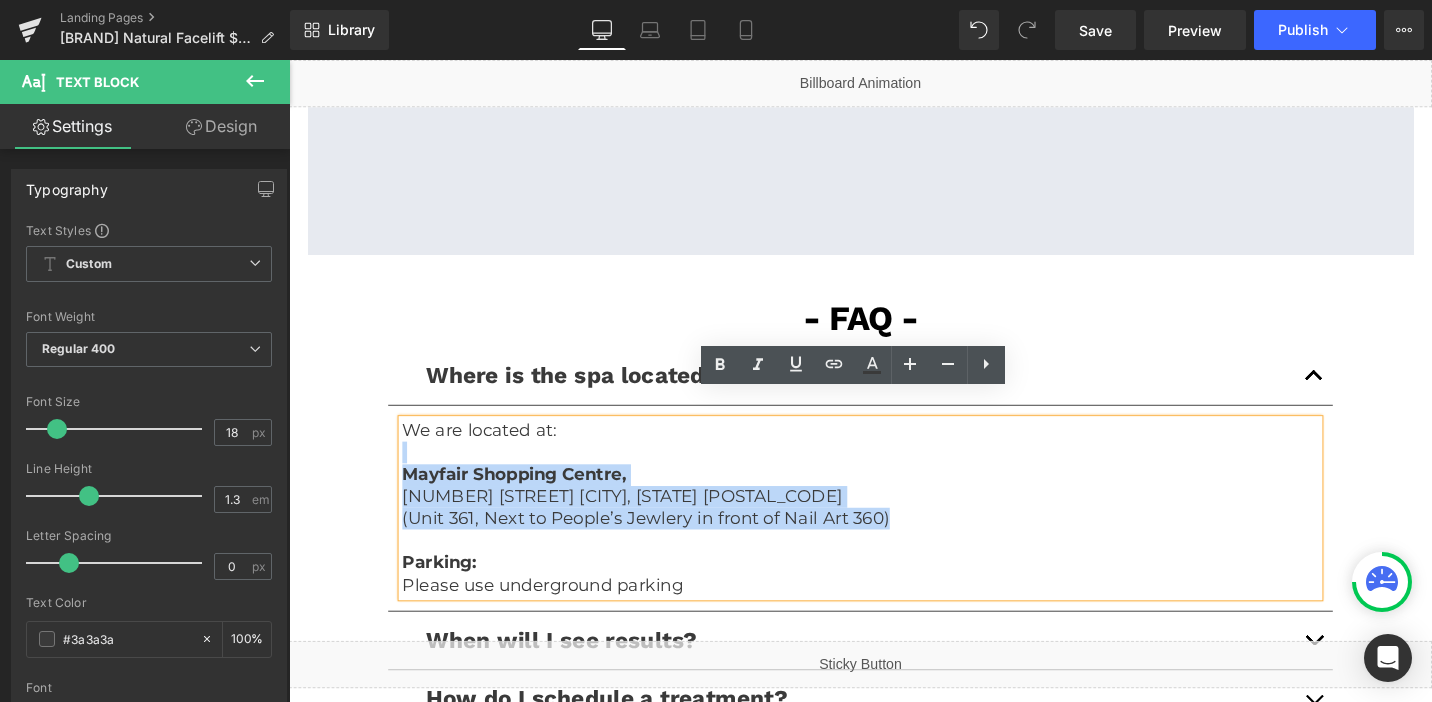 type 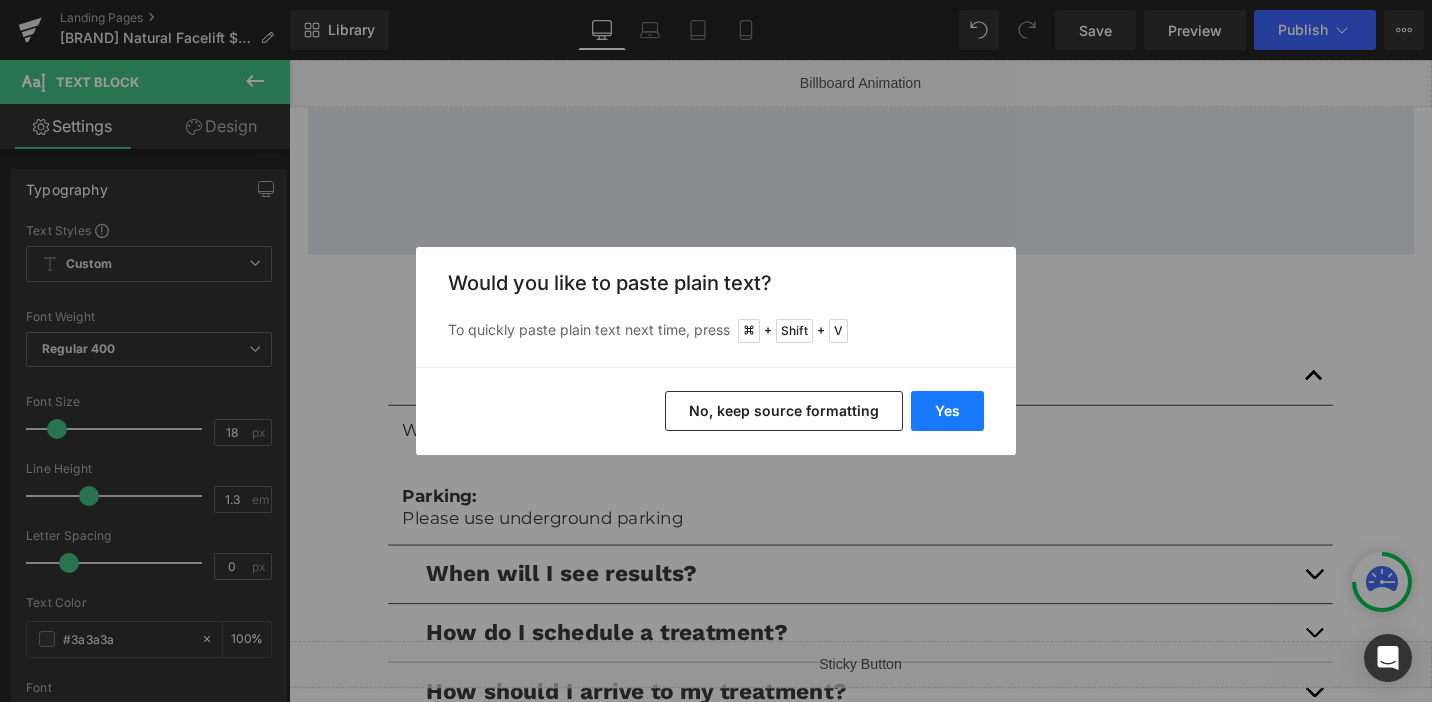 click on "Yes" at bounding box center (947, 411) 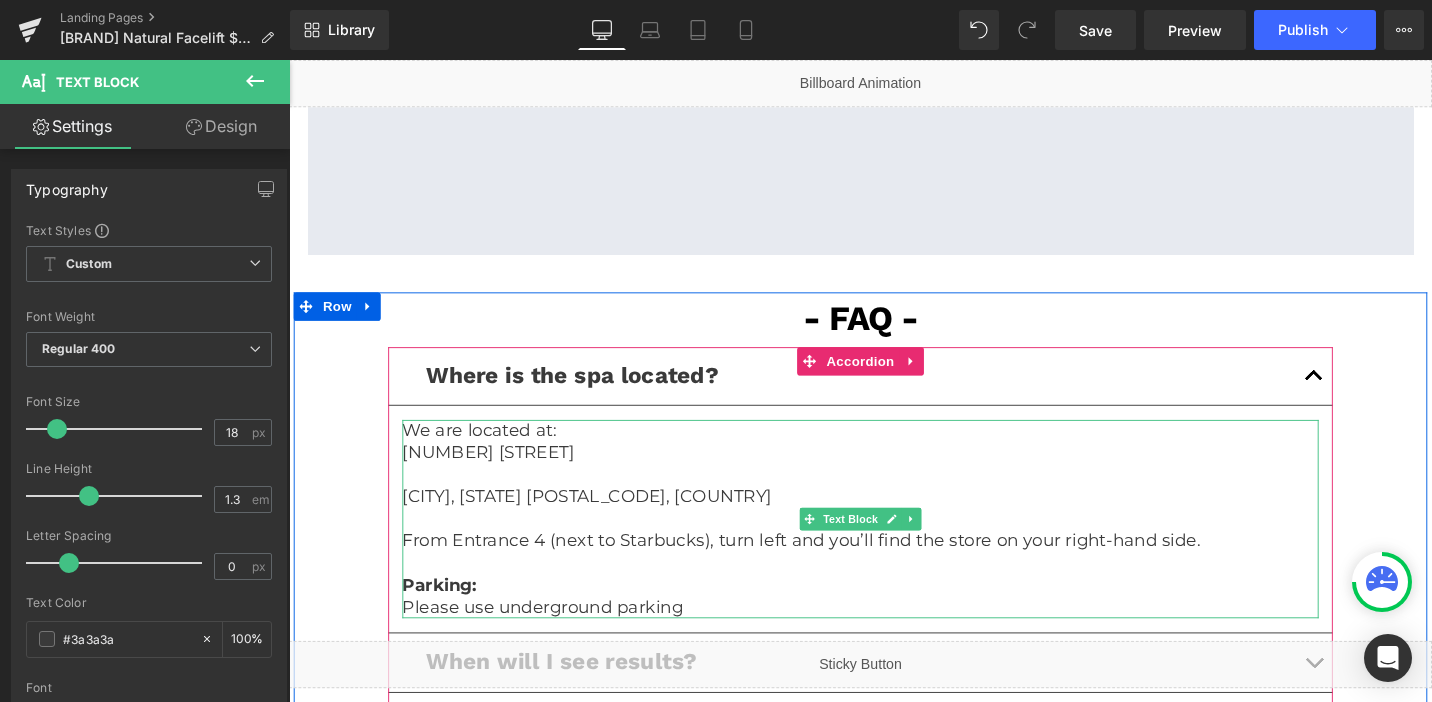 click on "[CITY], [STATE] [POSTAL_CODE], [COUNTRY]" at bounding box center [894, 522] 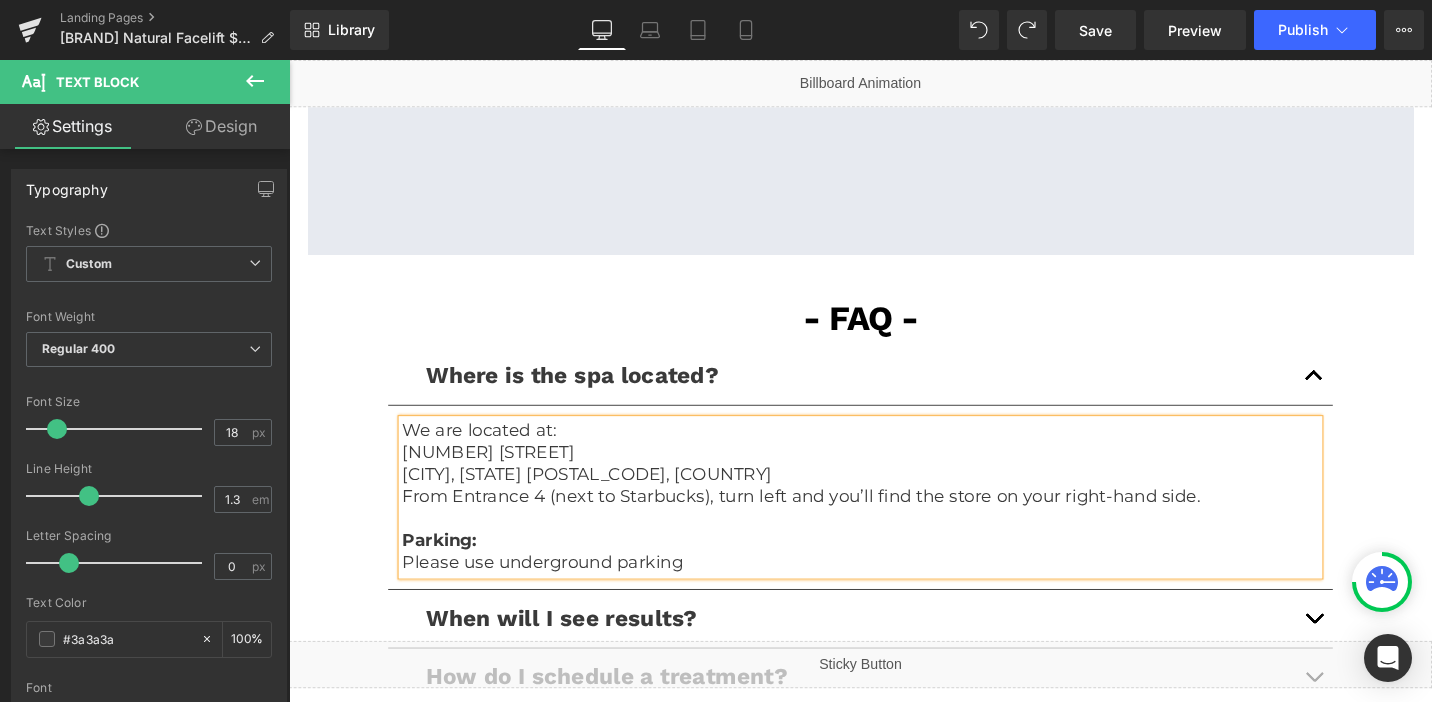 click on "We are located at:" at bounding box center [894, 452] 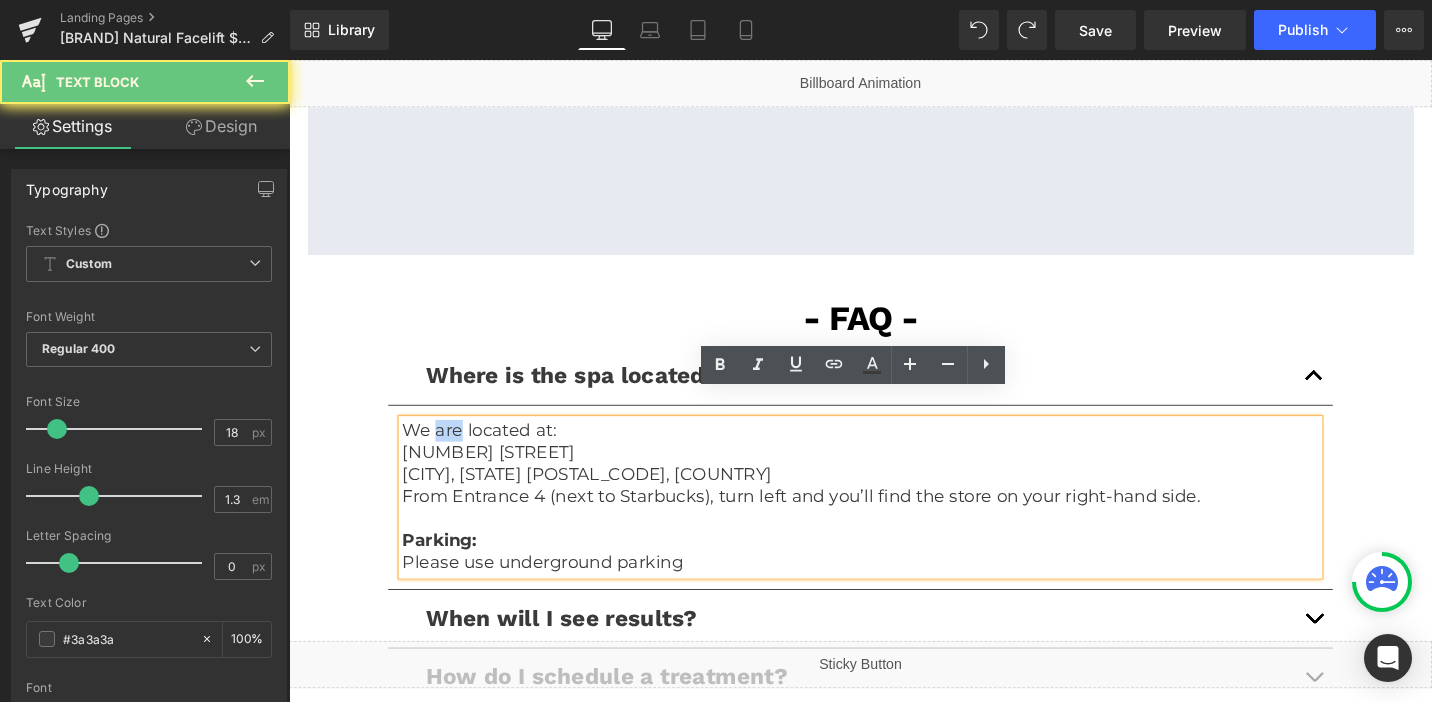click on "We are located at:" at bounding box center [894, 452] 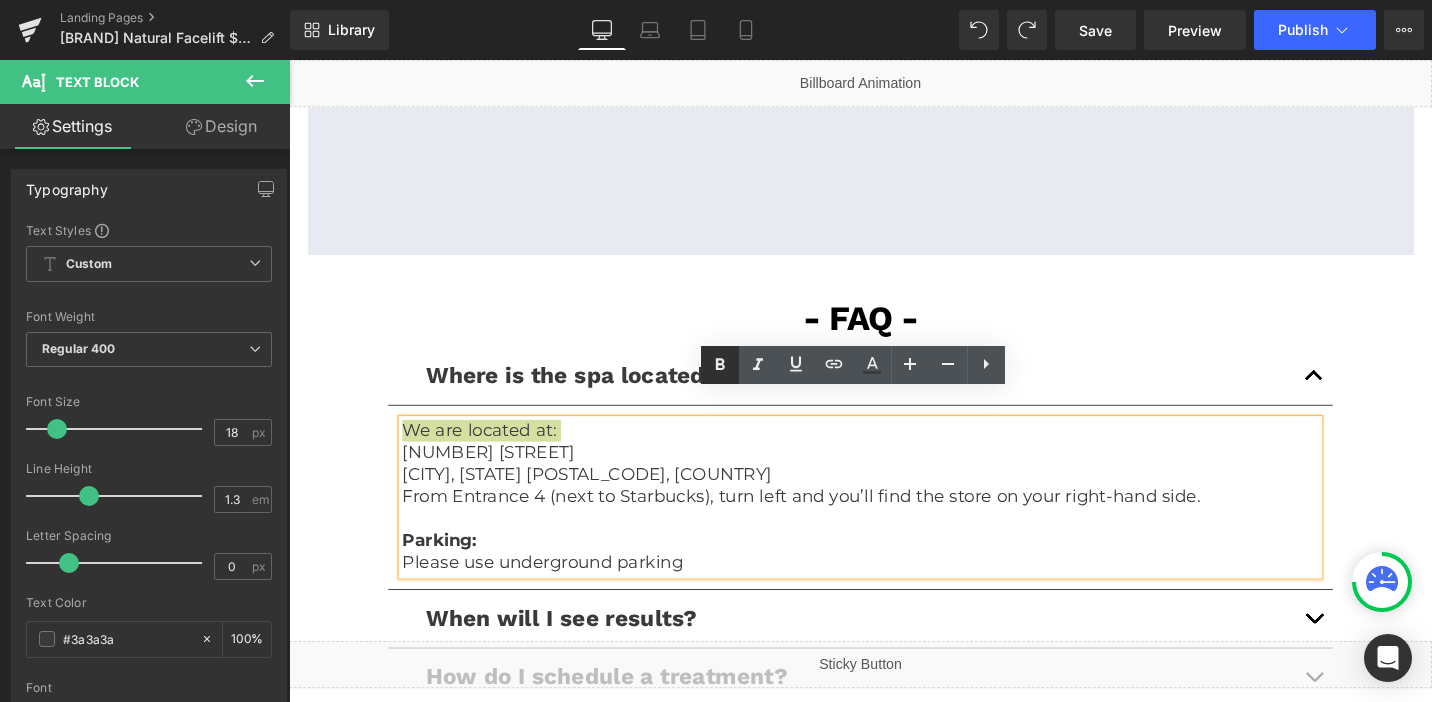 click 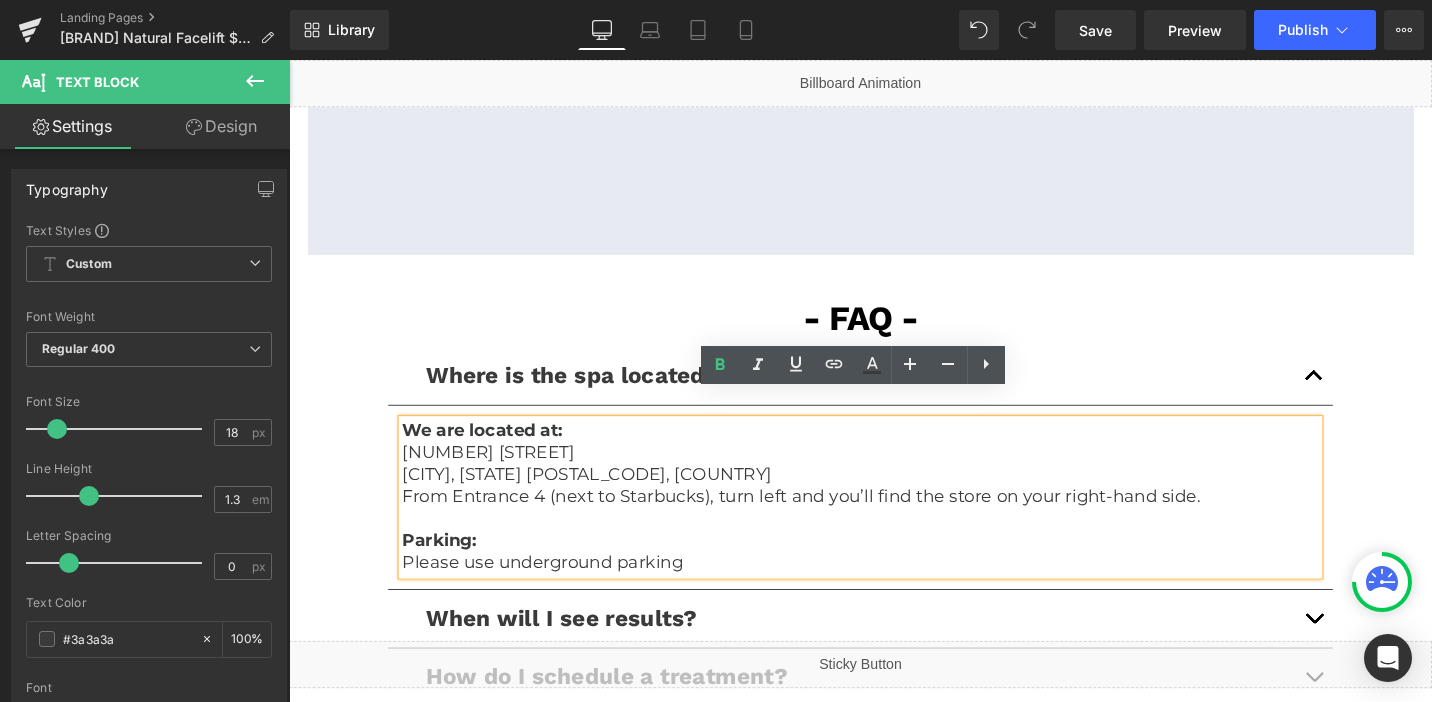 click on "Please use underground parking" at bounding box center [894, 592] 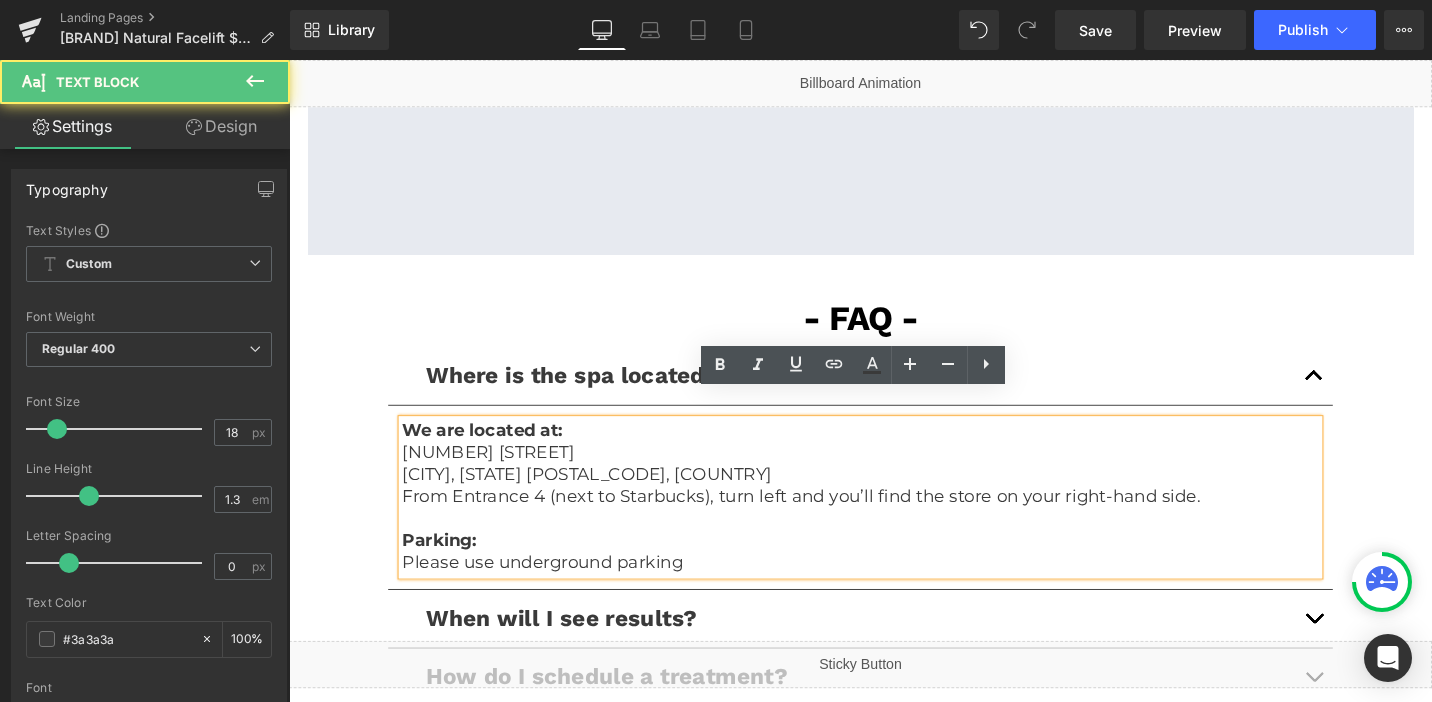 click on "Please use underground parking" at bounding box center (894, 592) 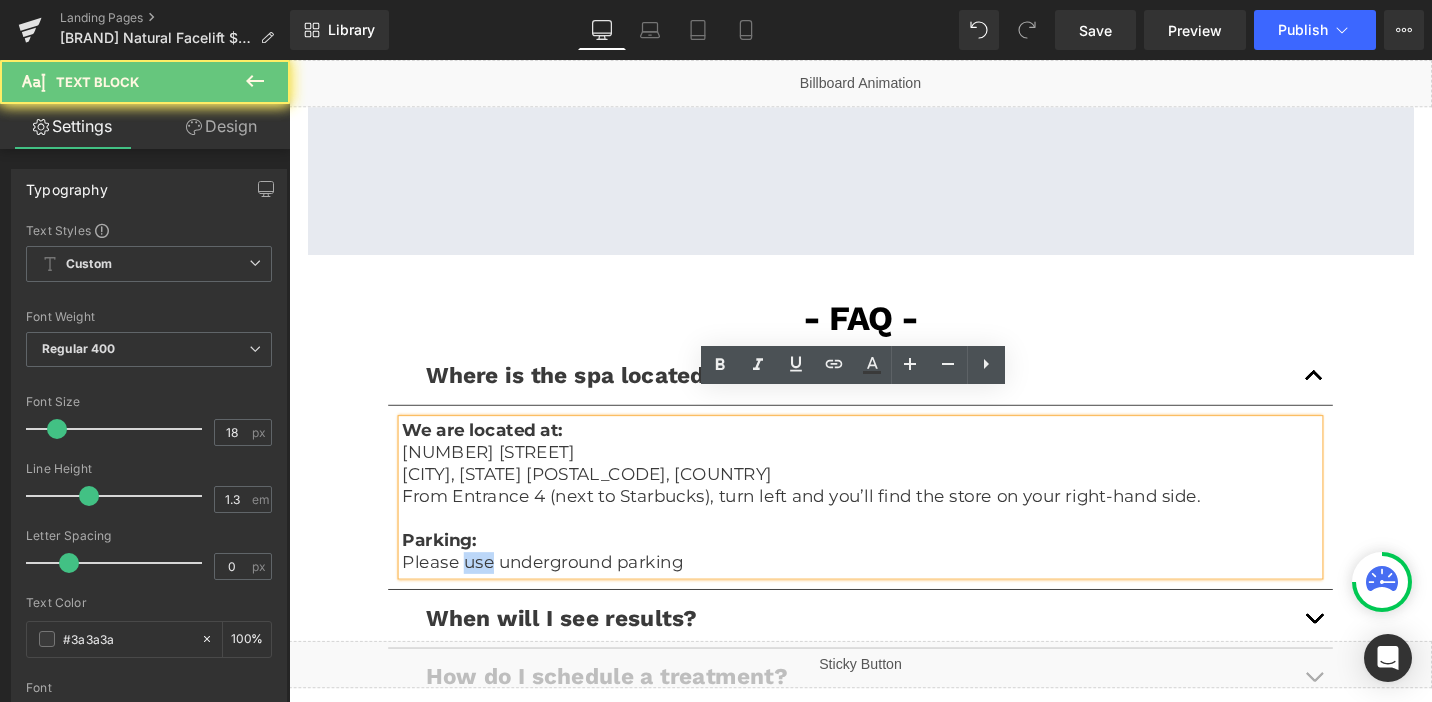 click on "Please use underground parking" at bounding box center [894, 592] 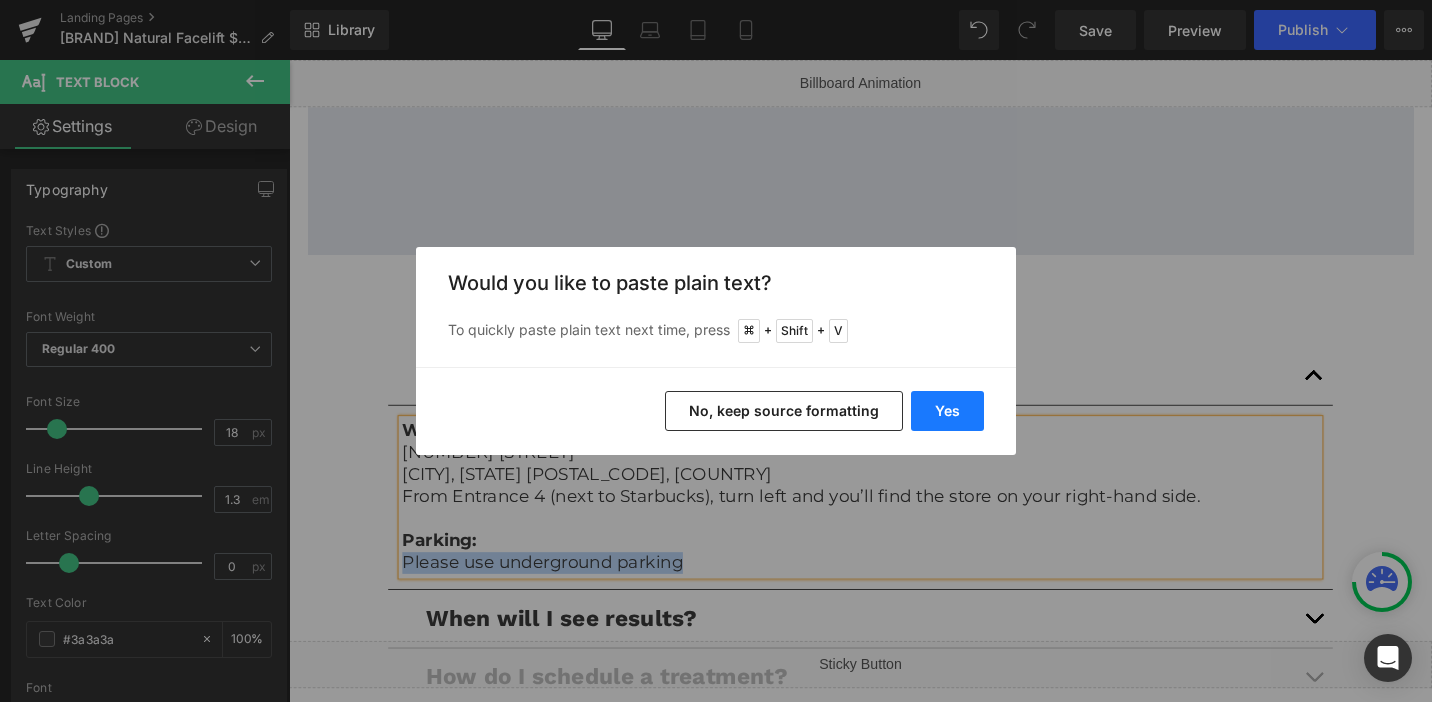 click on "Yes" at bounding box center (947, 411) 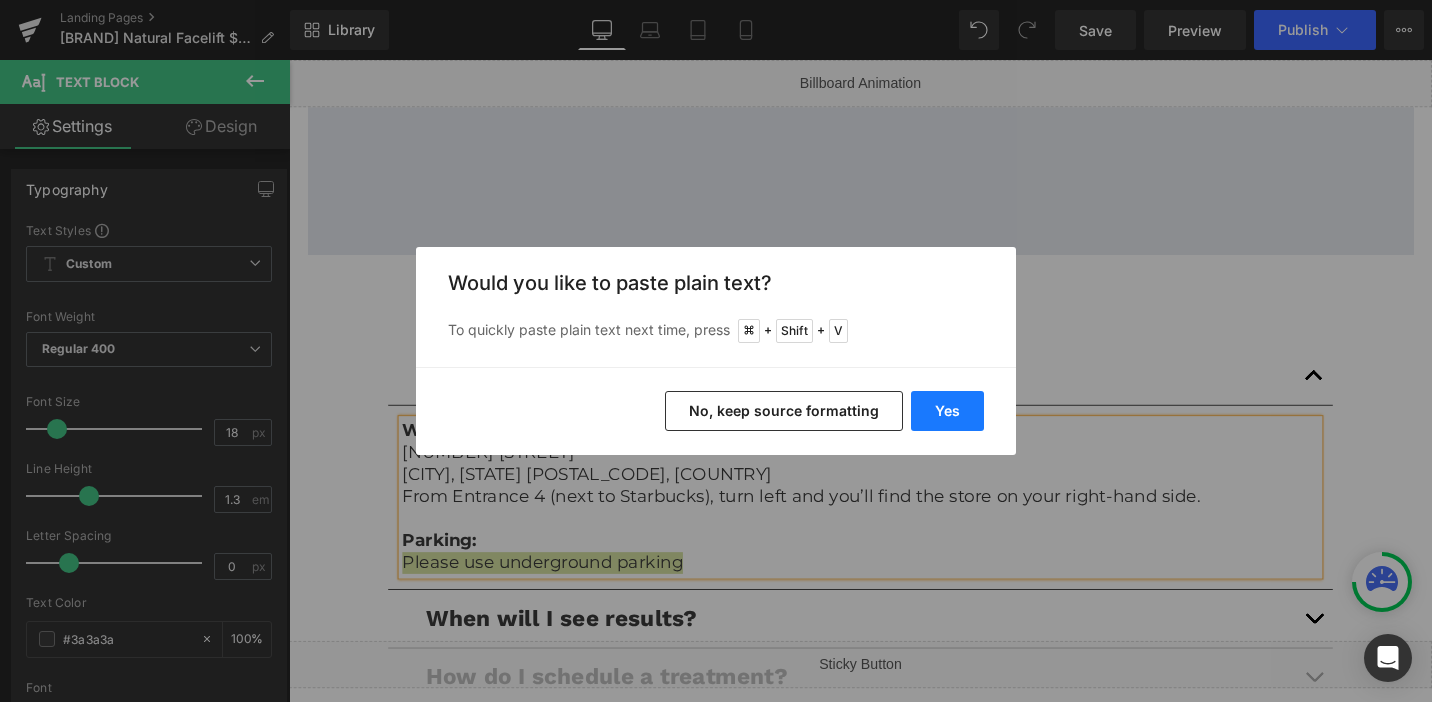 type 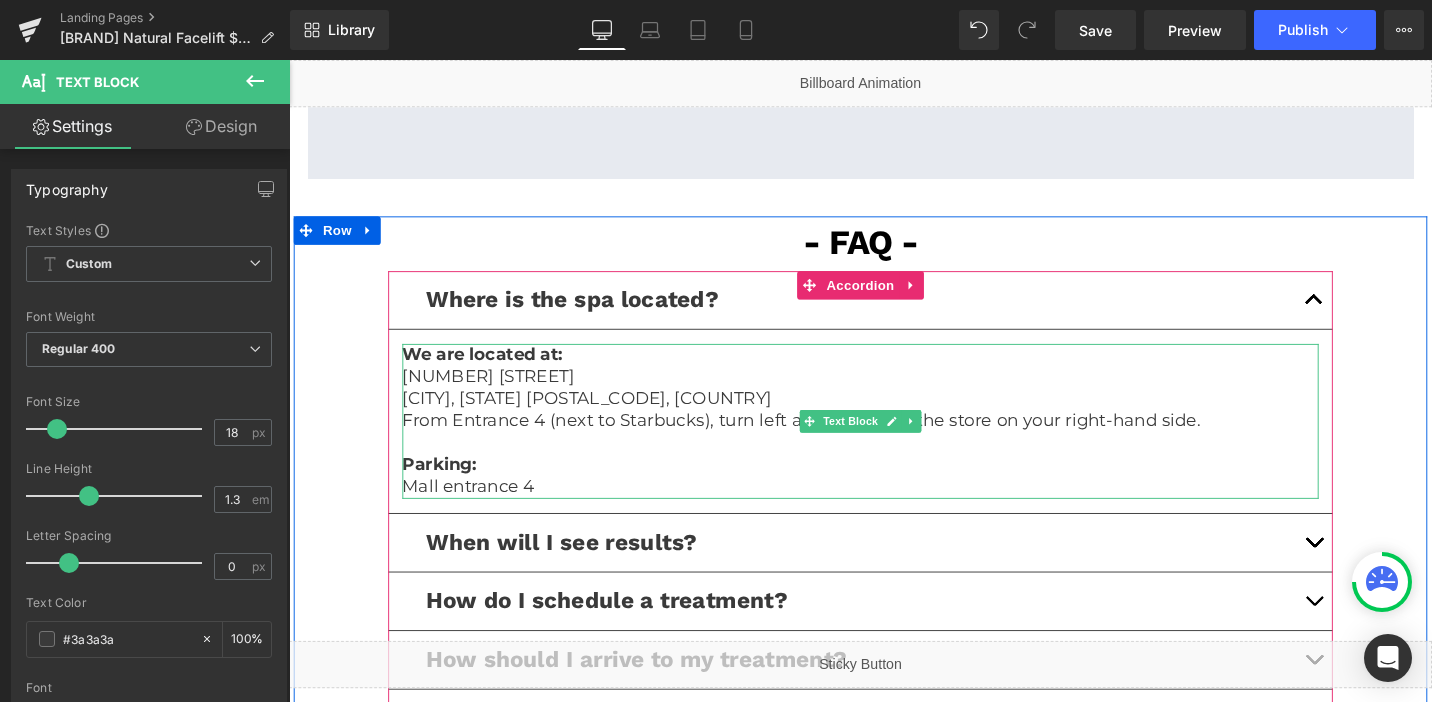 scroll, scrollTop: 4310, scrollLeft: 0, axis: vertical 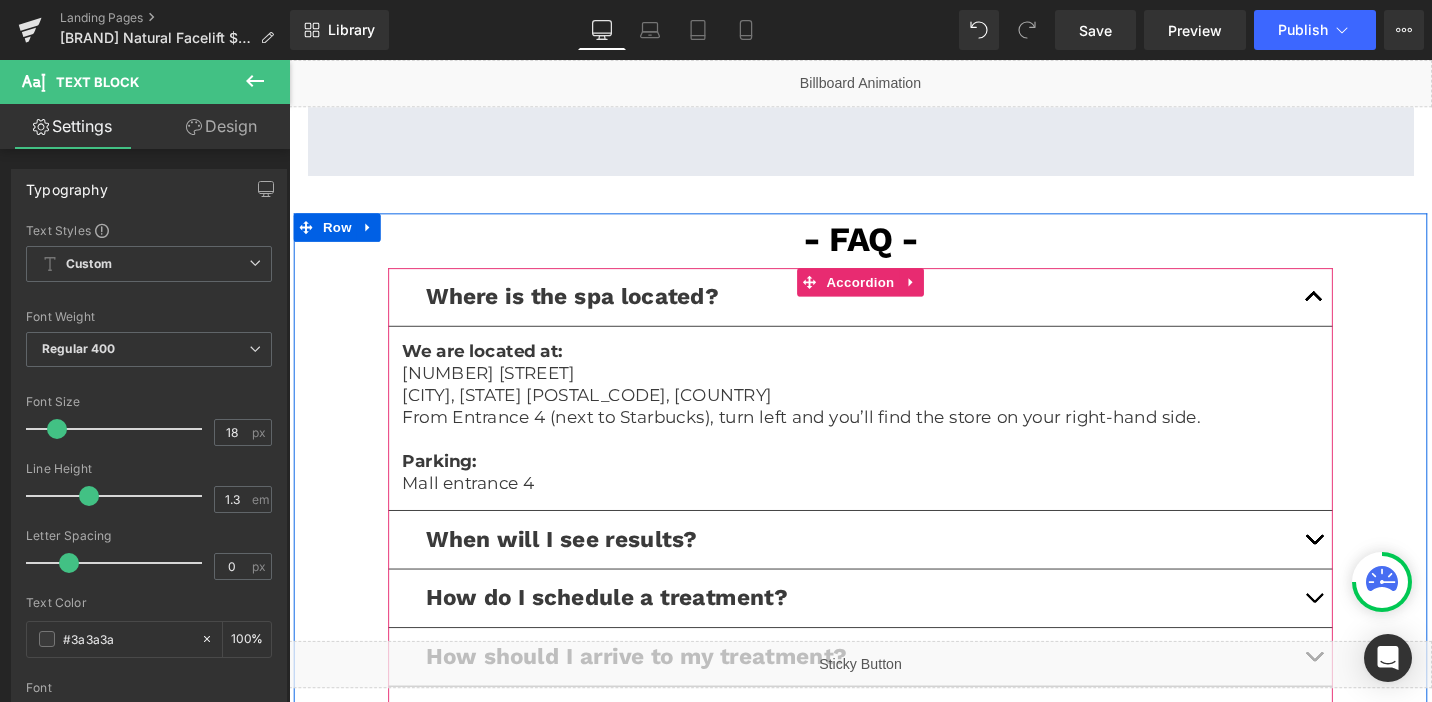 click at bounding box center [1374, 567] 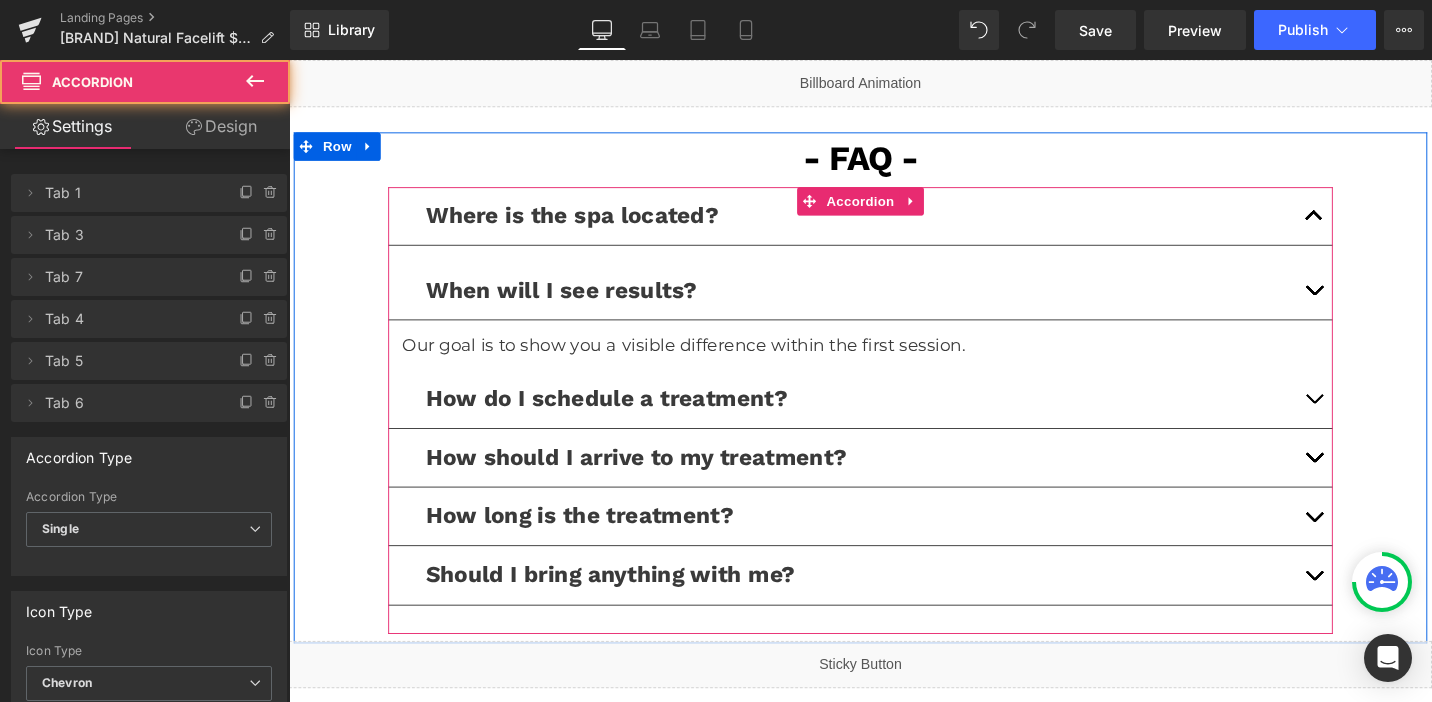 scroll, scrollTop: 4396, scrollLeft: 0, axis: vertical 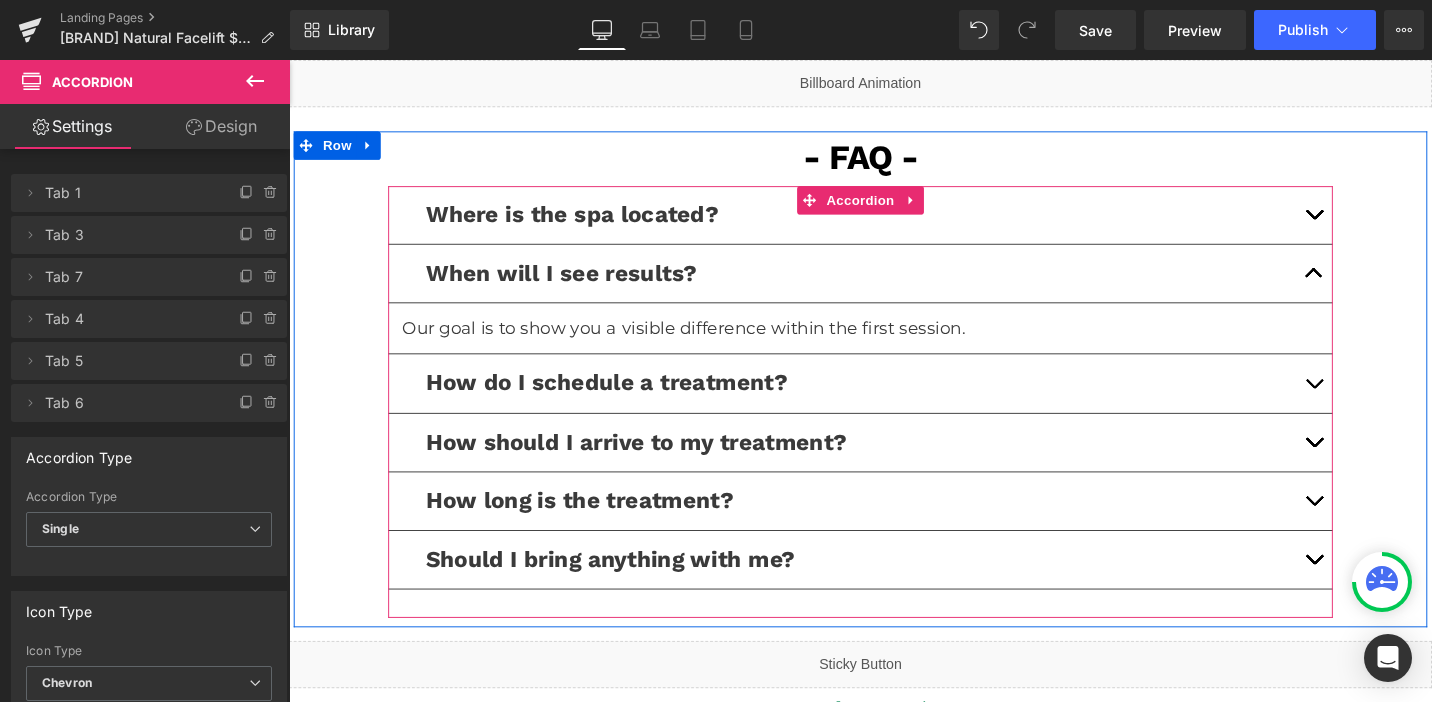click at bounding box center (1374, 402) 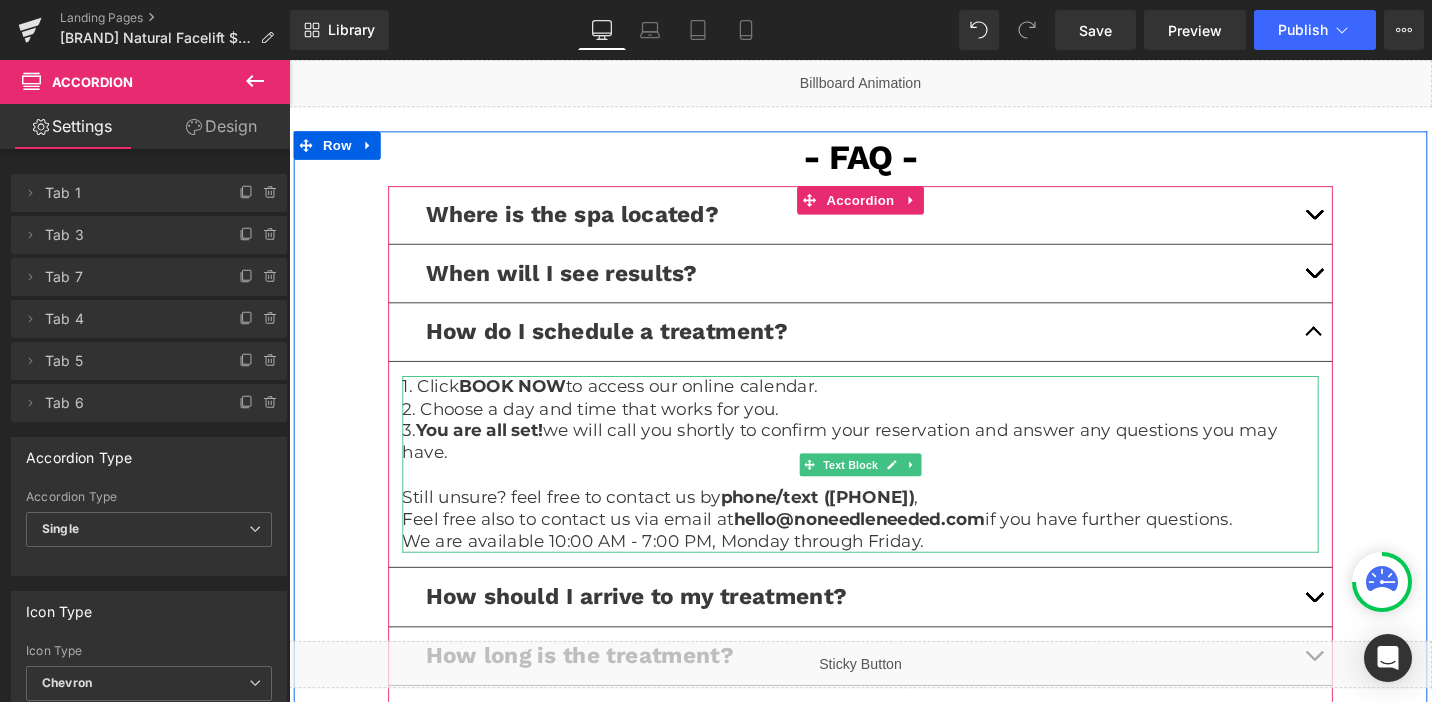 click on "We are available 10:00 AM - 7:00 PM, Monday through Friday." at bounding box center [894, 570] 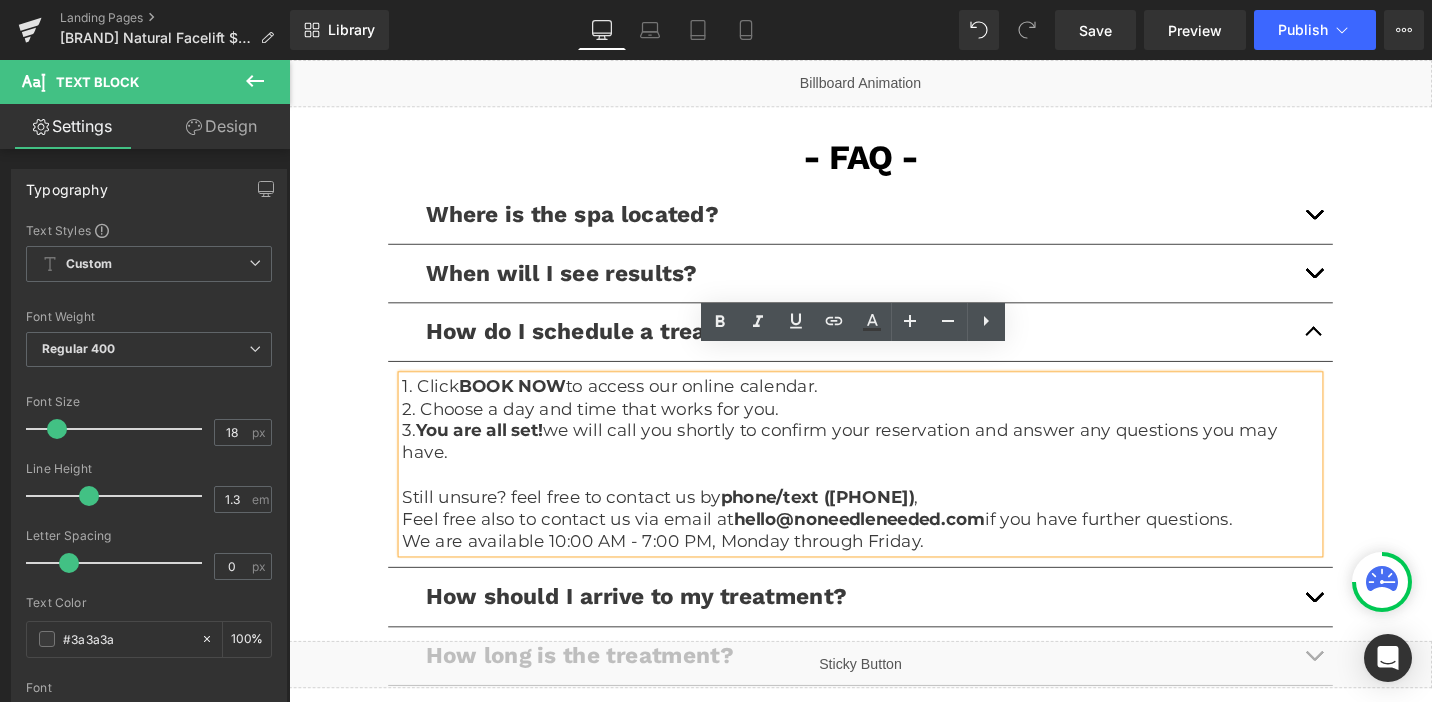 click on "We are available 10:00 AM - 7:00 PM, Monday through Friday." at bounding box center (894, 570) 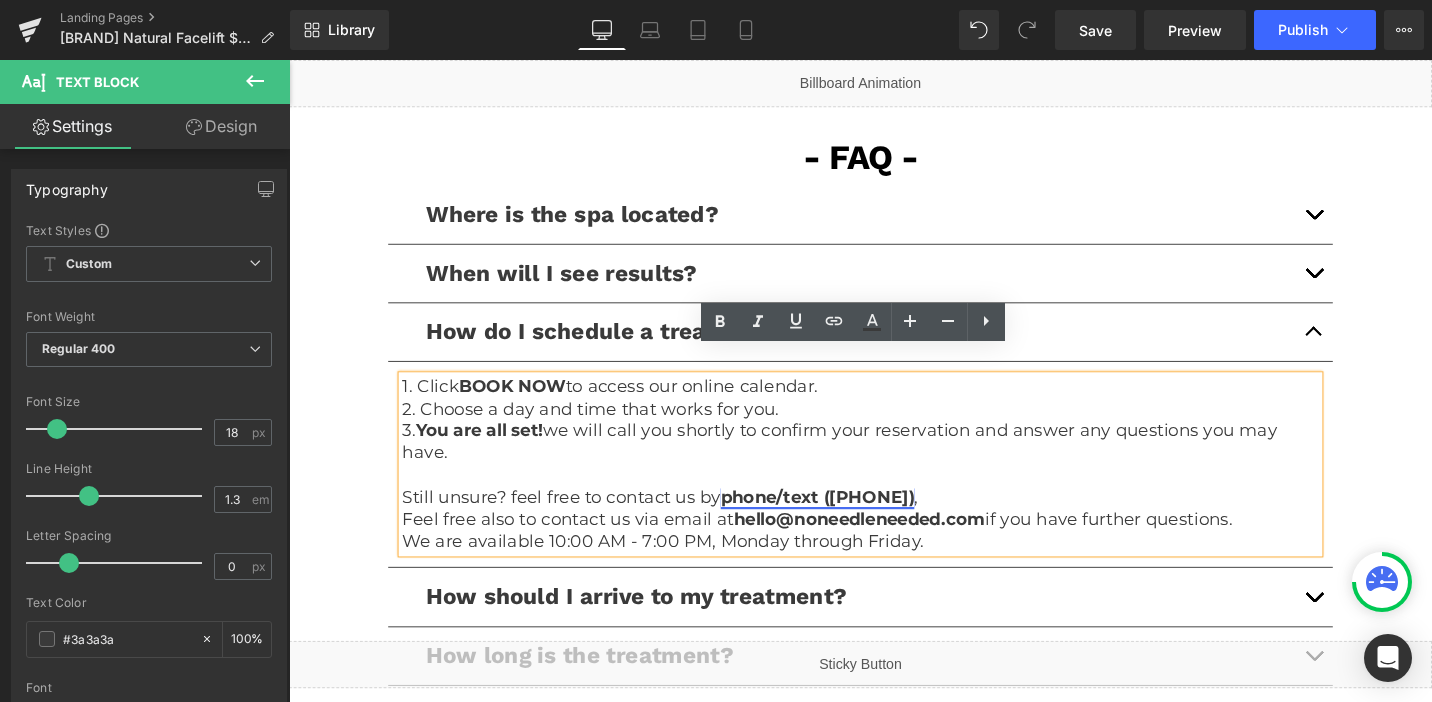 type 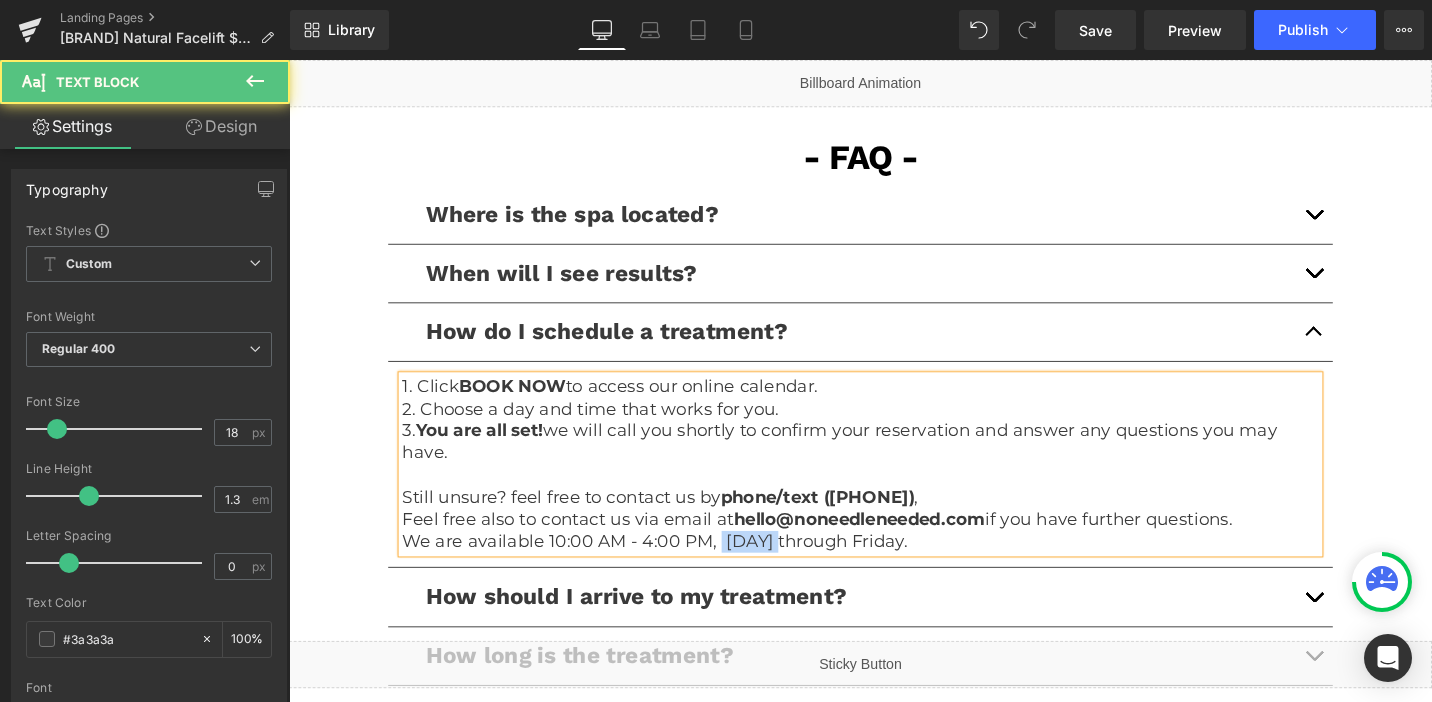 drag, startPoint x: 818, startPoint y: 542, endPoint x: 740, endPoint y: 540, distance: 78.025635 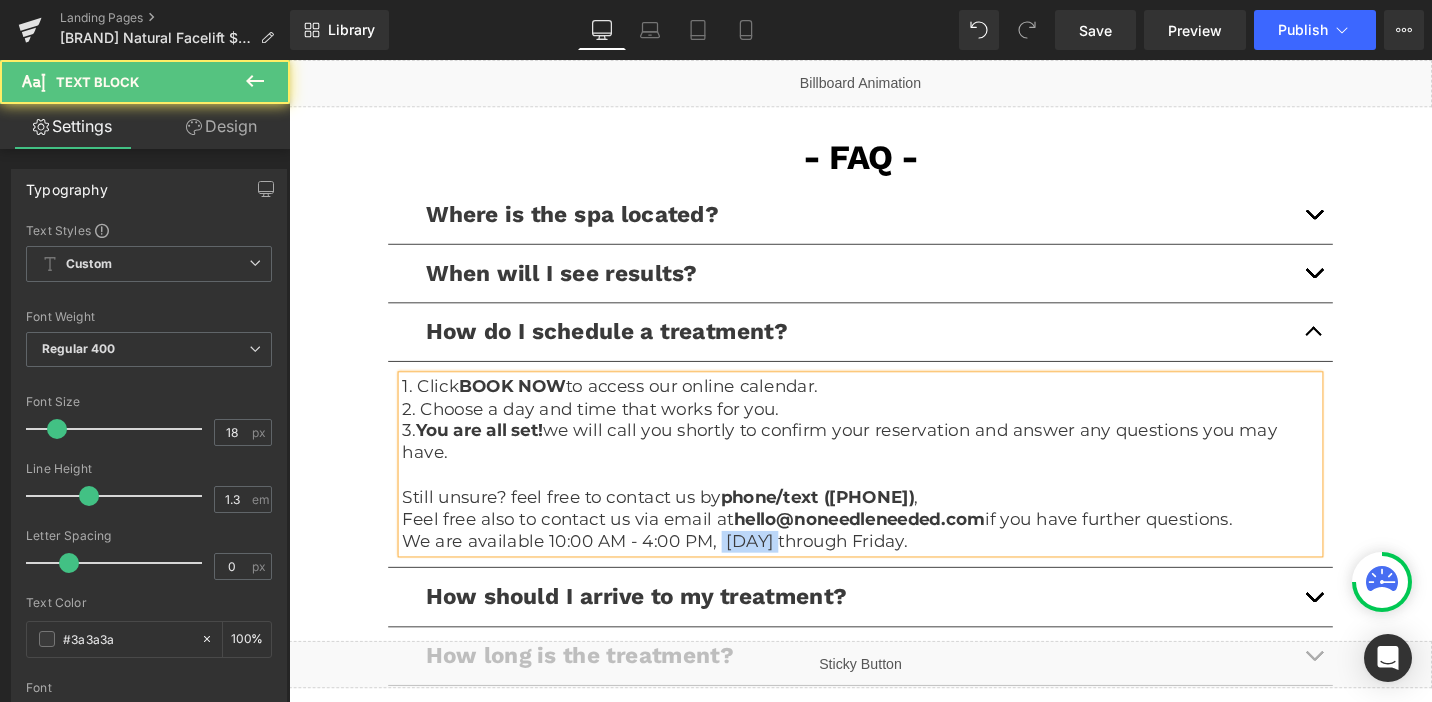 click on "We are available 10:00 AM - 4:00 PM,  [DAY] through Friday." at bounding box center (894, 570) 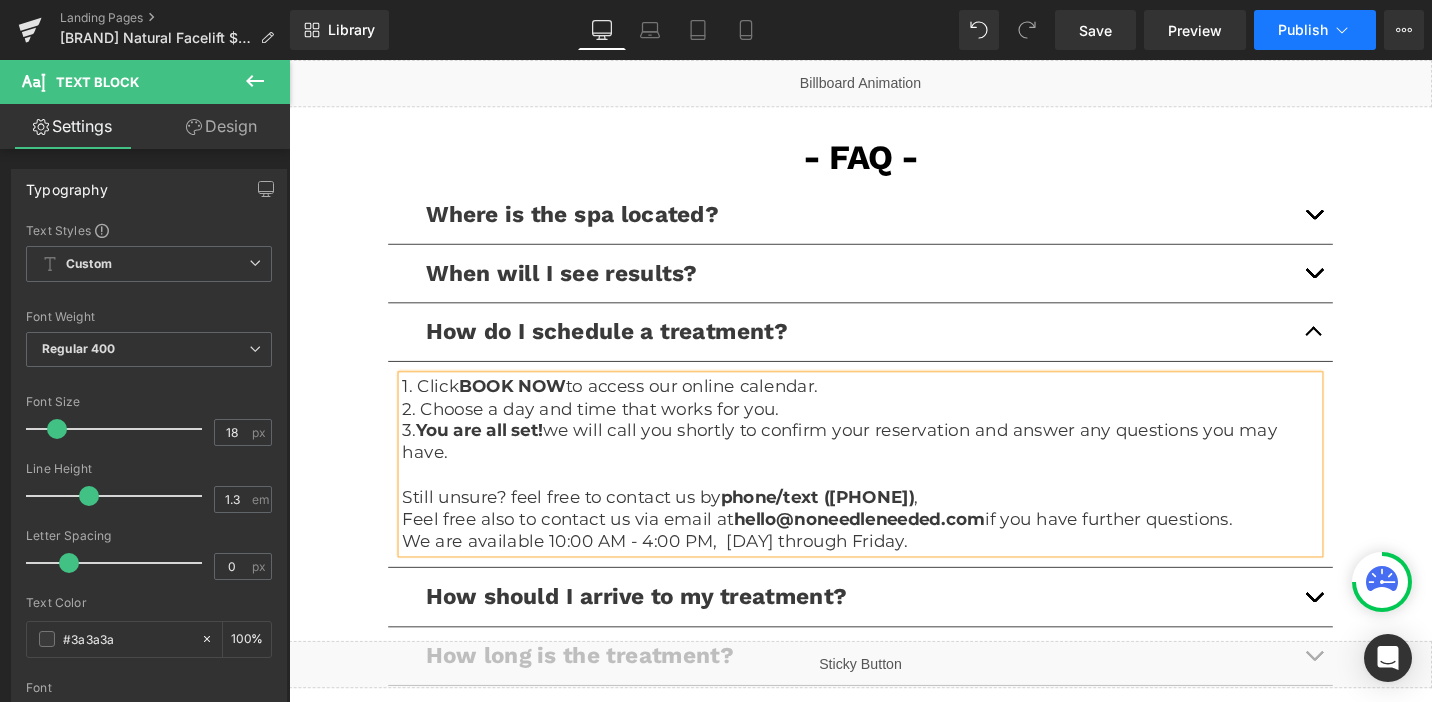 click on "Publish" at bounding box center (1303, 30) 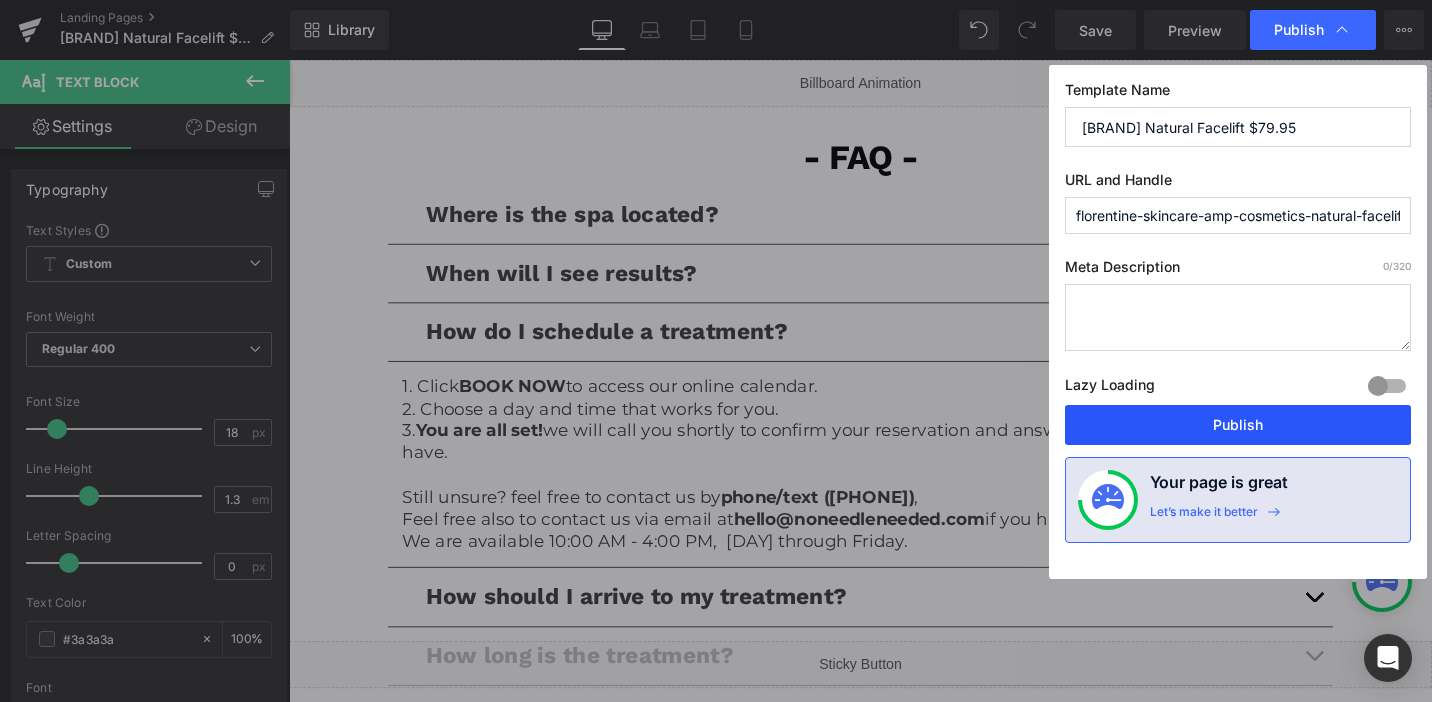 click on "Publish" at bounding box center (1238, 425) 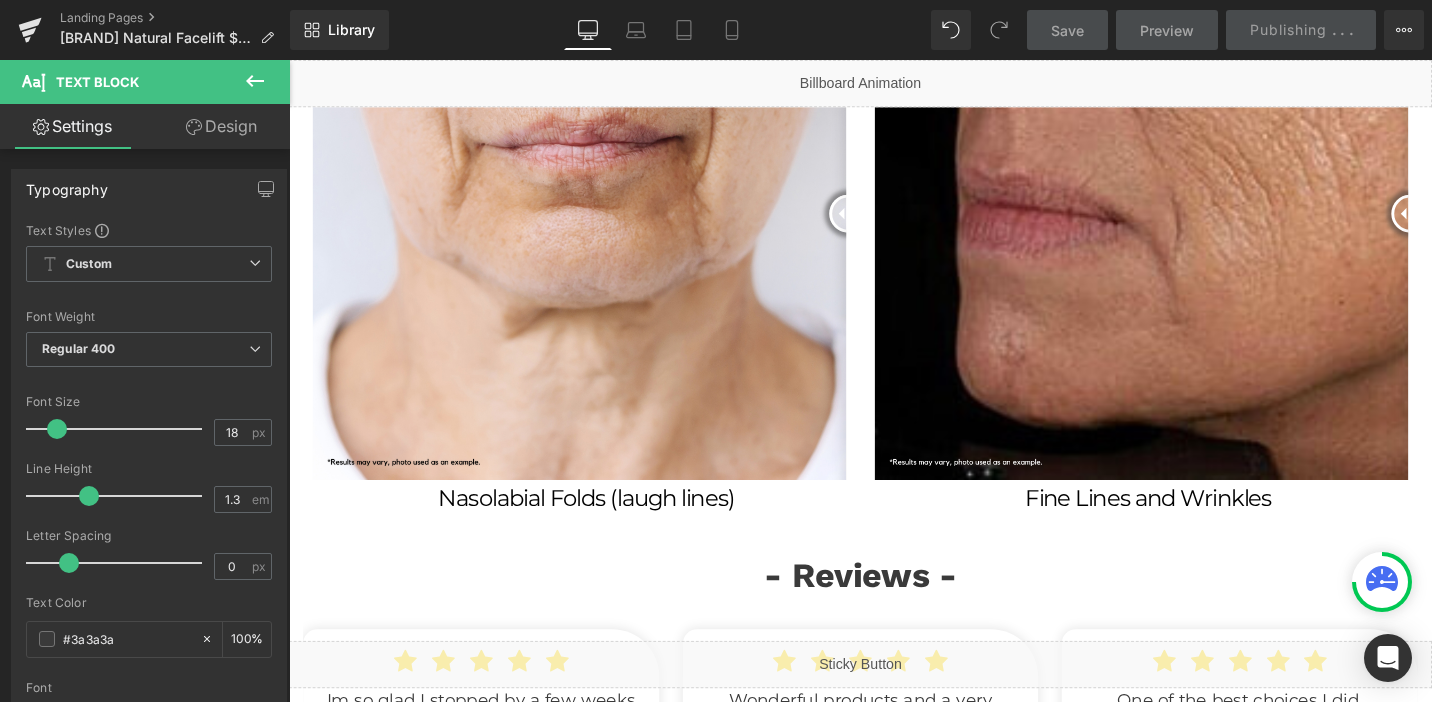 scroll, scrollTop: 2544, scrollLeft: 0, axis: vertical 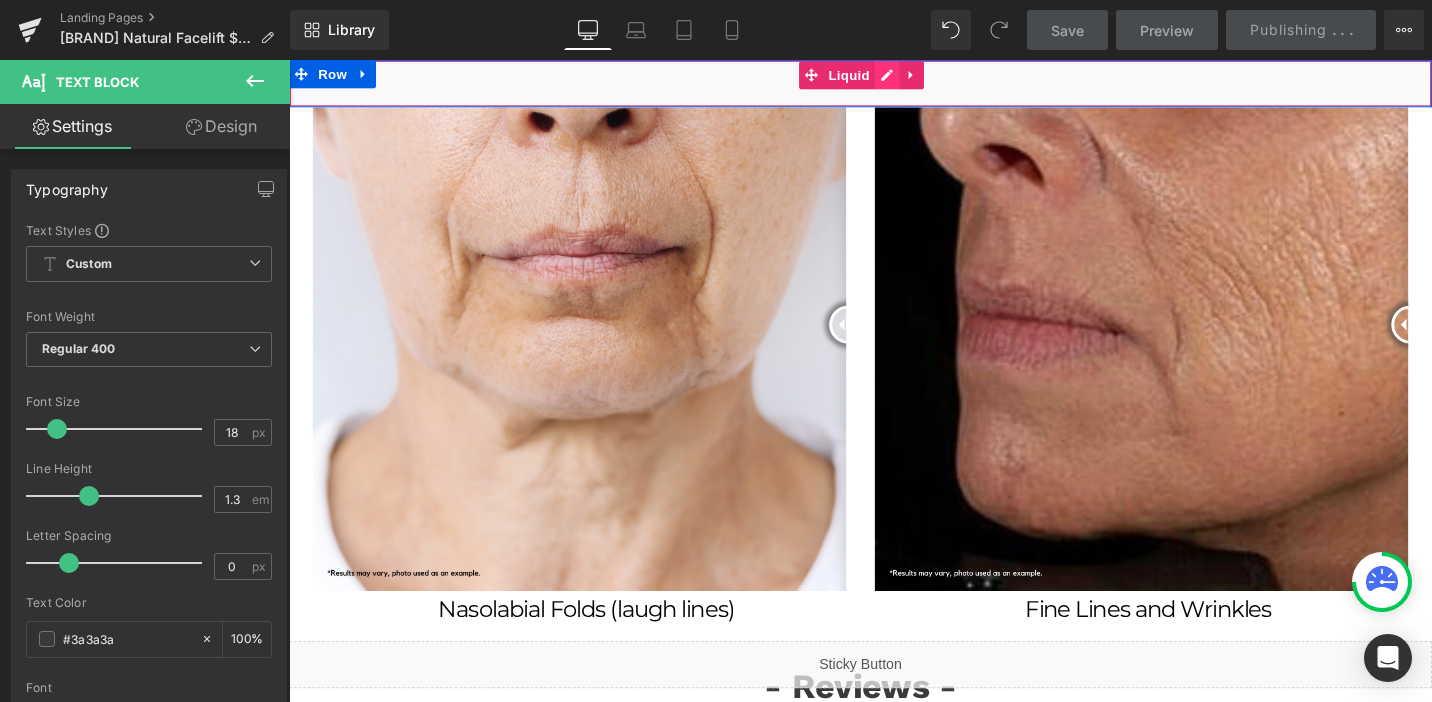click on "Liquid" at bounding box center (894, 85) 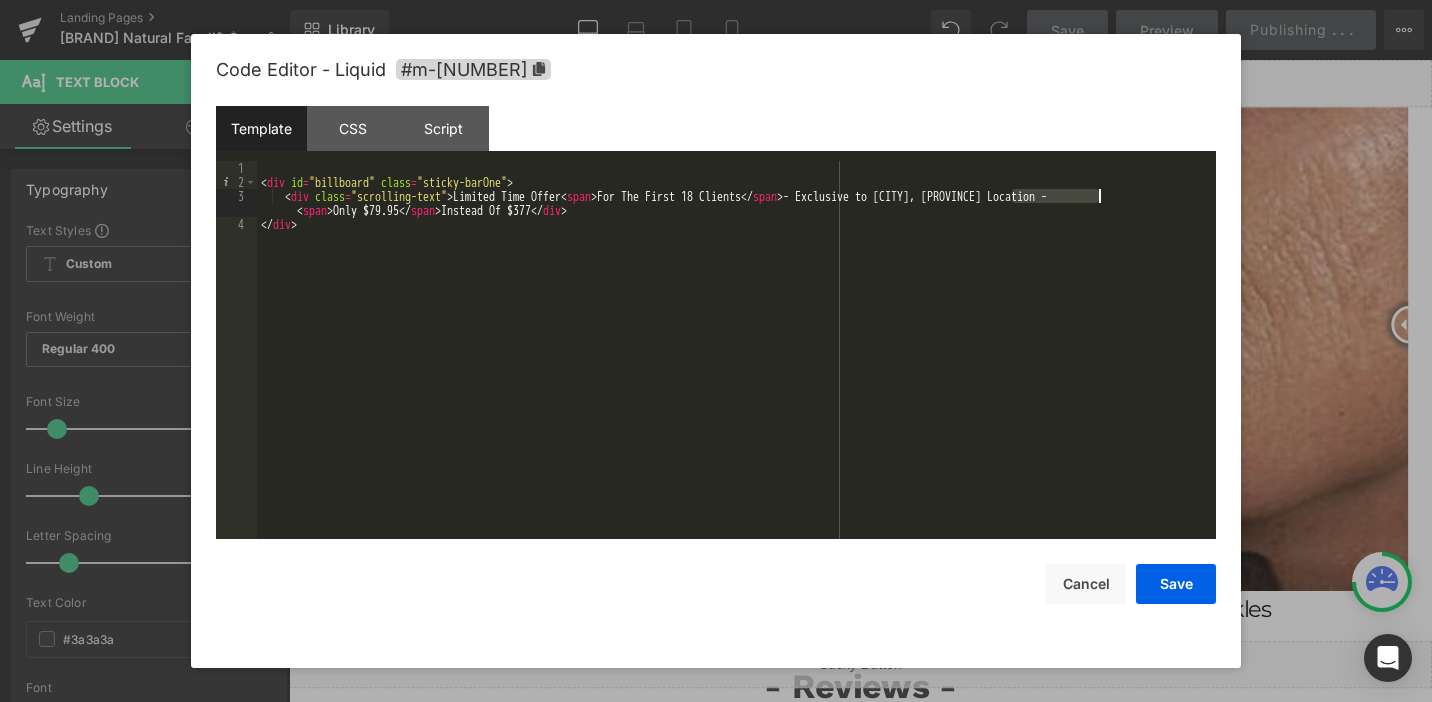 drag, startPoint x: 1010, startPoint y: 196, endPoint x: 1097, endPoint y: 196, distance: 87 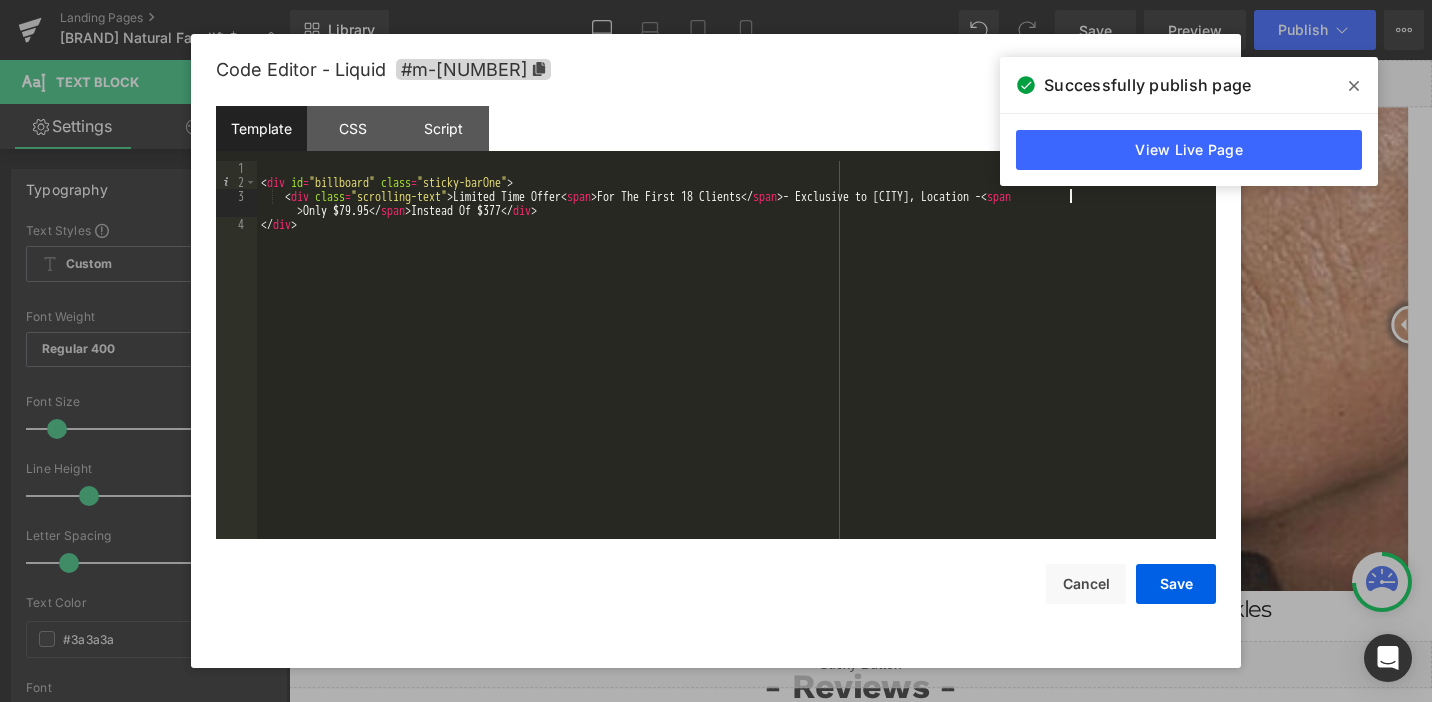 type 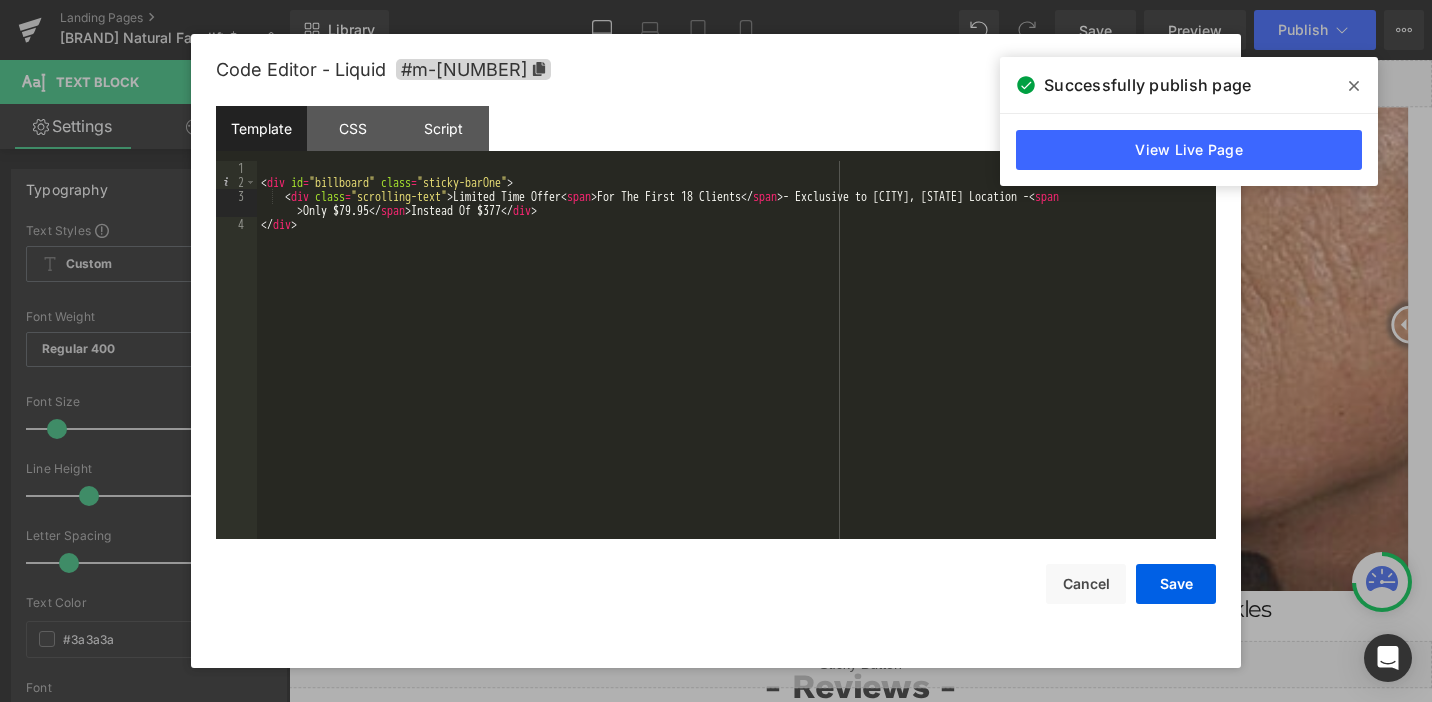 click 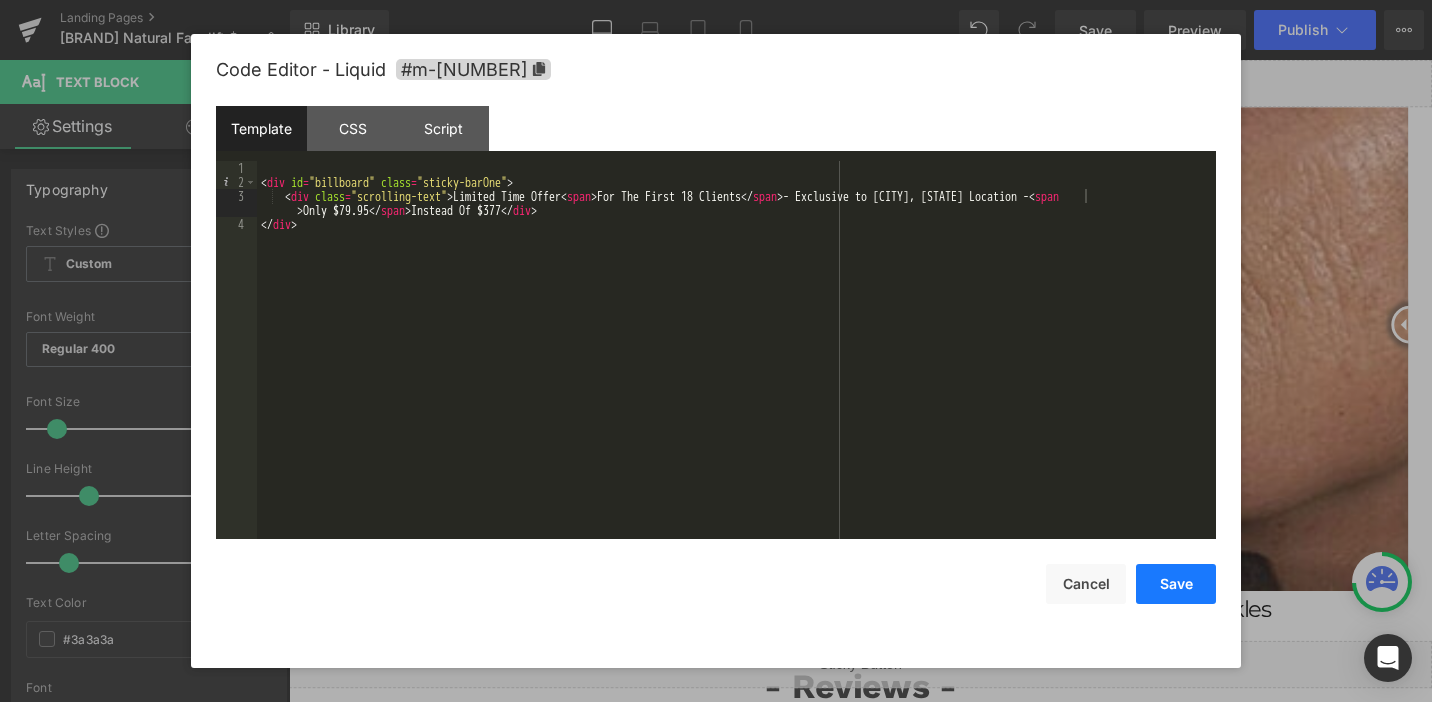 click on "Save" at bounding box center [1176, 584] 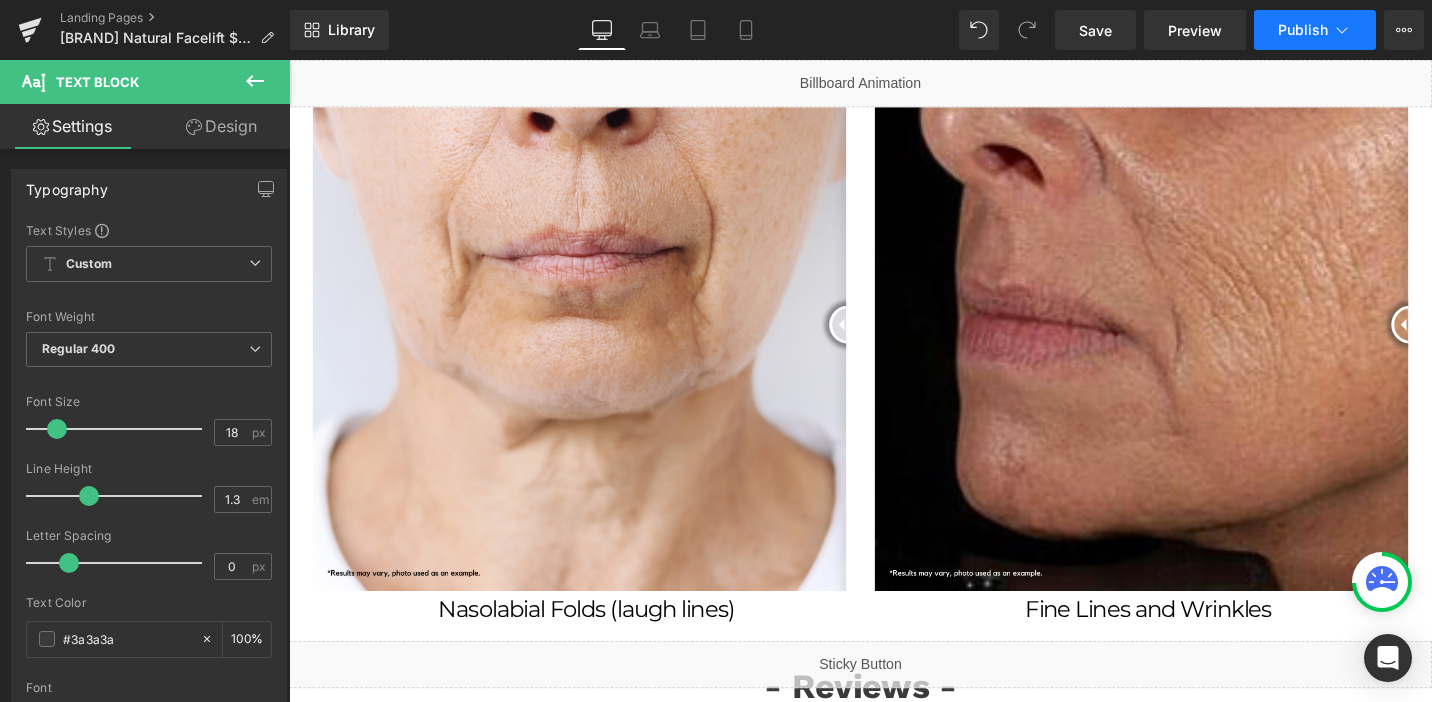 click on "Publish" at bounding box center [1303, 30] 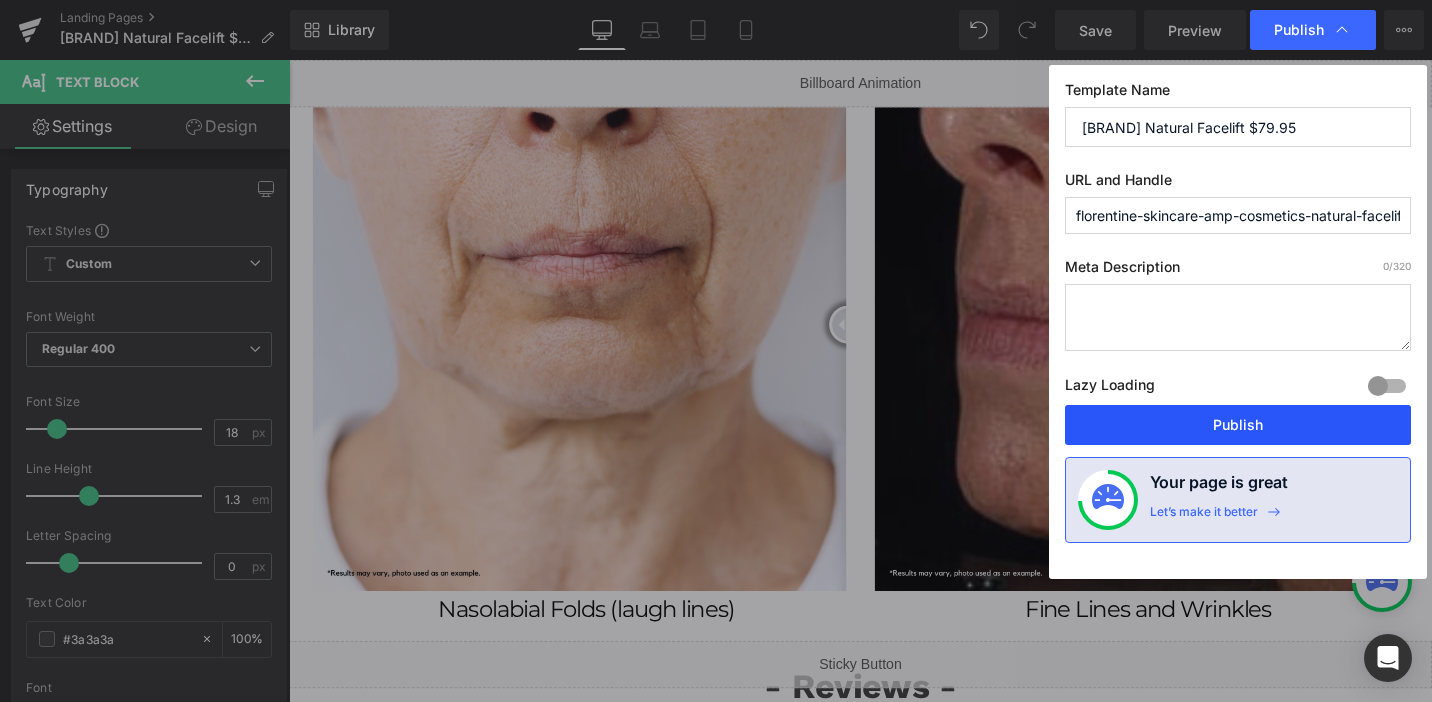click on "Publish" at bounding box center (1238, 425) 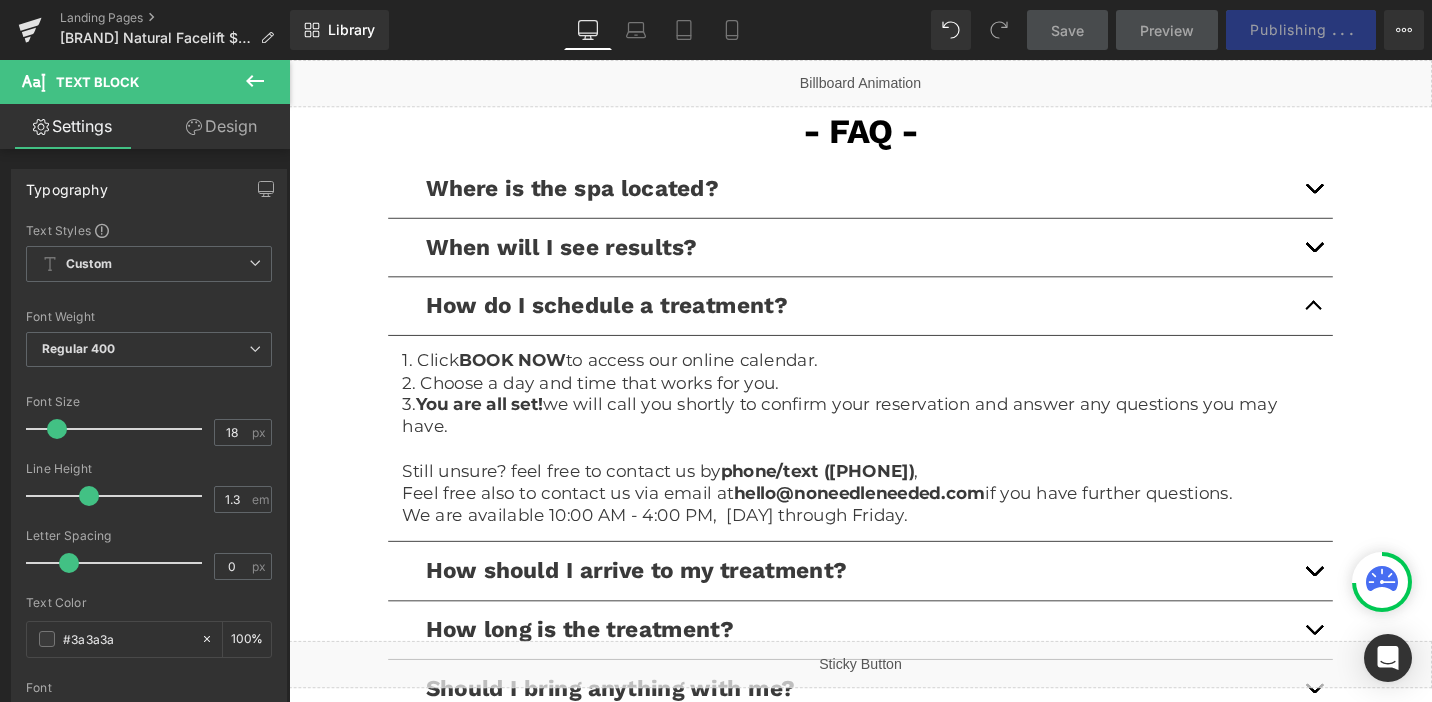 scroll, scrollTop: 4429, scrollLeft: 0, axis: vertical 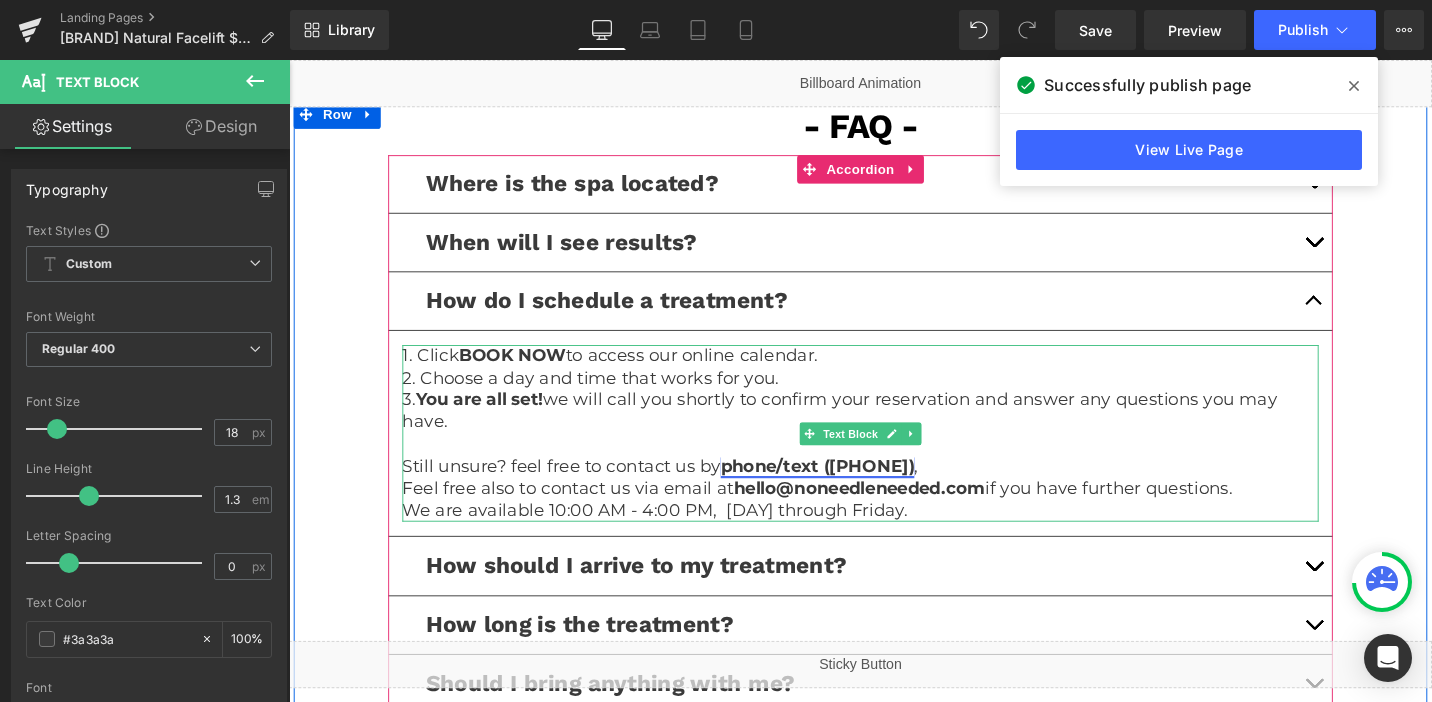 click on "phone/text ([PHONE])" at bounding box center (848, 490) 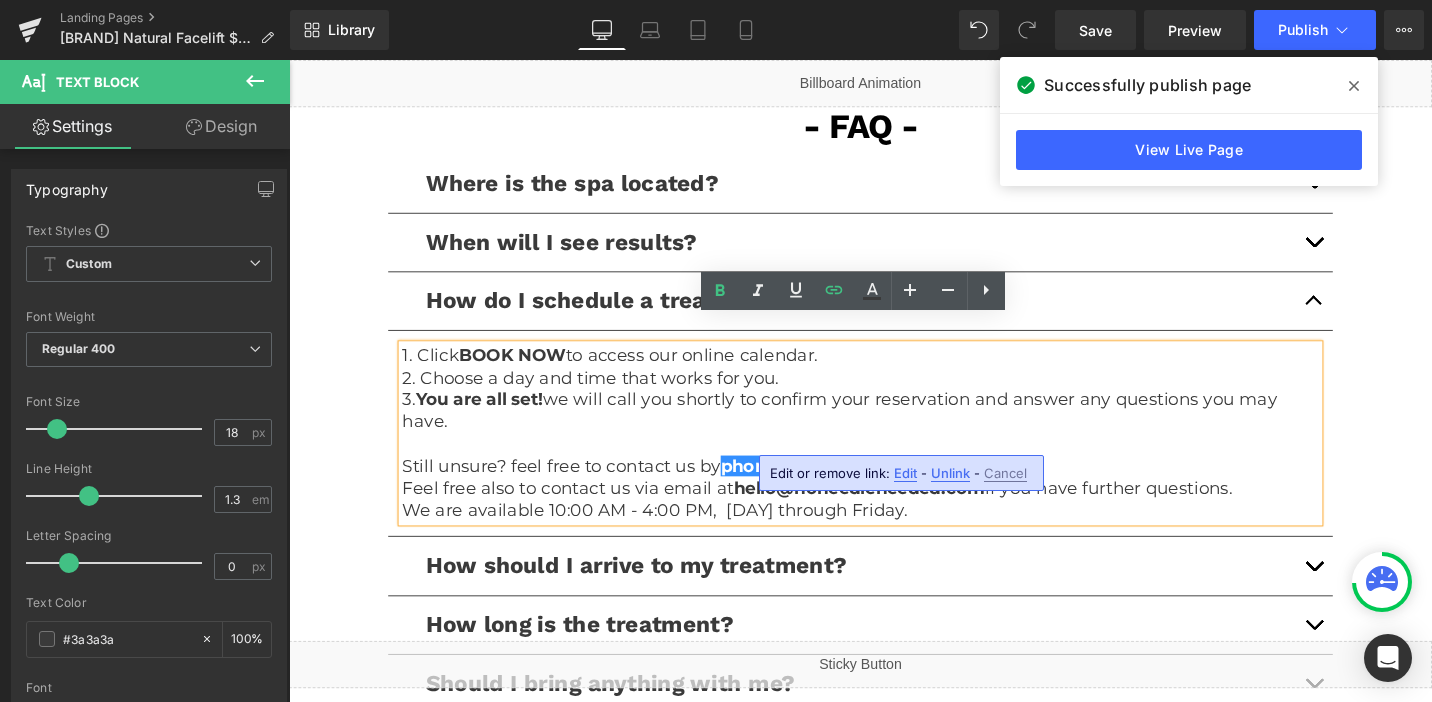 click on "Edit" at bounding box center (905, 473) 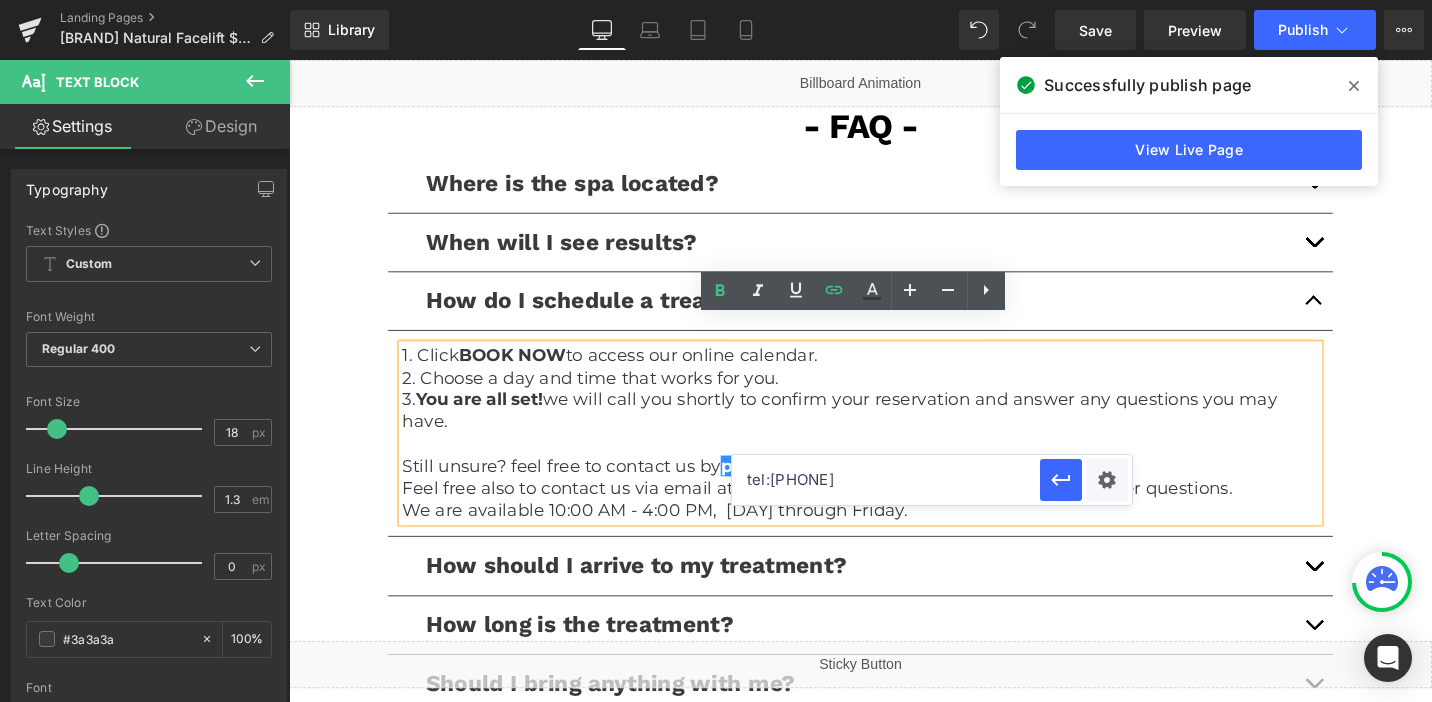 drag, startPoint x: 871, startPoint y: 487, endPoint x: 772, endPoint y: 488, distance: 99.00505 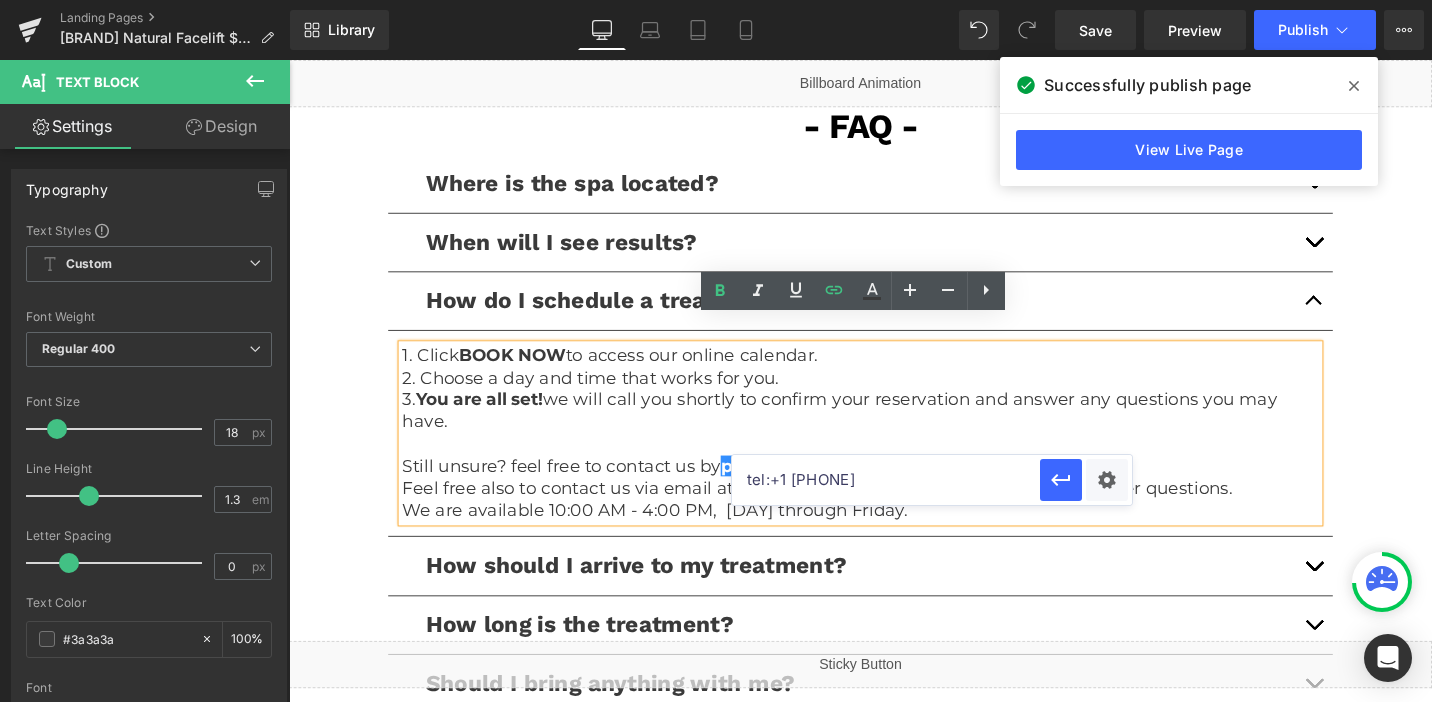 click on "tel:+1 [PHONE]" at bounding box center [886, 480] 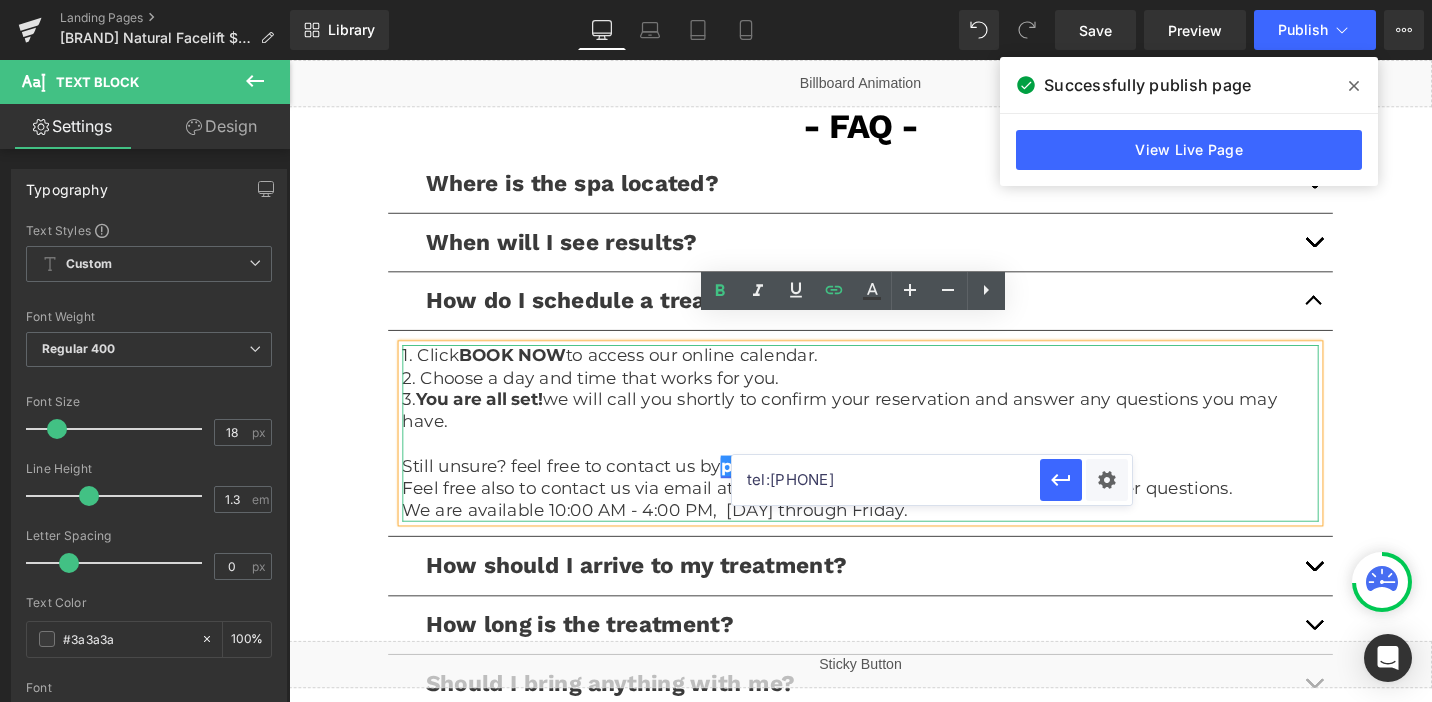 type on "tel:[PHONE]" 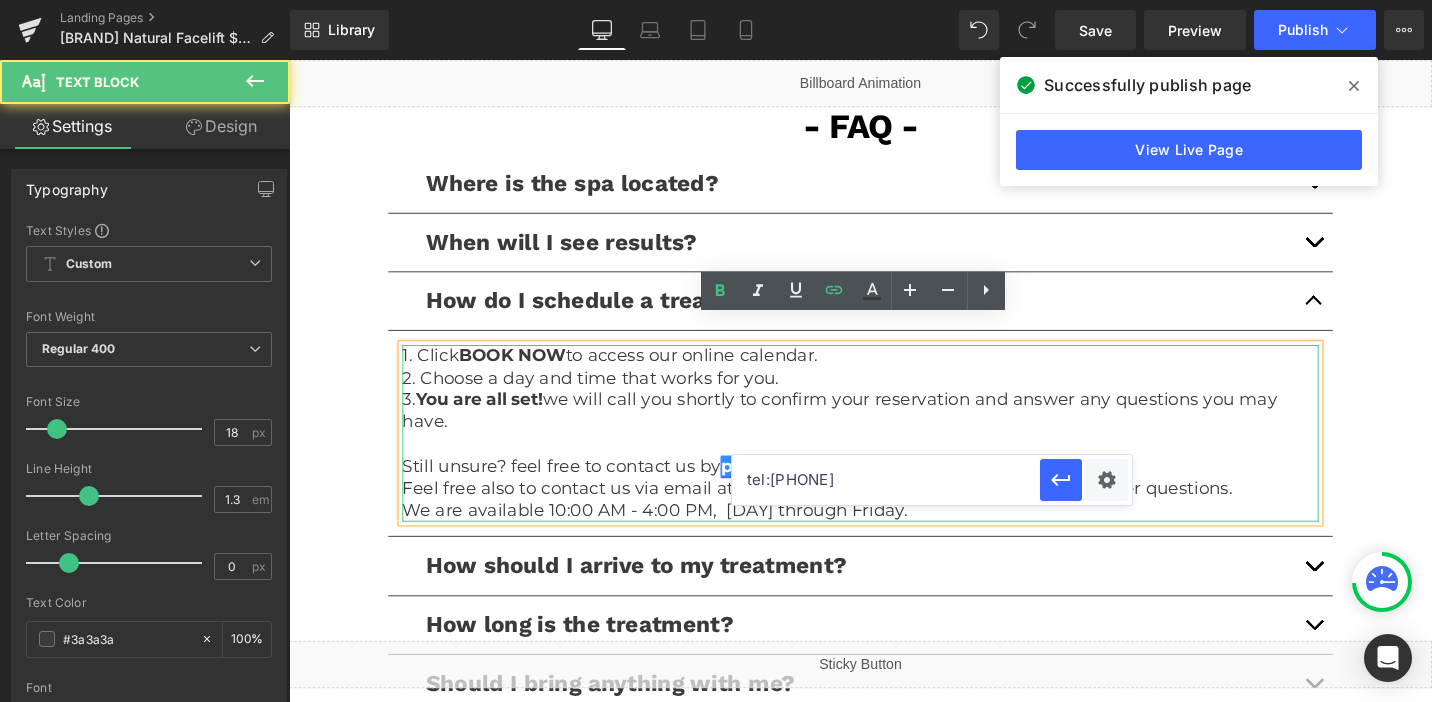click on "phone/text ([PHONE])" at bounding box center [848, 490] 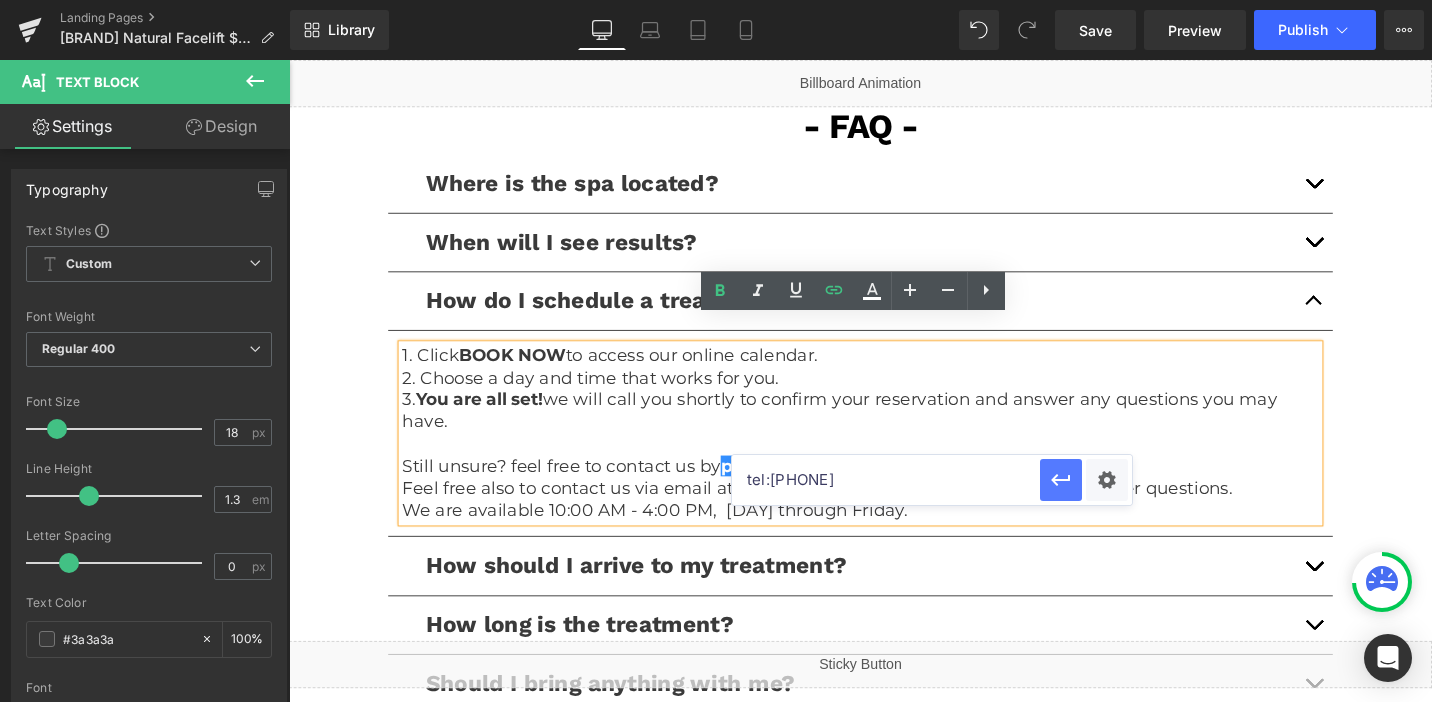 click 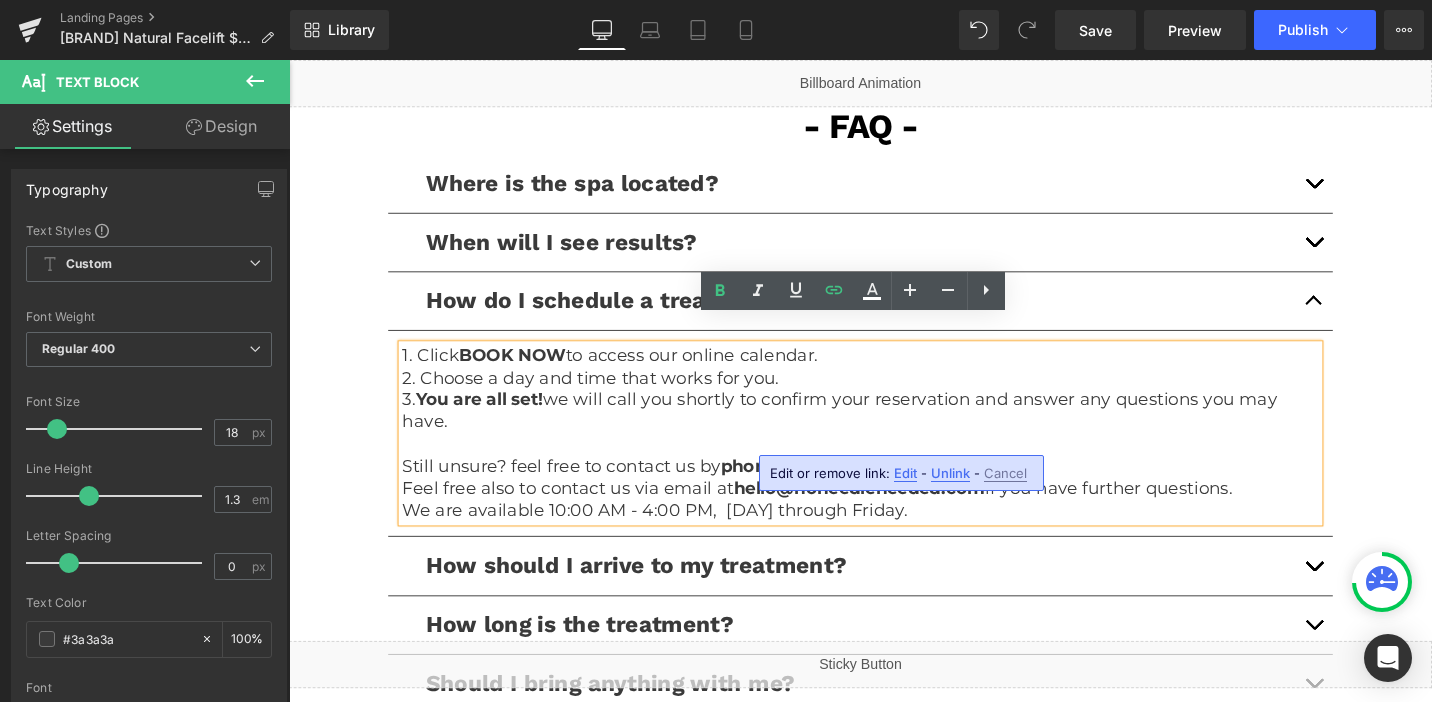click on "Edit" at bounding box center [905, 473] 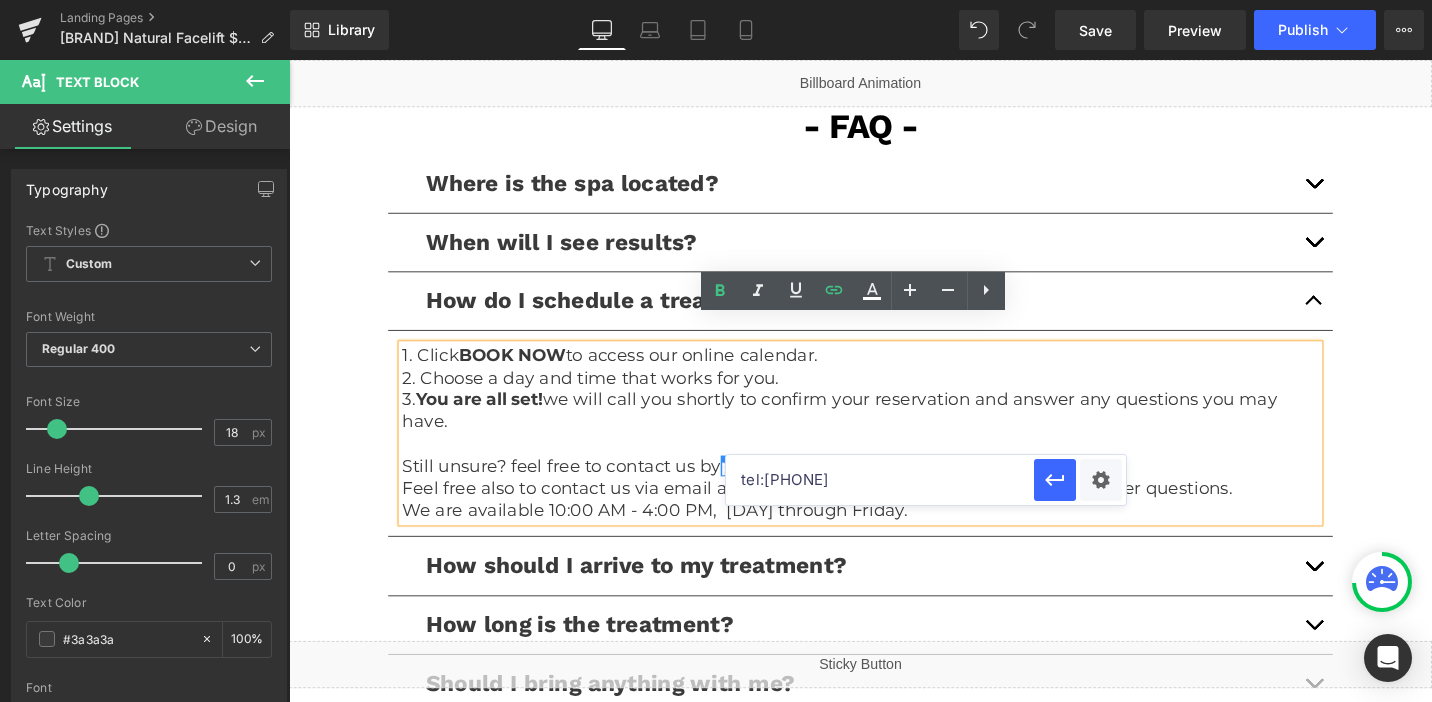 click on "tel:[PHONE]" at bounding box center [880, 480] 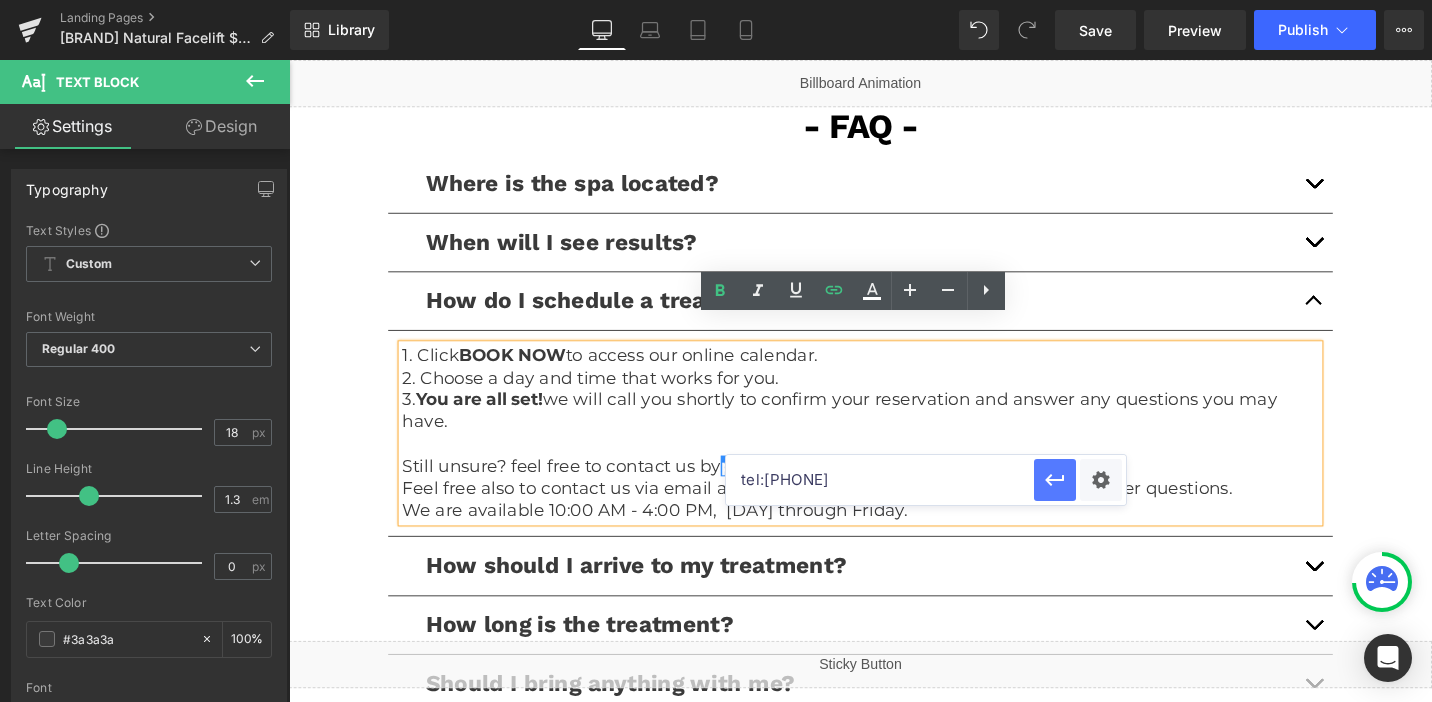 click 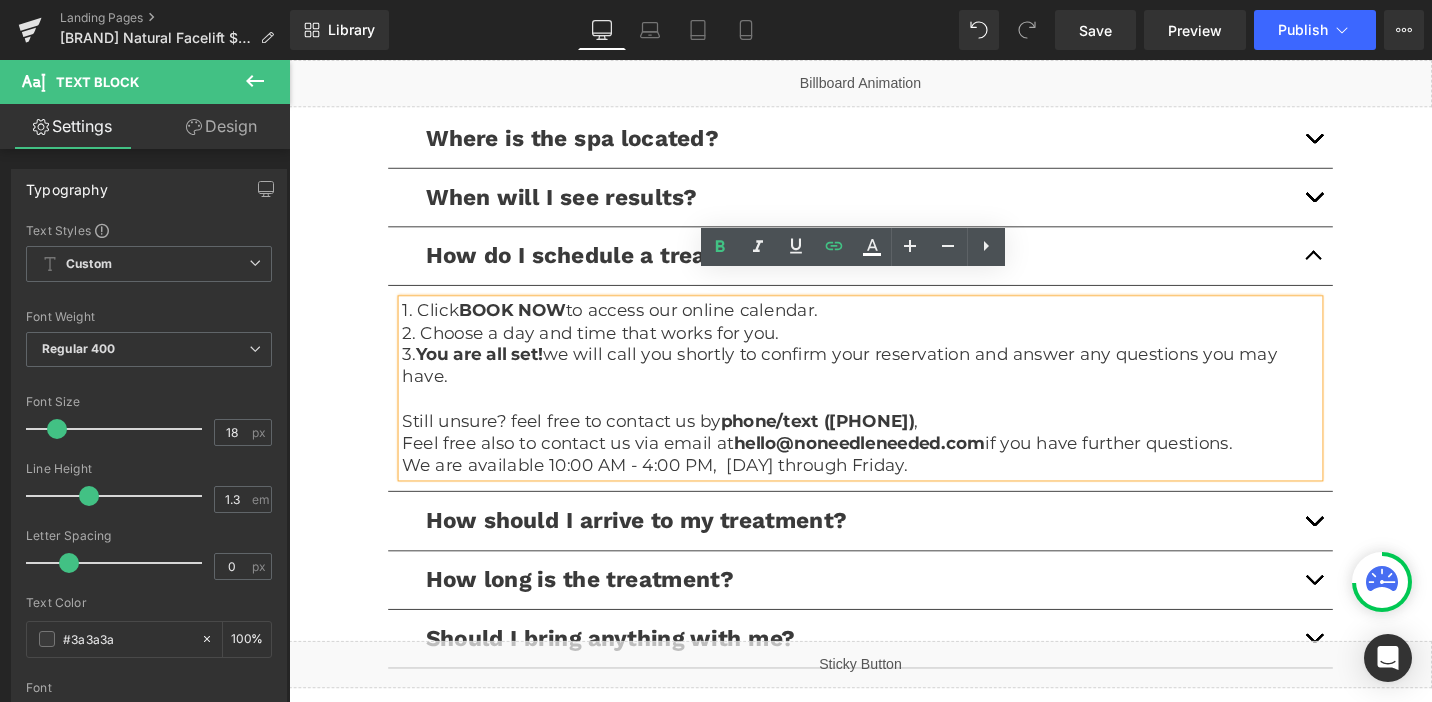 scroll, scrollTop: 4482, scrollLeft: 0, axis: vertical 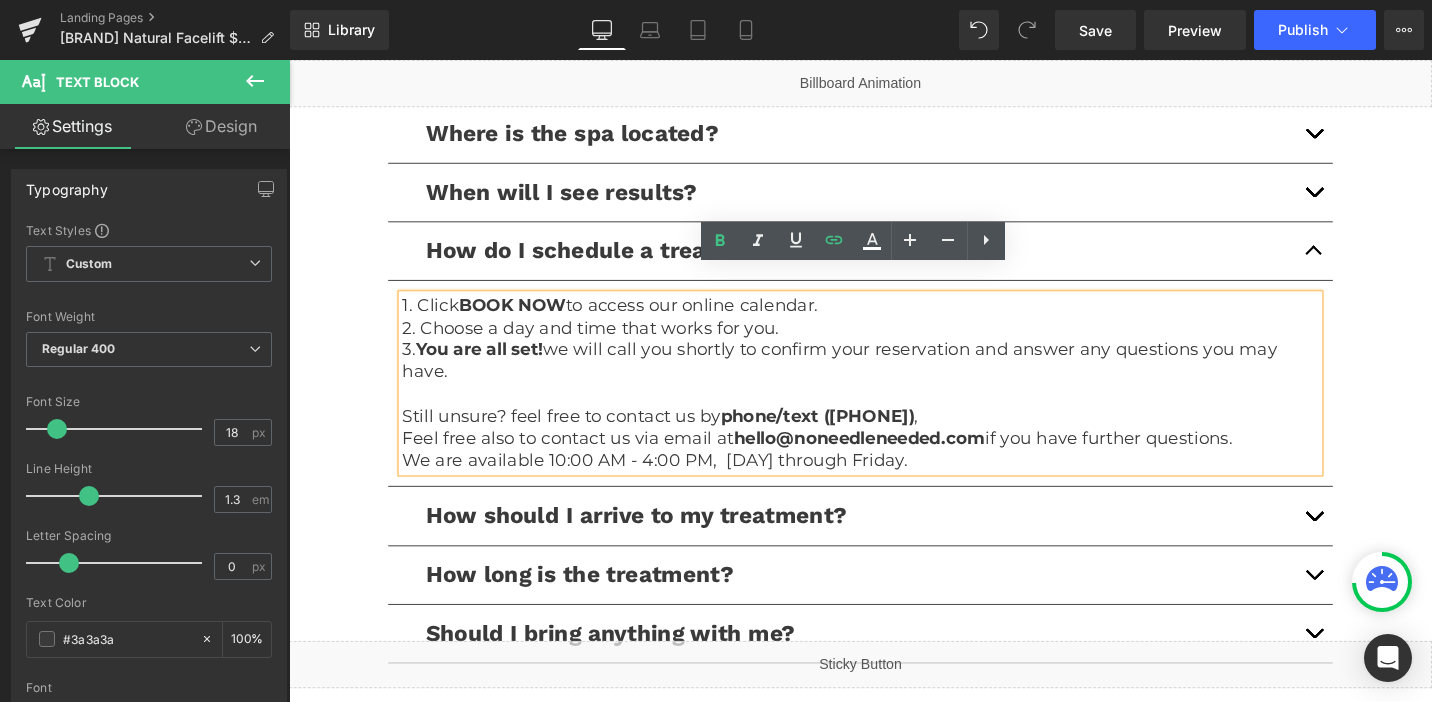 click at bounding box center [1374, 542] 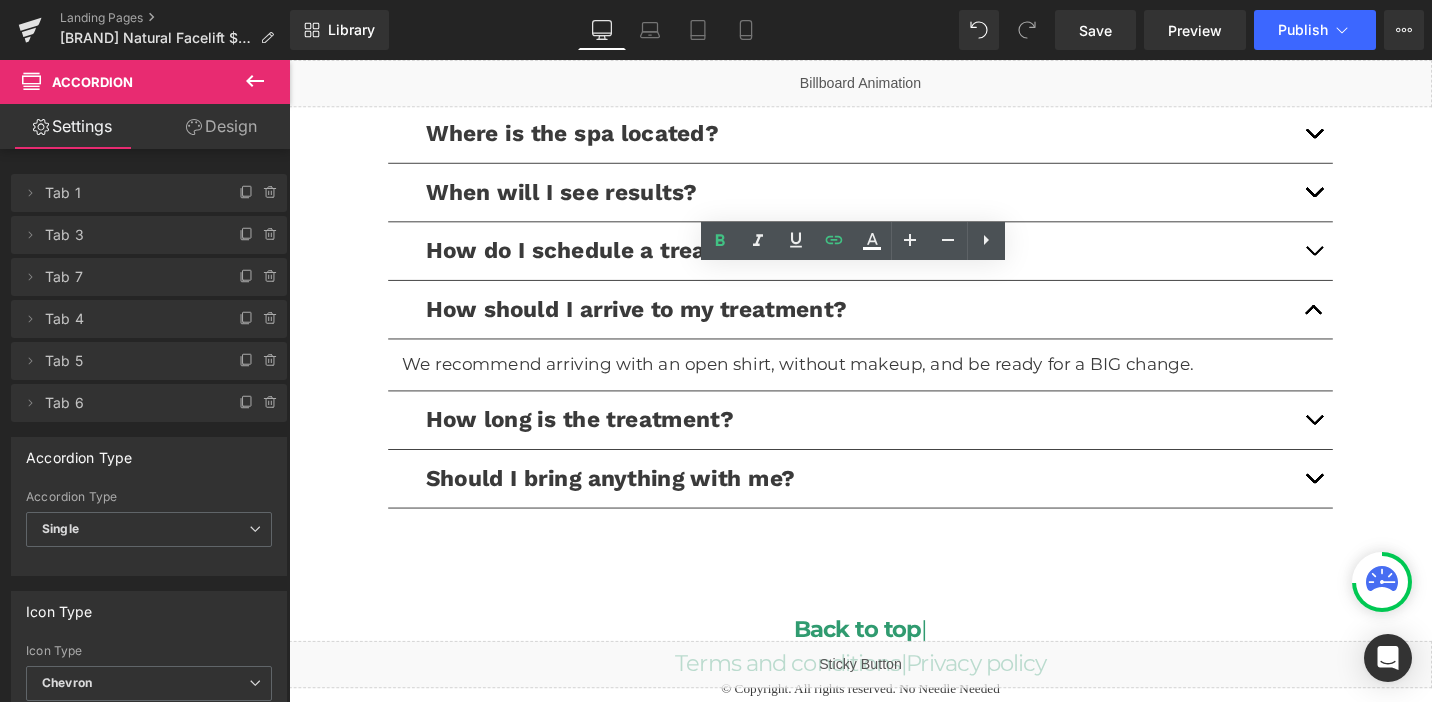 click at bounding box center [1374, 441] 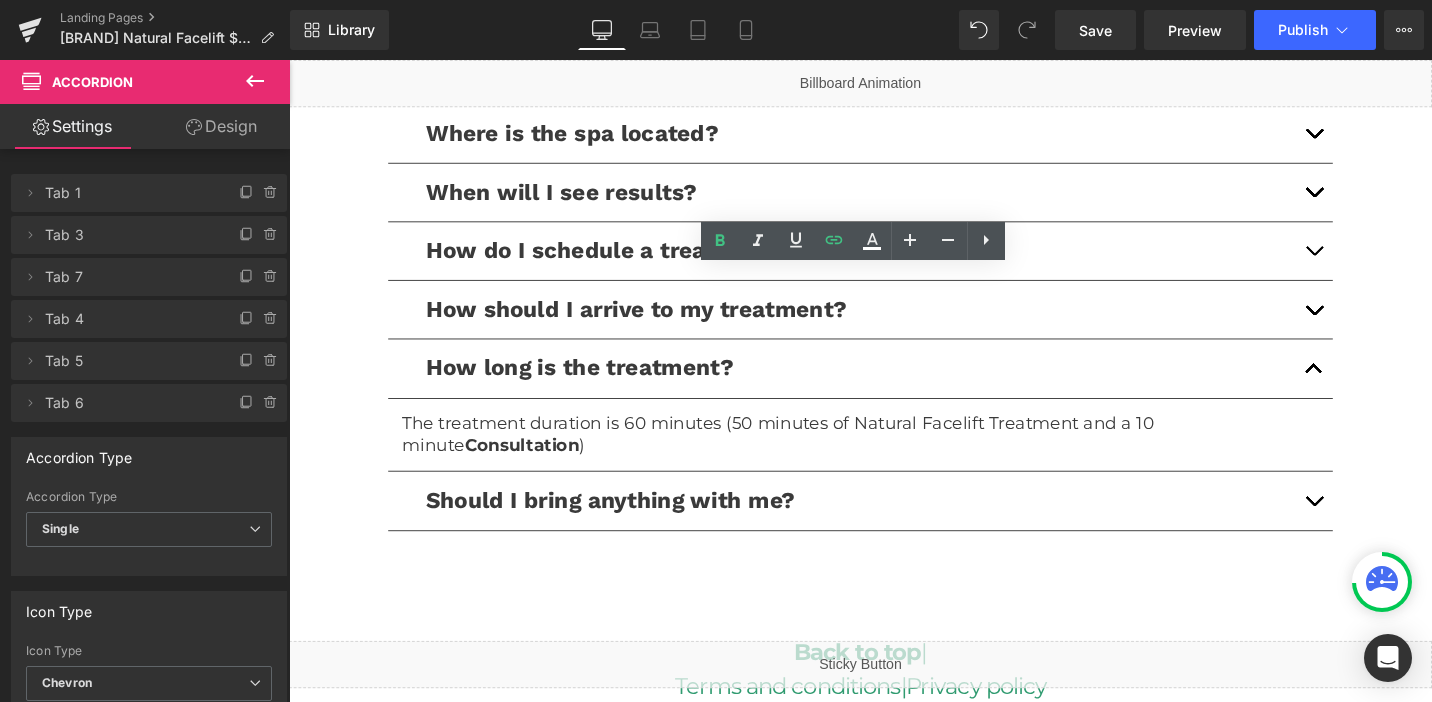 click at bounding box center [1374, 526] 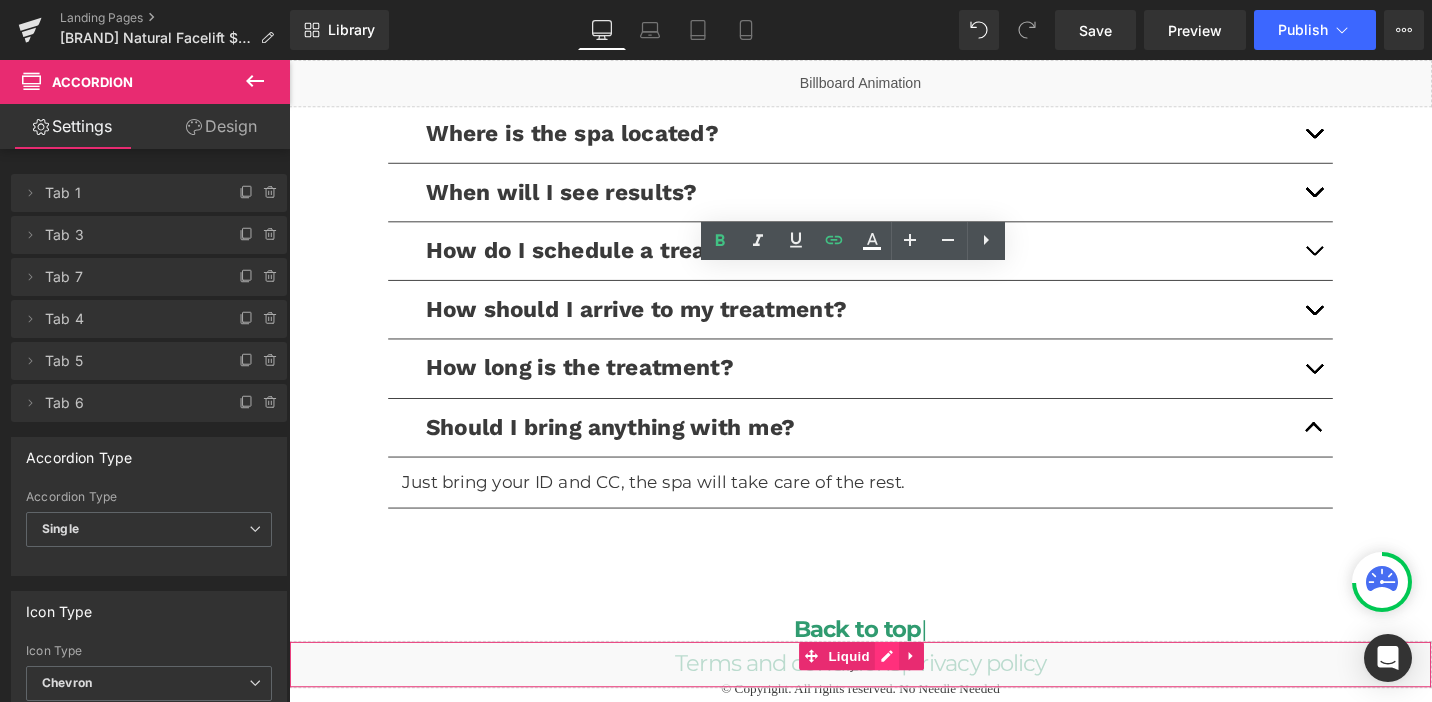 click on "Liquid" at bounding box center [894, 700] 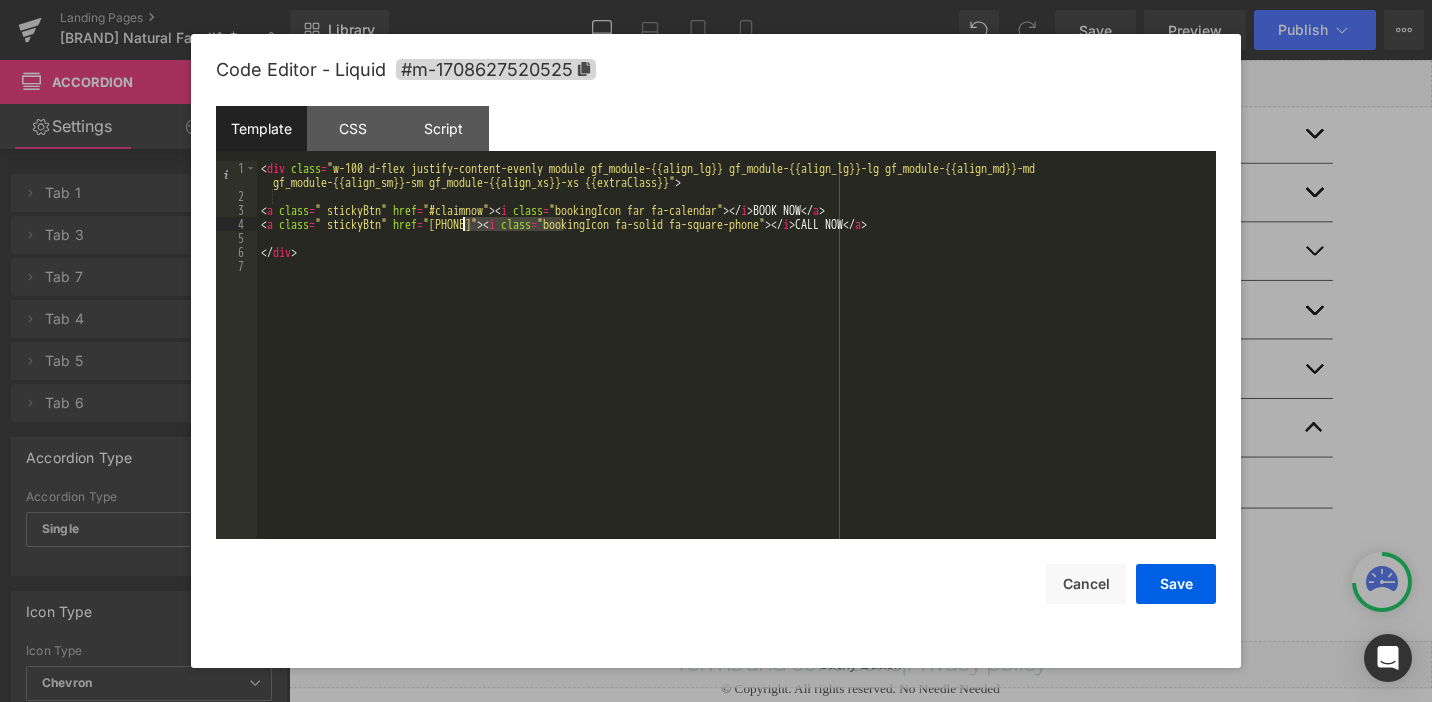 drag, startPoint x: 562, startPoint y: 227, endPoint x: 463, endPoint y: 227, distance: 99 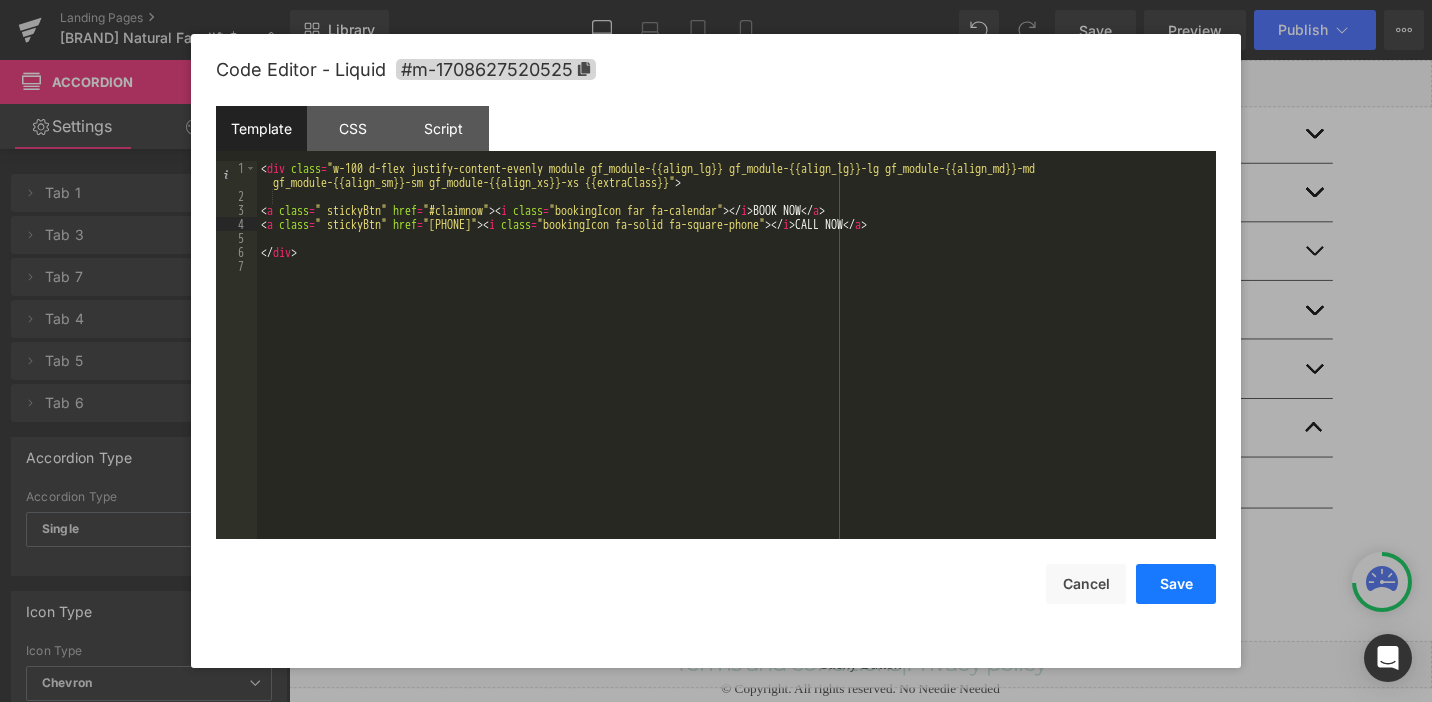 click on "Save" at bounding box center [1176, 584] 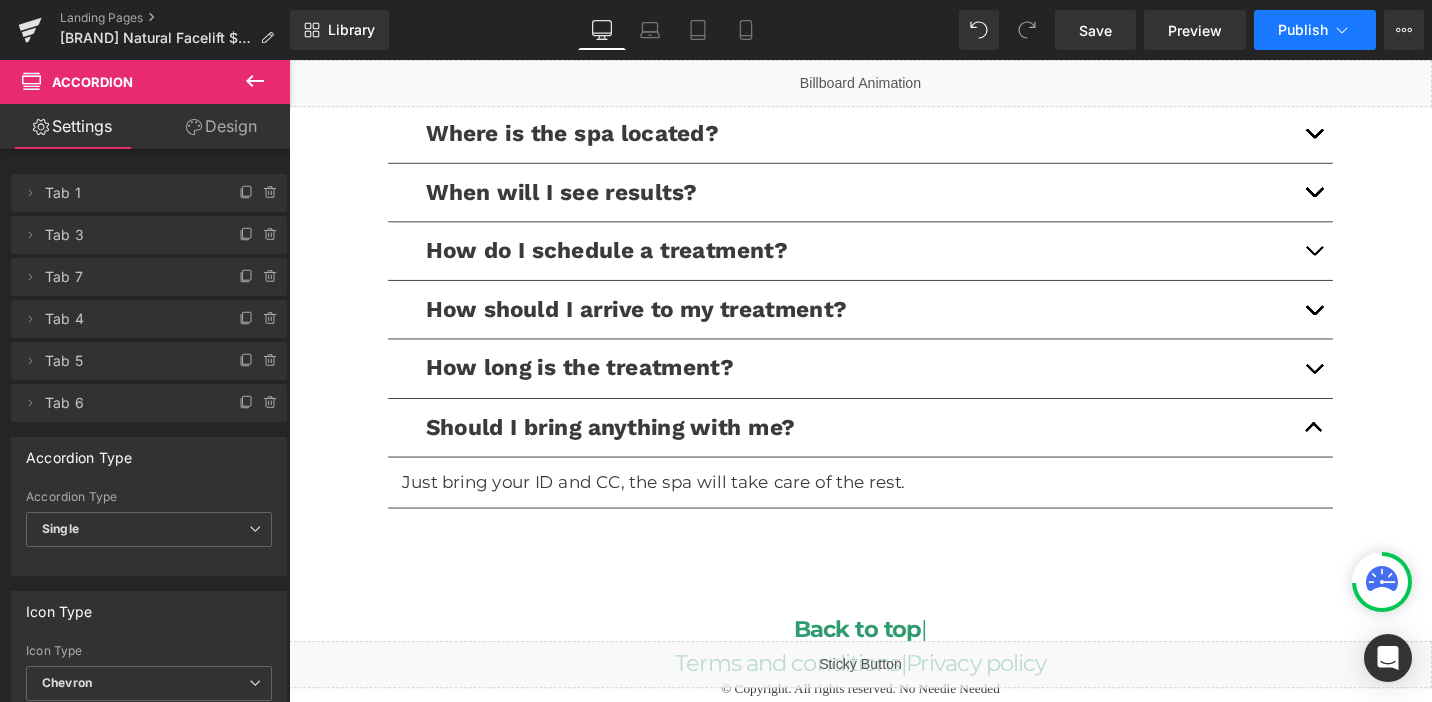 click on "Publish" at bounding box center (1303, 30) 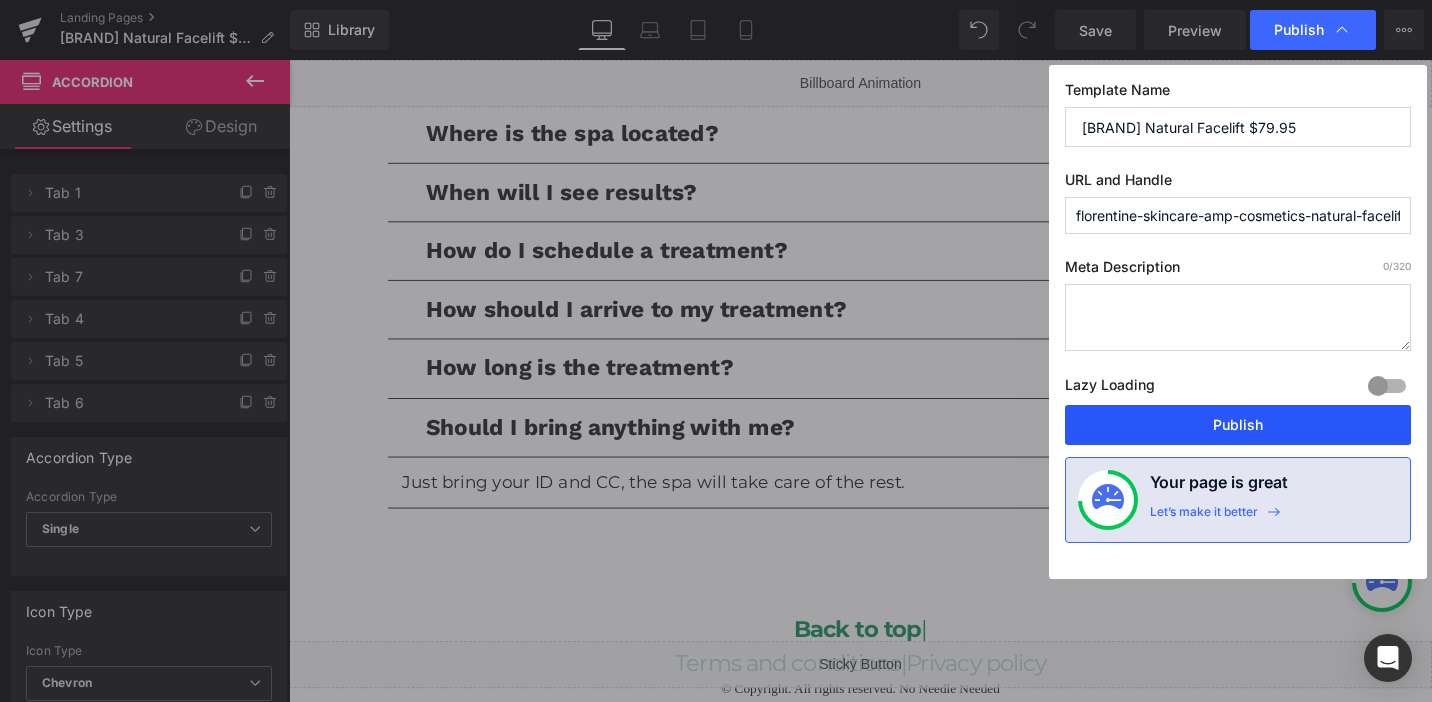 click on "Publish" at bounding box center (1238, 425) 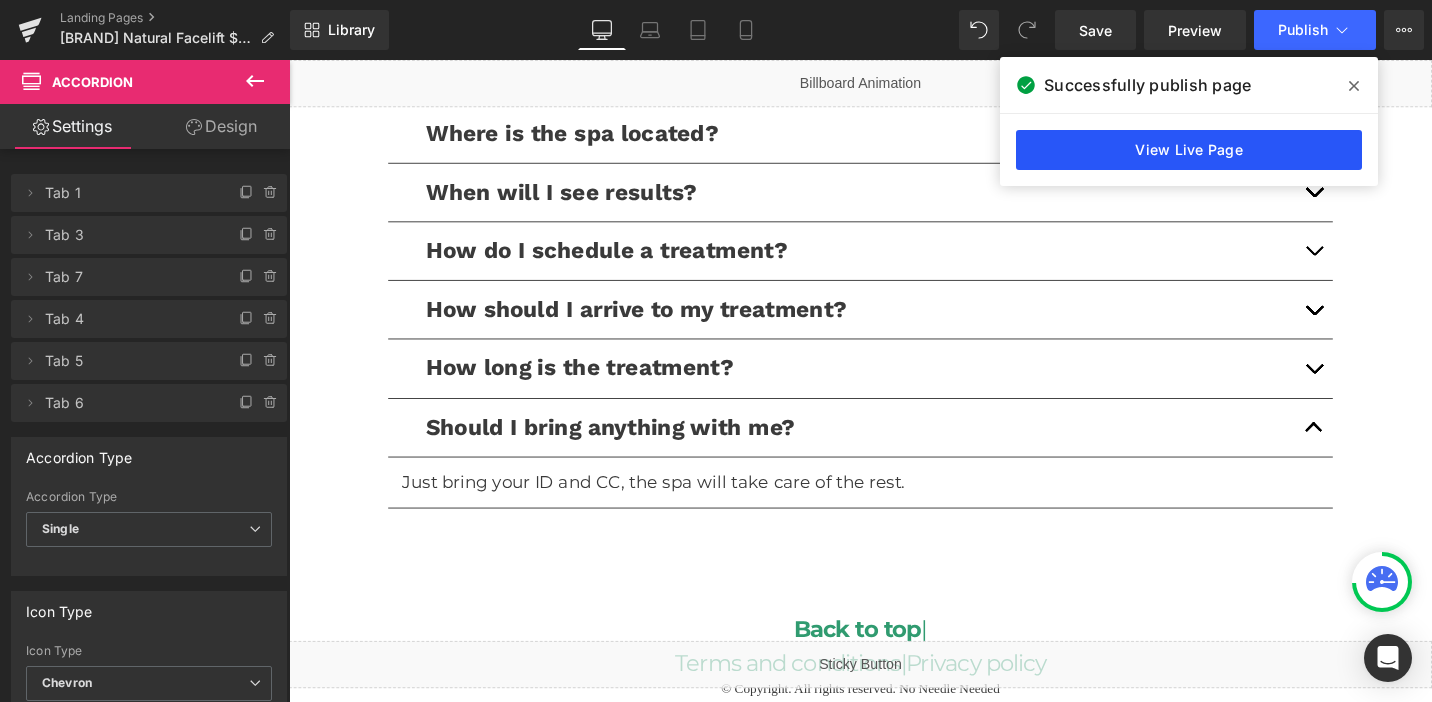click on "View Live Page" at bounding box center [1189, 150] 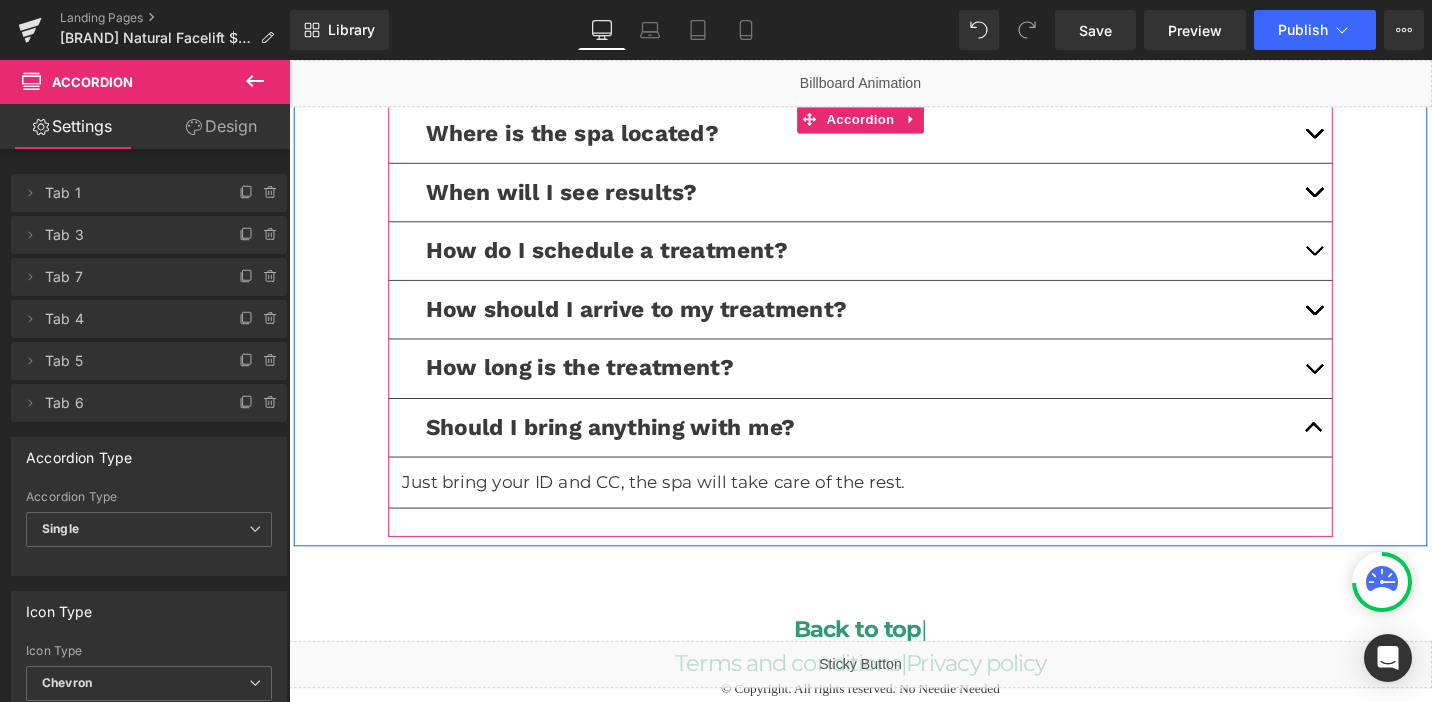click at bounding box center [1374, 386] 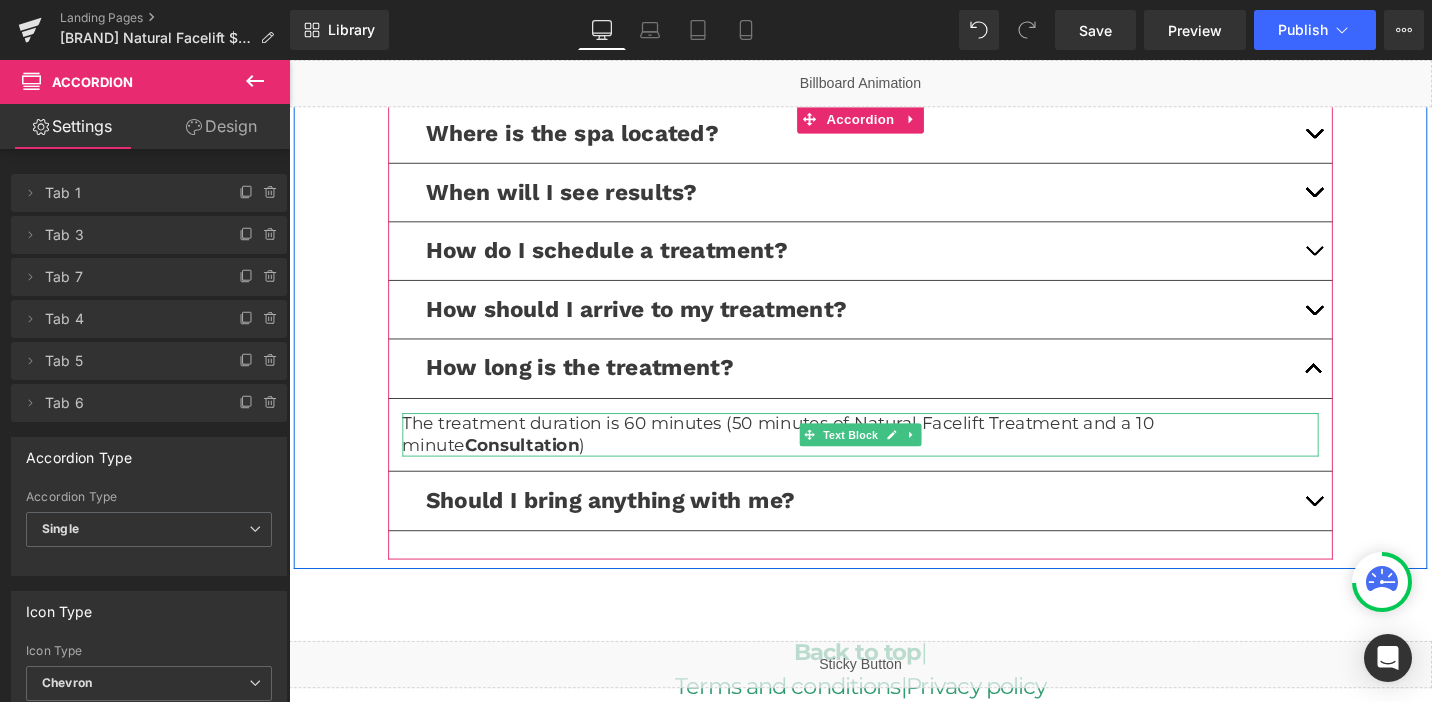 click on "The treatment duration is 60 minutes (50 minutes of Natural Facelift Treatment and a 10 minutes  Consultation )" at bounding box center [894, 457] 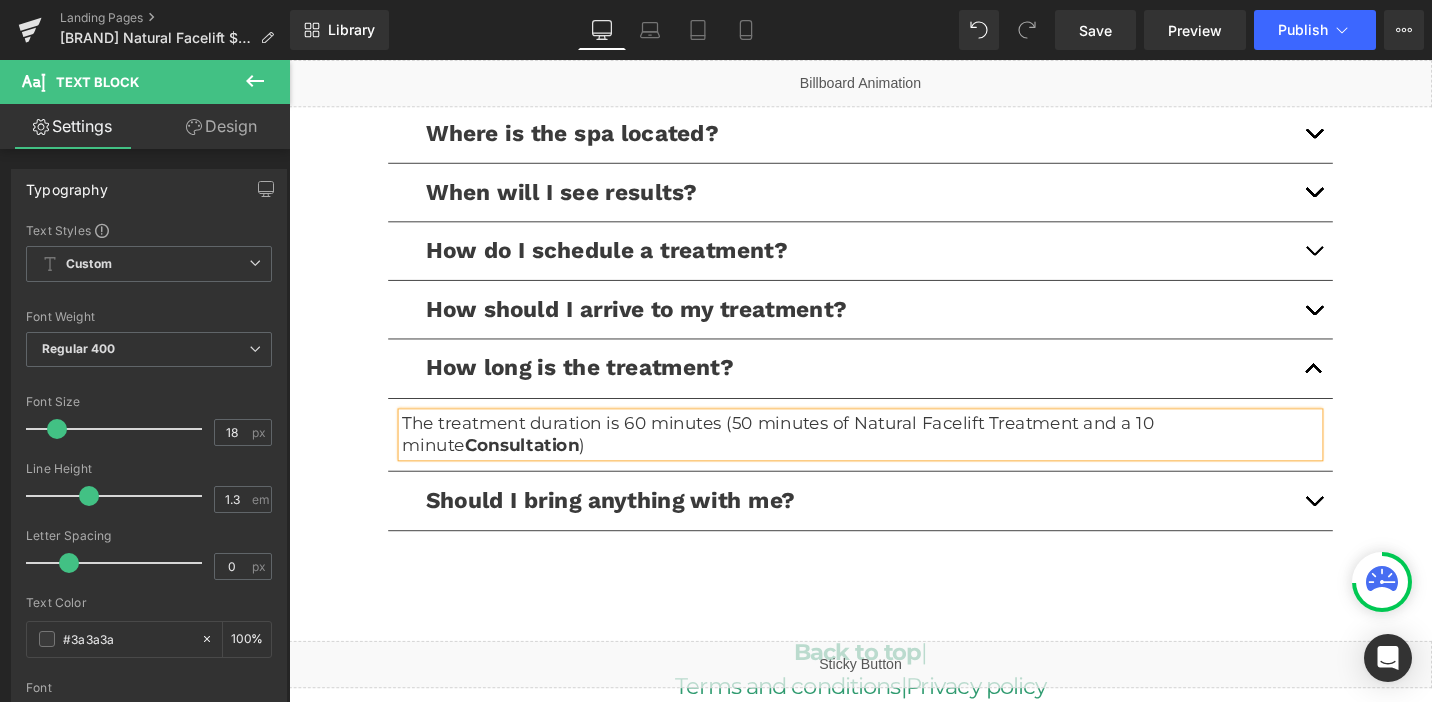 click on "The treatment duration is 60 minutes (50 minutes of Natural Facelift Treatment and a 10 minutes  Consultation )" at bounding box center [894, 457] 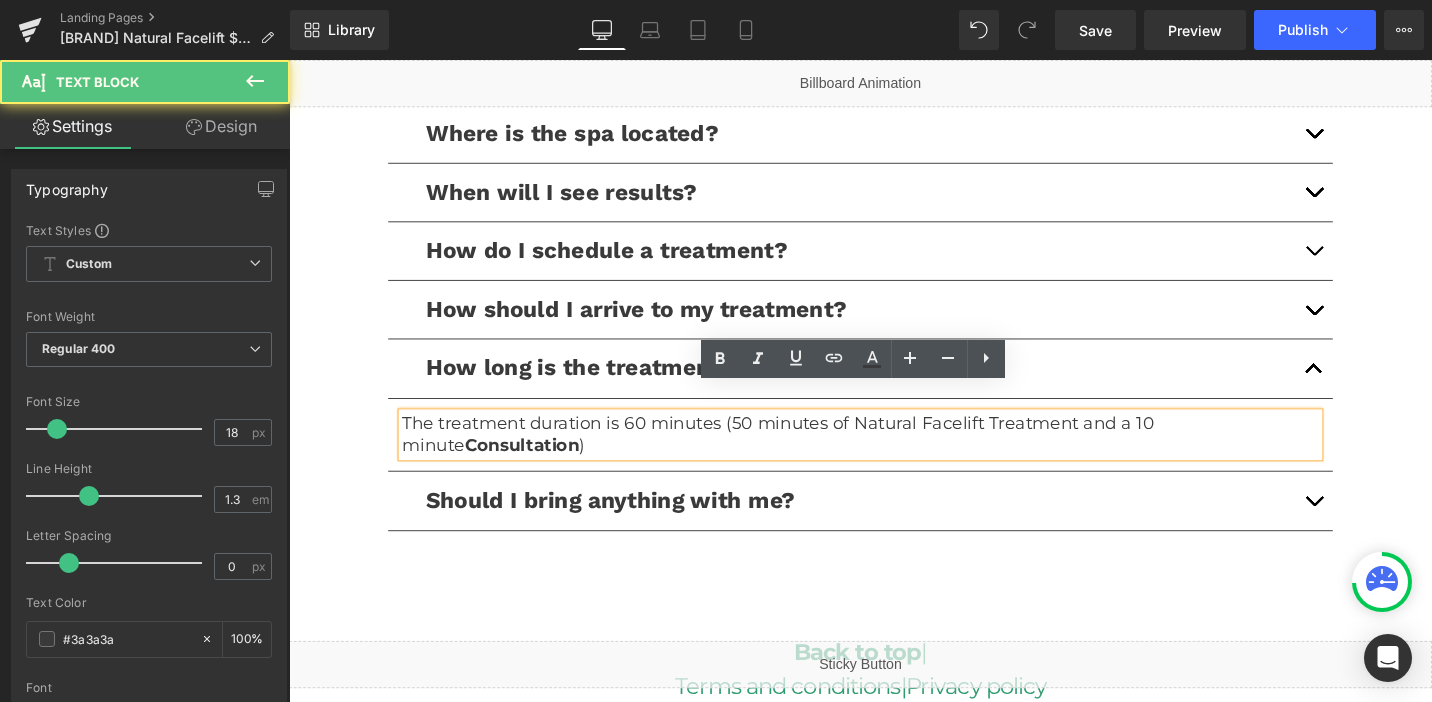 type 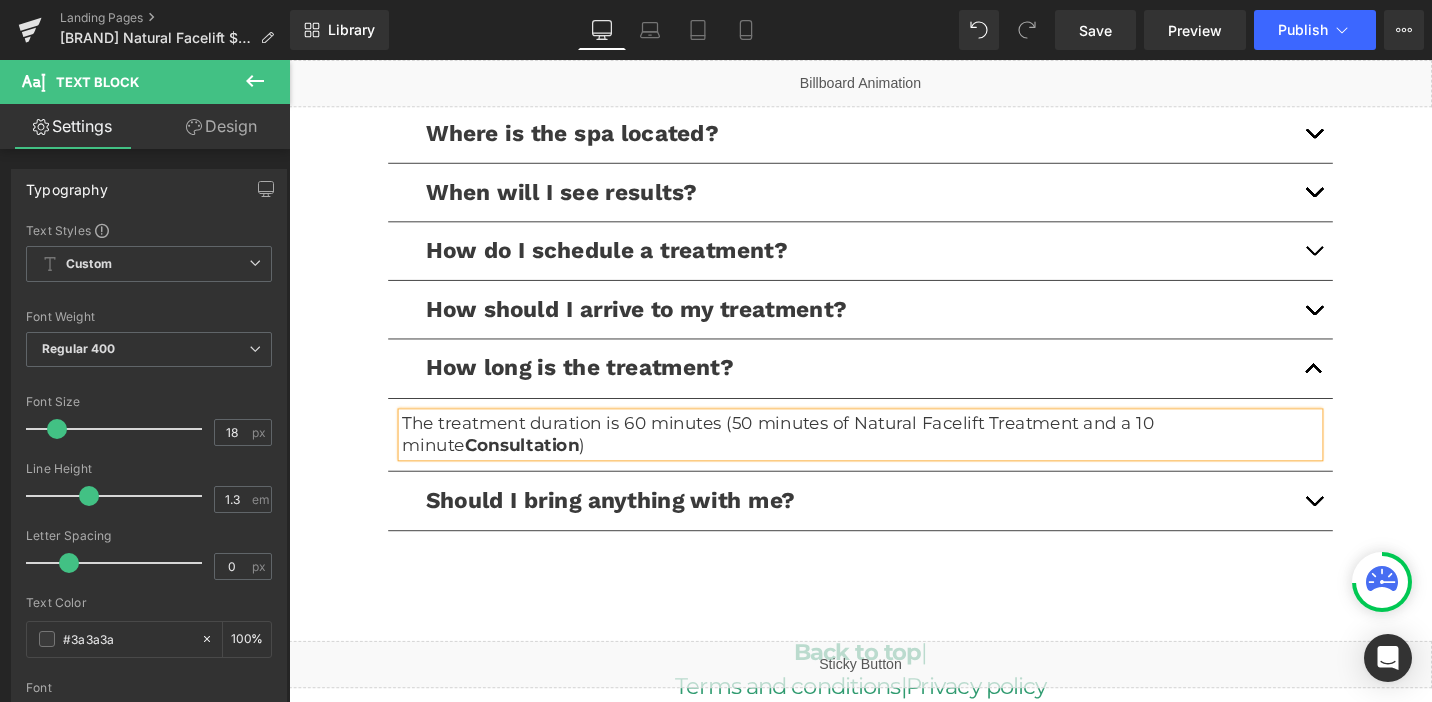 click on "The treatment duration is 60 minutes (50 minutes of Natural Facelift Treatment and a 10 minutes  Consultation )" at bounding box center [894, 457] 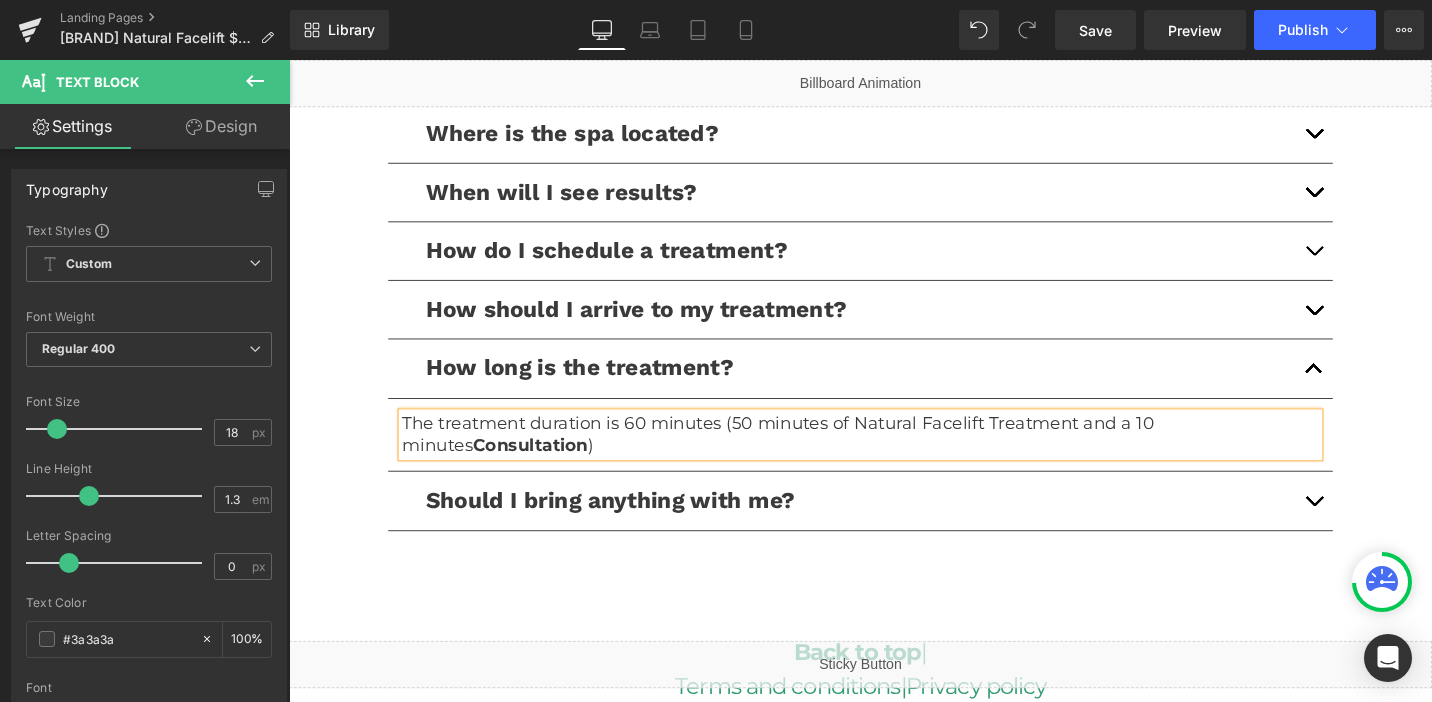 click on "The treatment duration is 60 minutes (50 minutes of Natural Facelift Treatment and a 10 minutes  Consultation )" at bounding box center [894, 457] 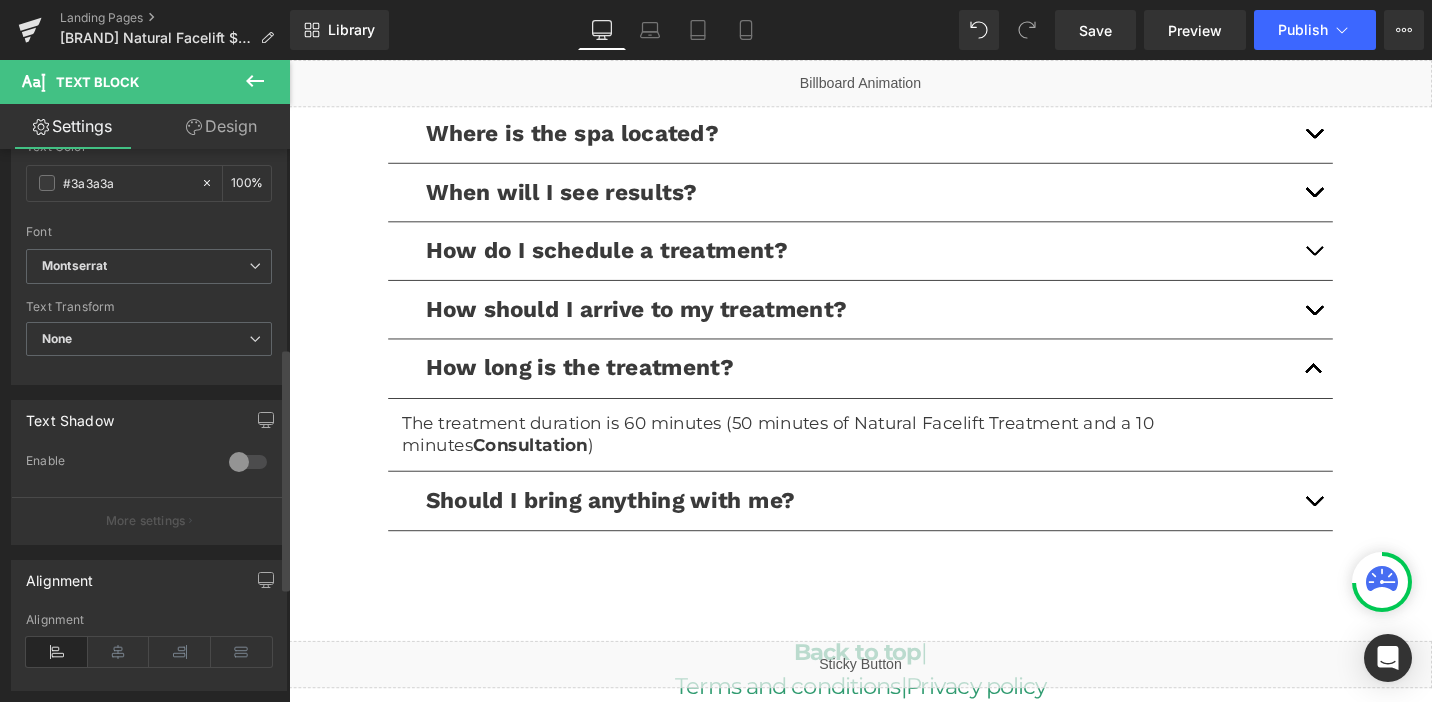 scroll, scrollTop: 472, scrollLeft: 0, axis: vertical 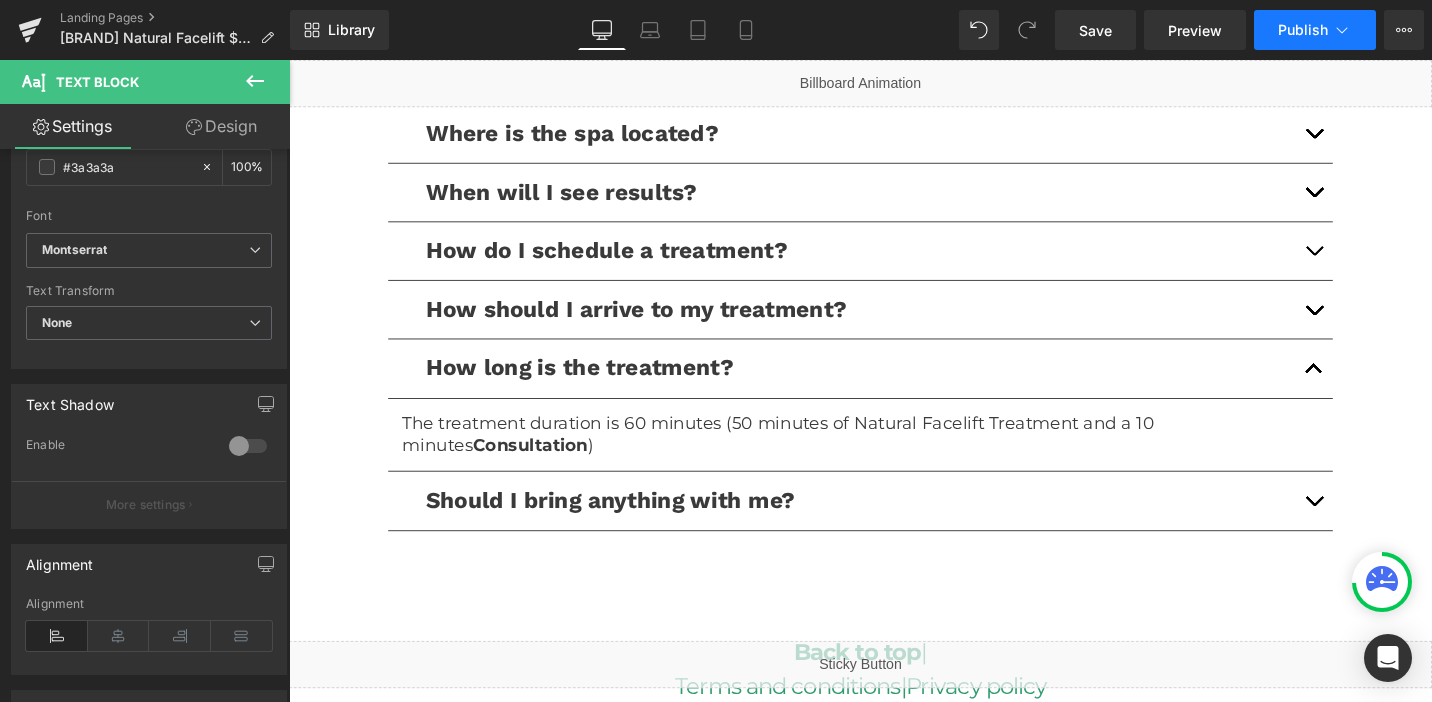 click on "Publish" at bounding box center [1303, 30] 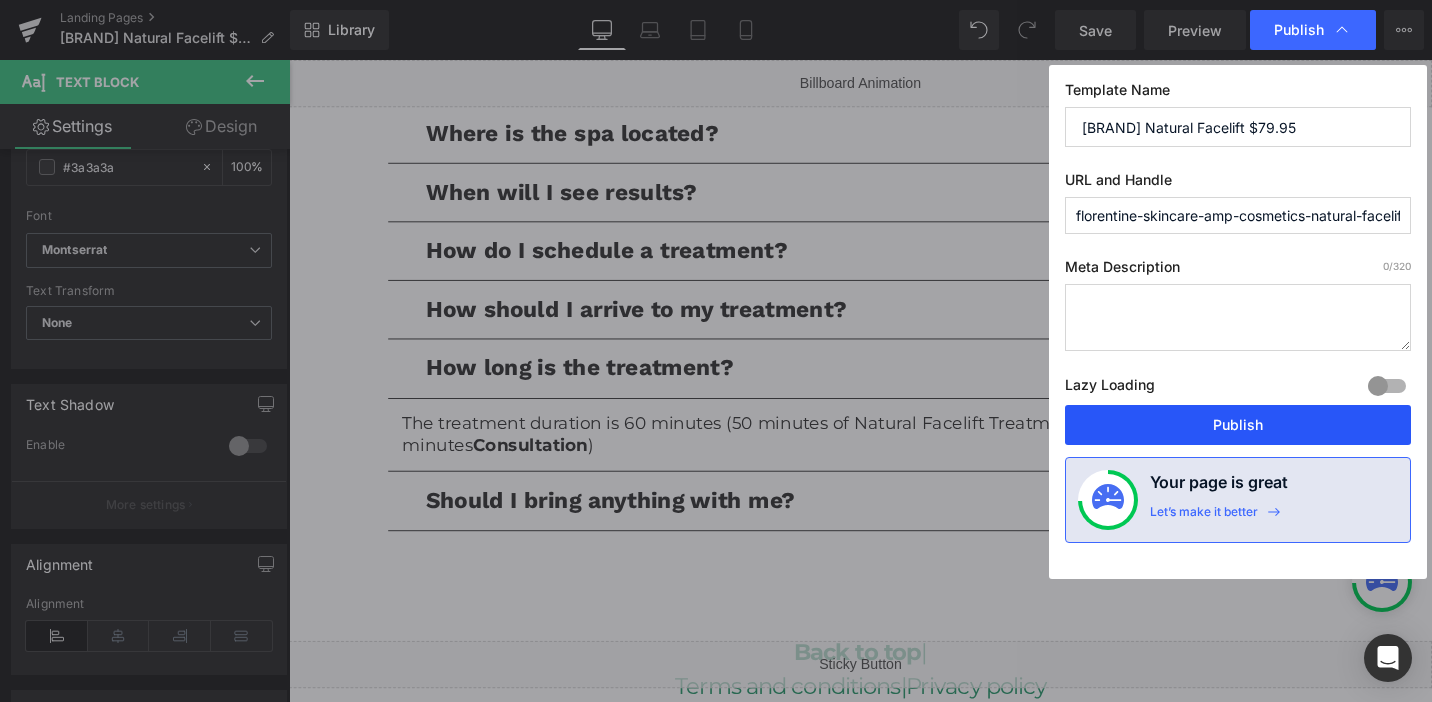 click on "Publish" at bounding box center [1238, 425] 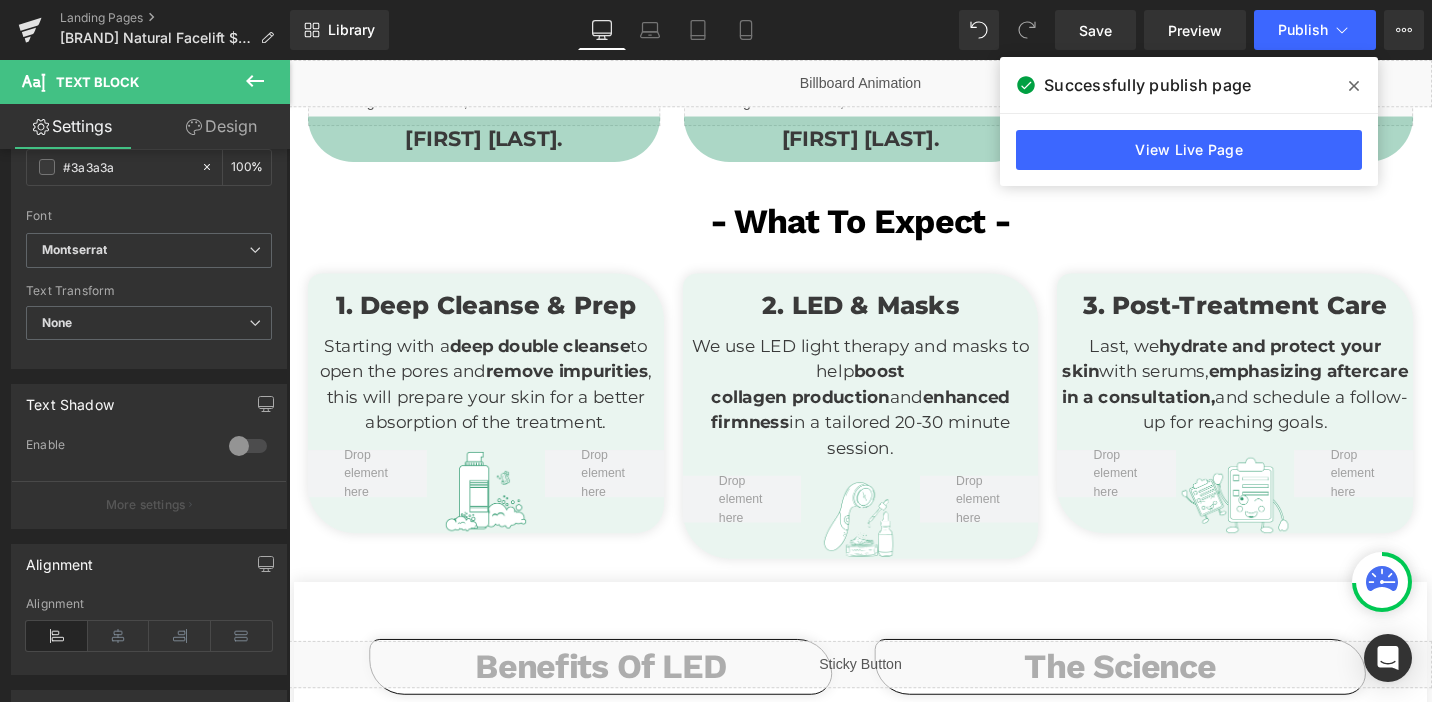 scroll, scrollTop: 1265, scrollLeft: 0, axis: vertical 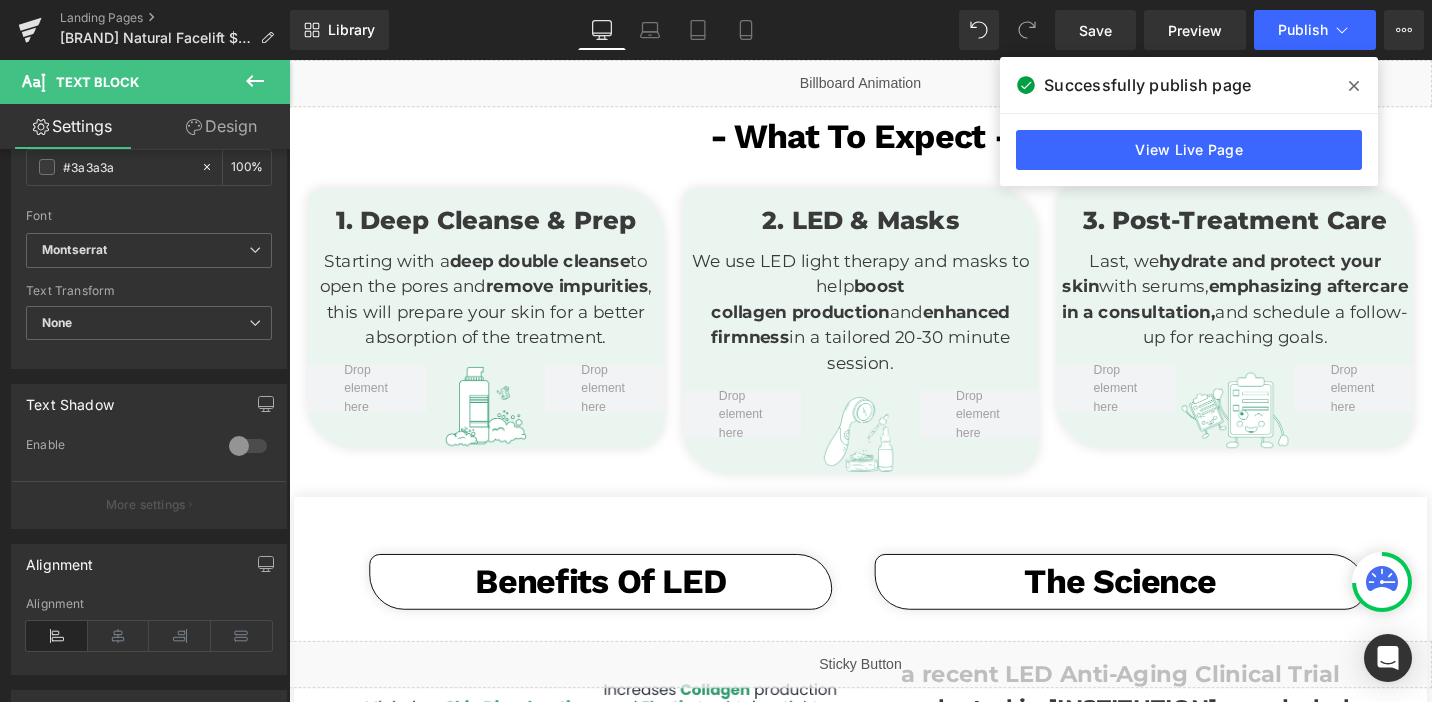 click on "deep double cleanse" at bounding box center [554, 273] 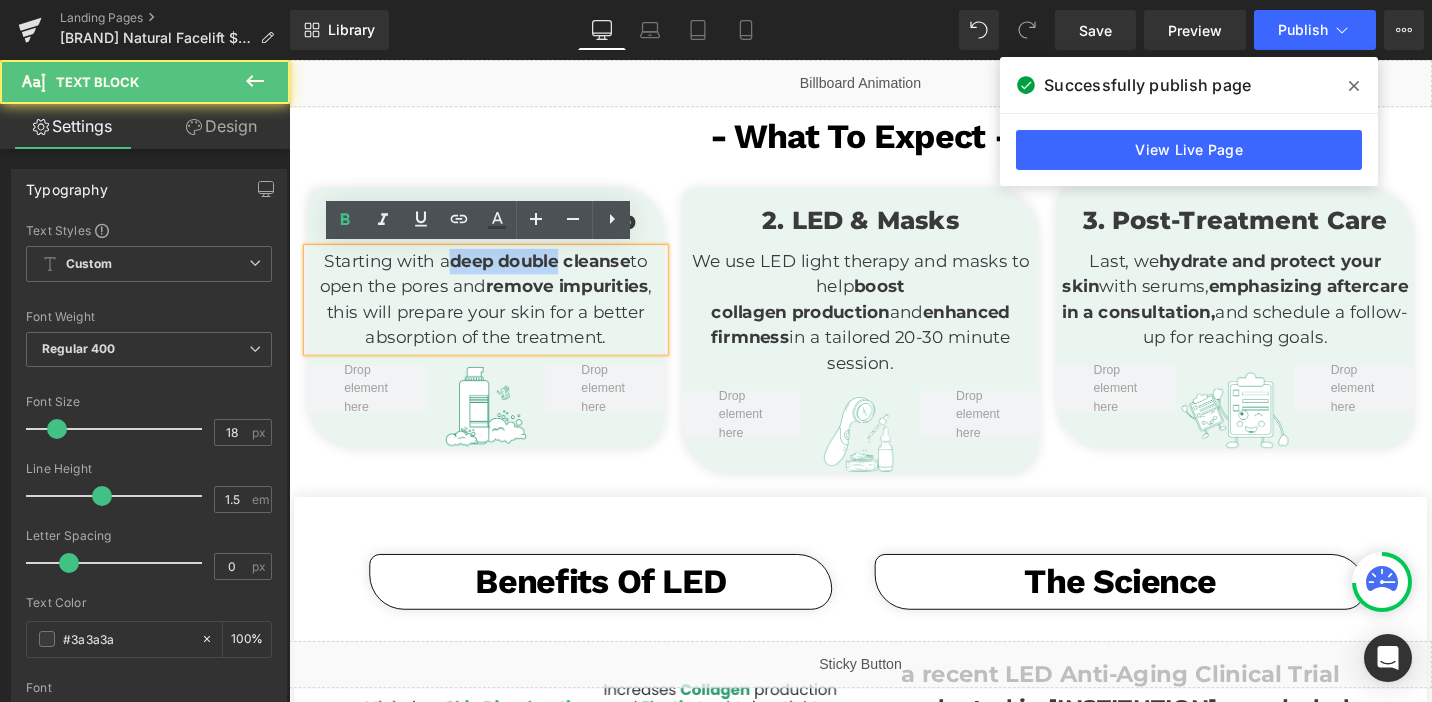 drag, startPoint x: 577, startPoint y: 273, endPoint x: 459, endPoint y: 270, distance: 118.03813 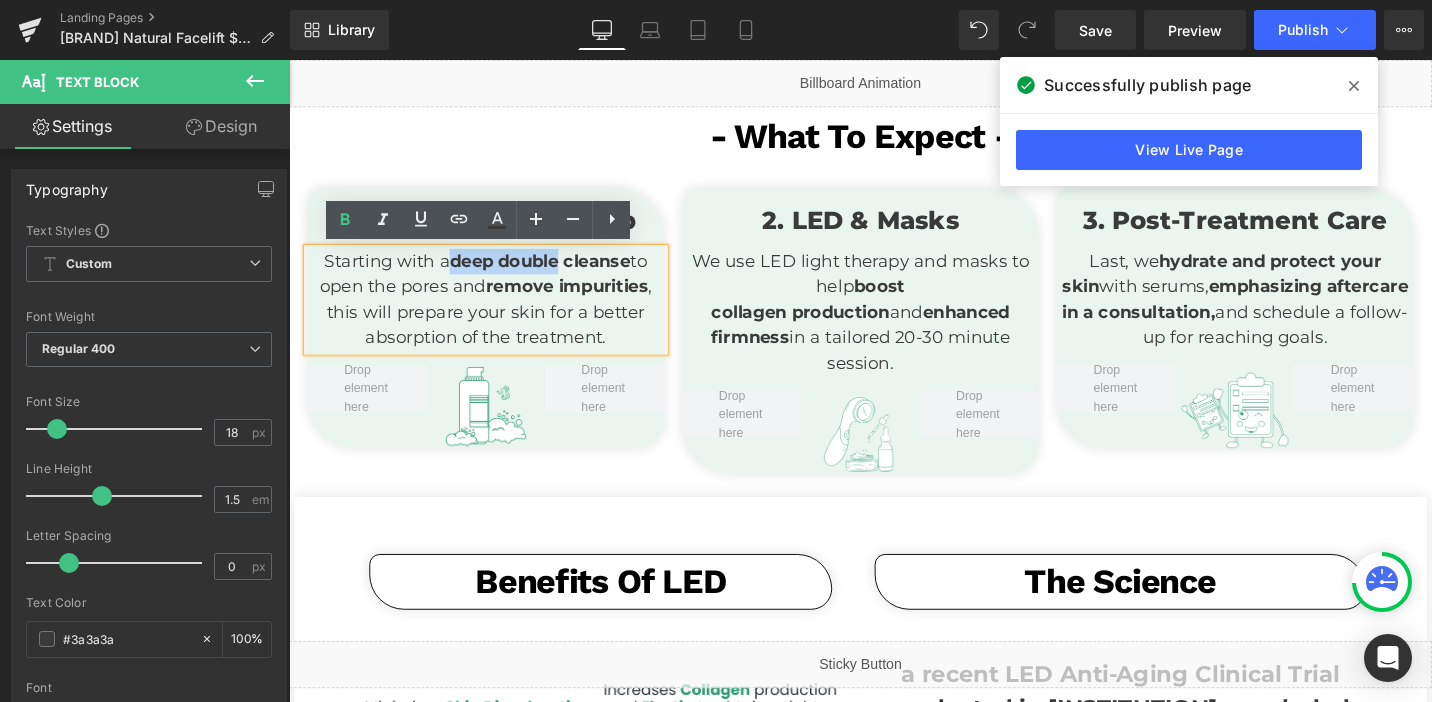 type 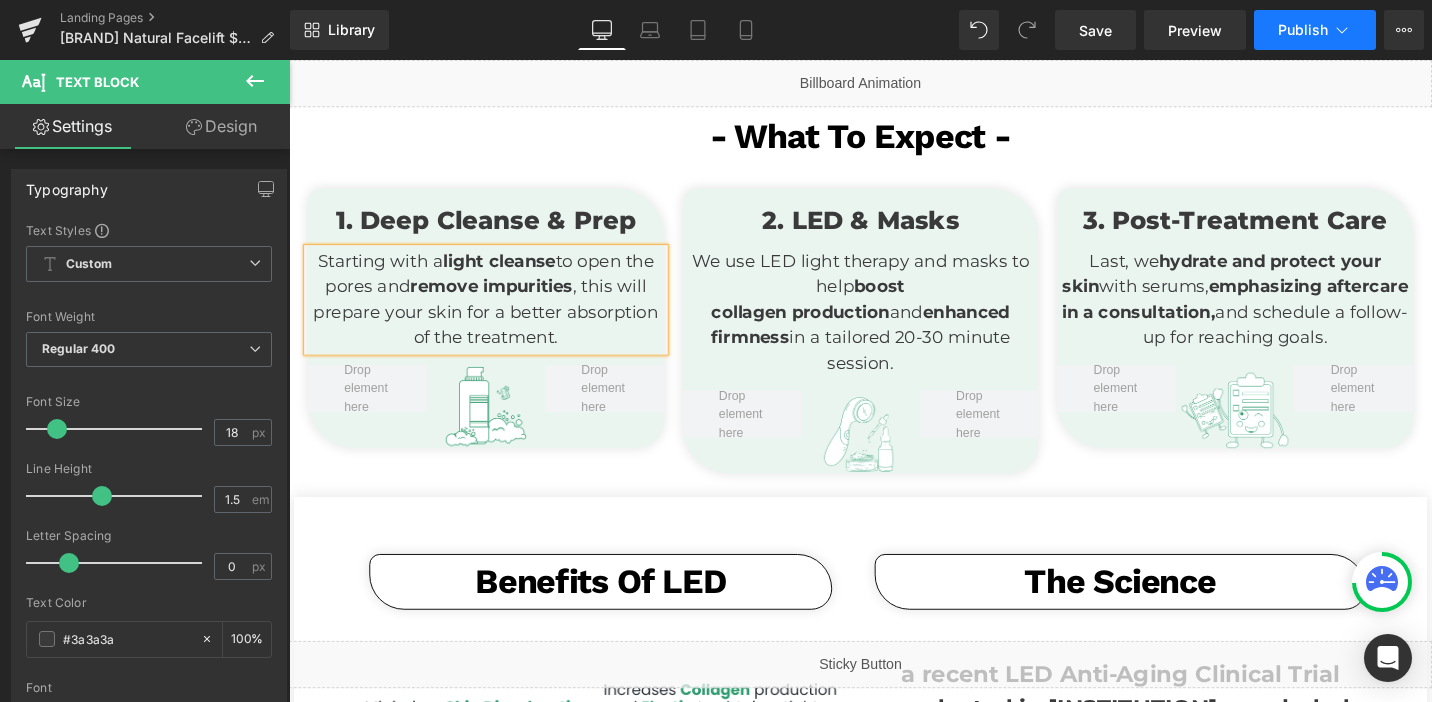 click on "Publish" at bounding box center (1303, 30) 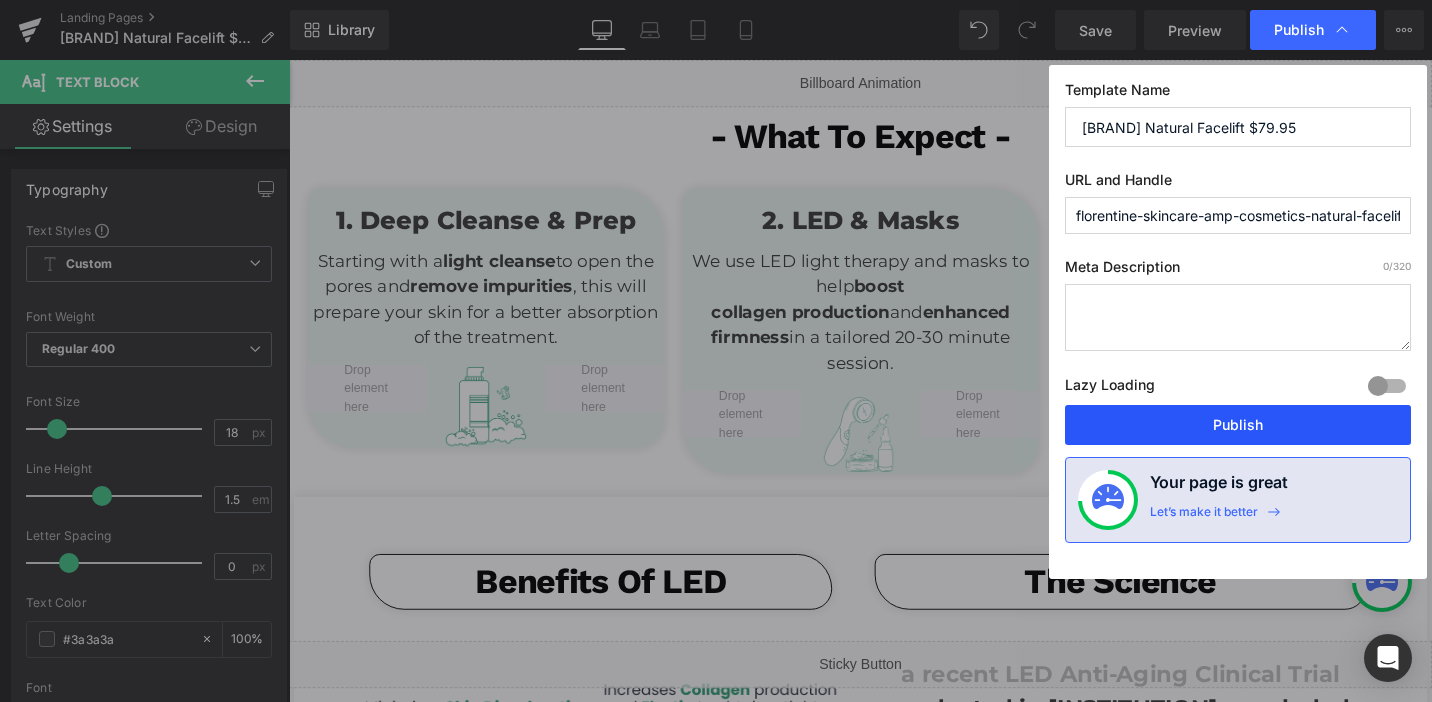 click on "Publish" at bounding box center [1238, 425] 